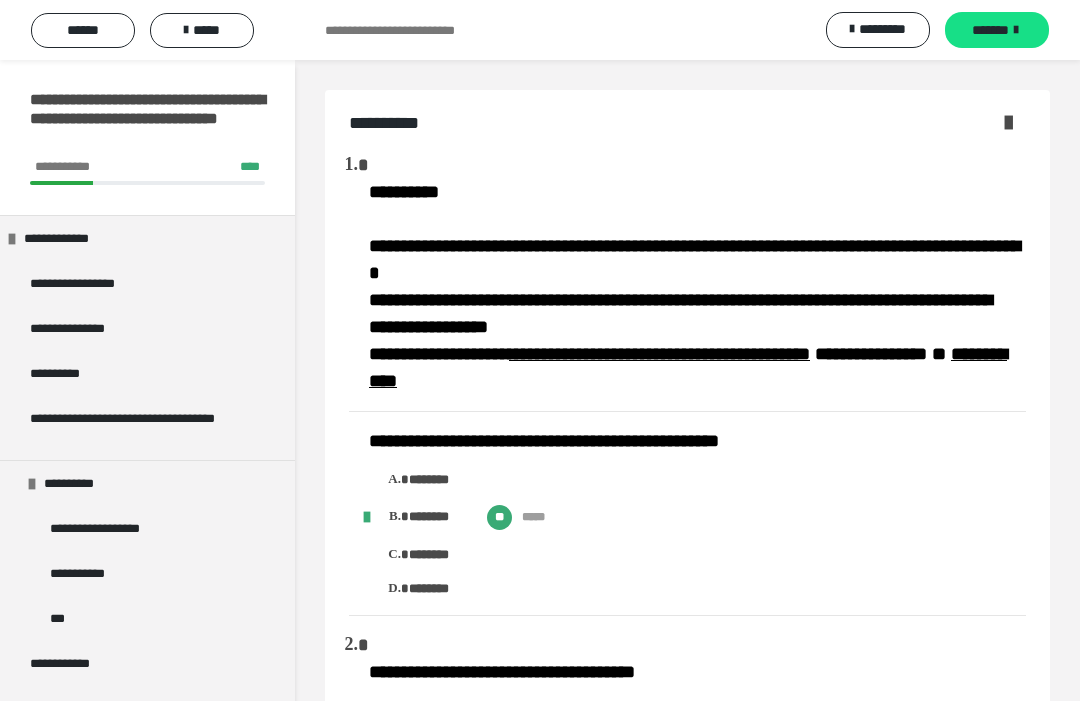 scroll, scrollTop: 3659, scrollLeft: 0, axis: vertical 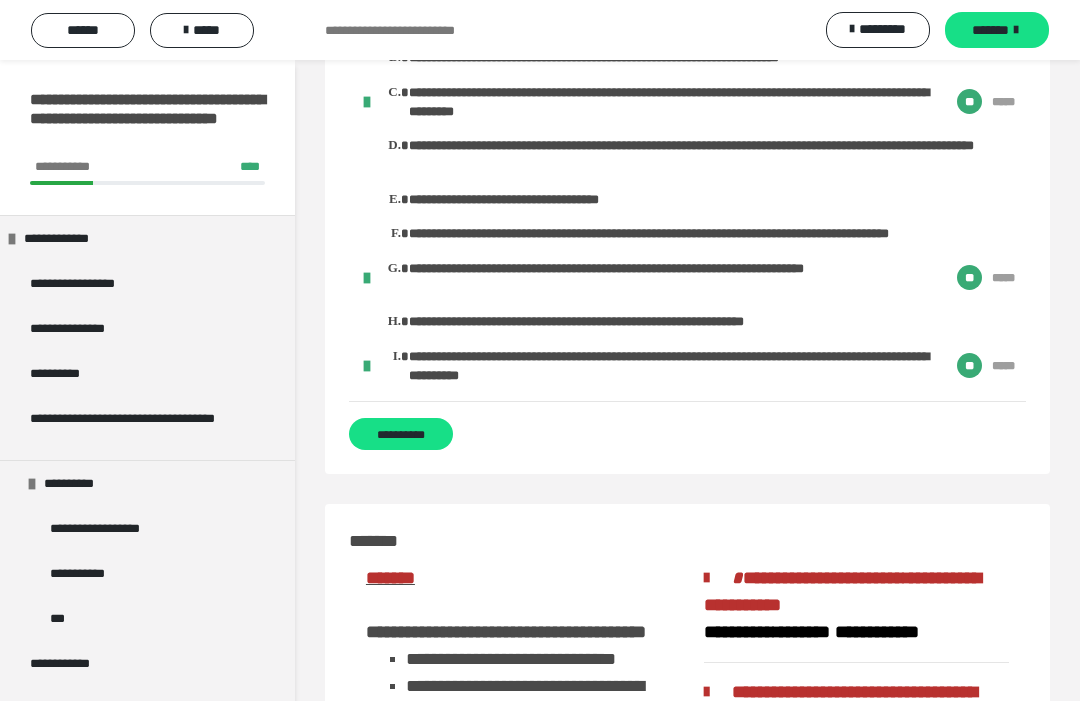 click on "**********" at bounding box center (401, 434) 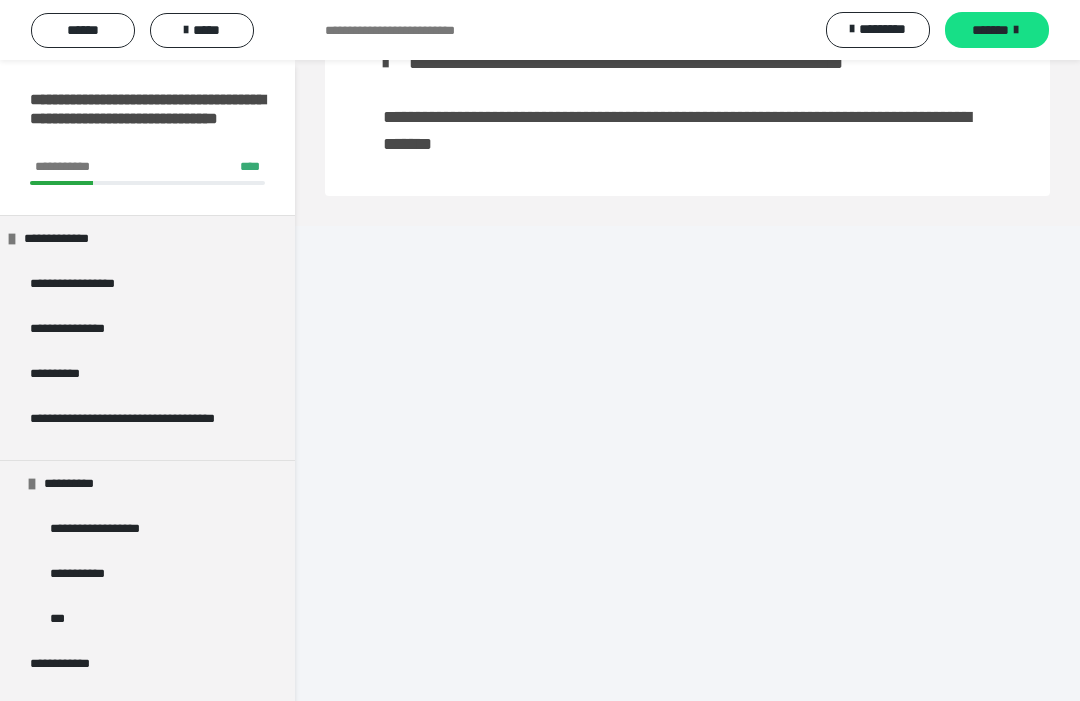scroll, scrollTop: 3315, scrollLeft: 0, axis: vertical 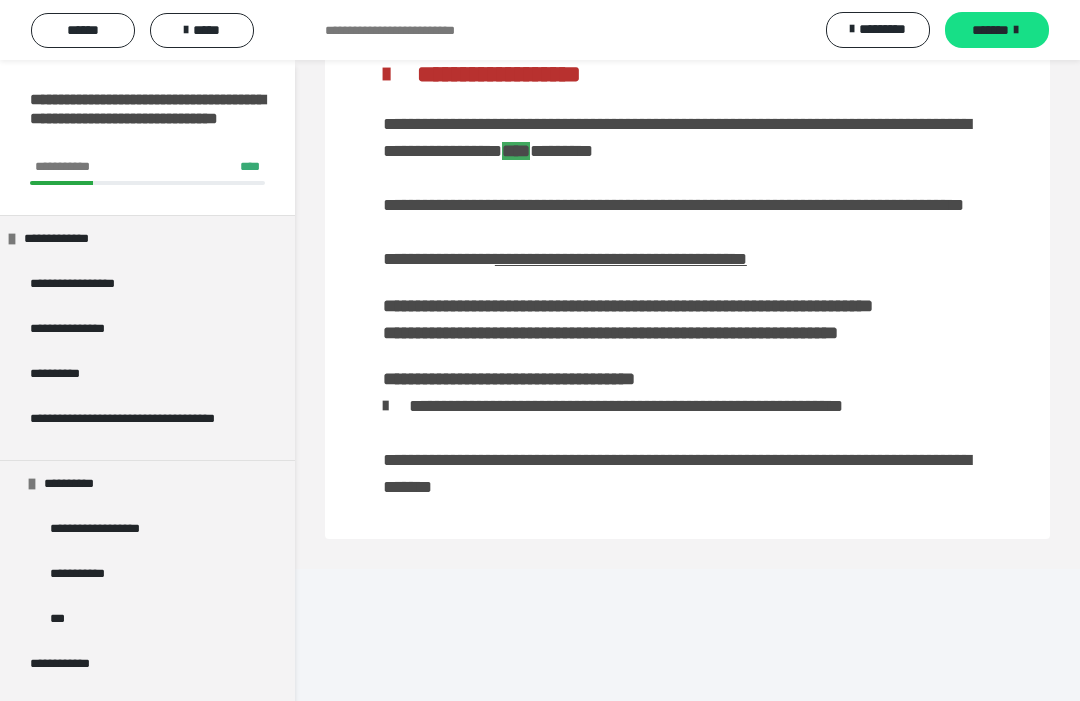 click on "*******" at bounding box center [990, 30] 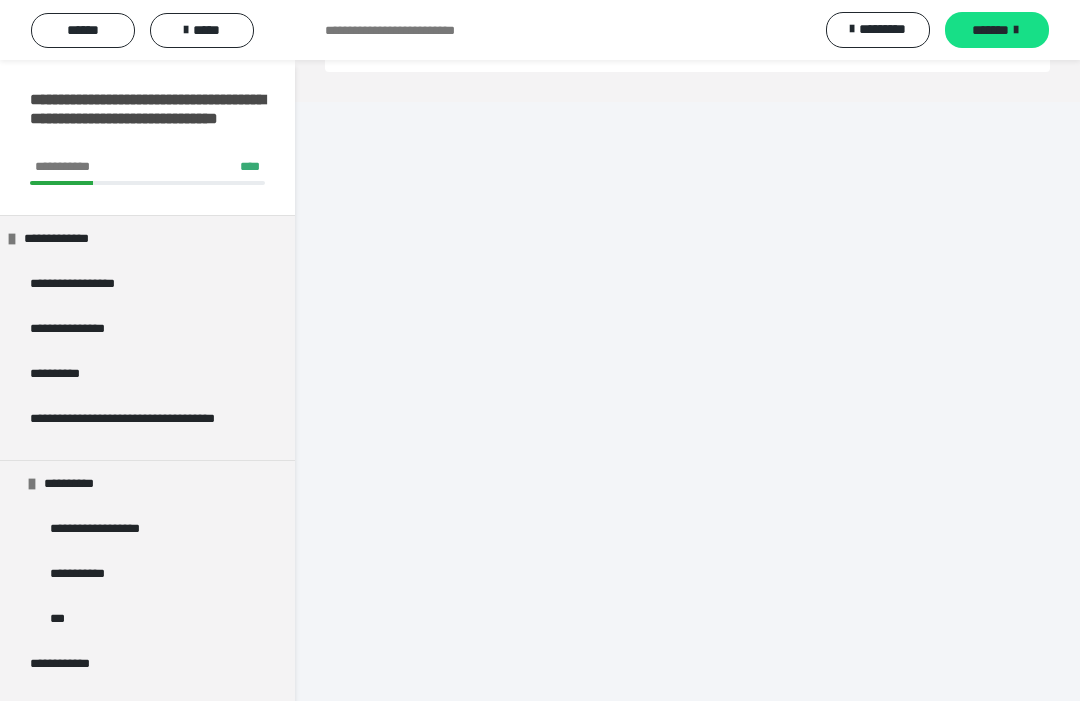 scroll, scrollTop: 2490, scrollLeft: 0, axis: vertical 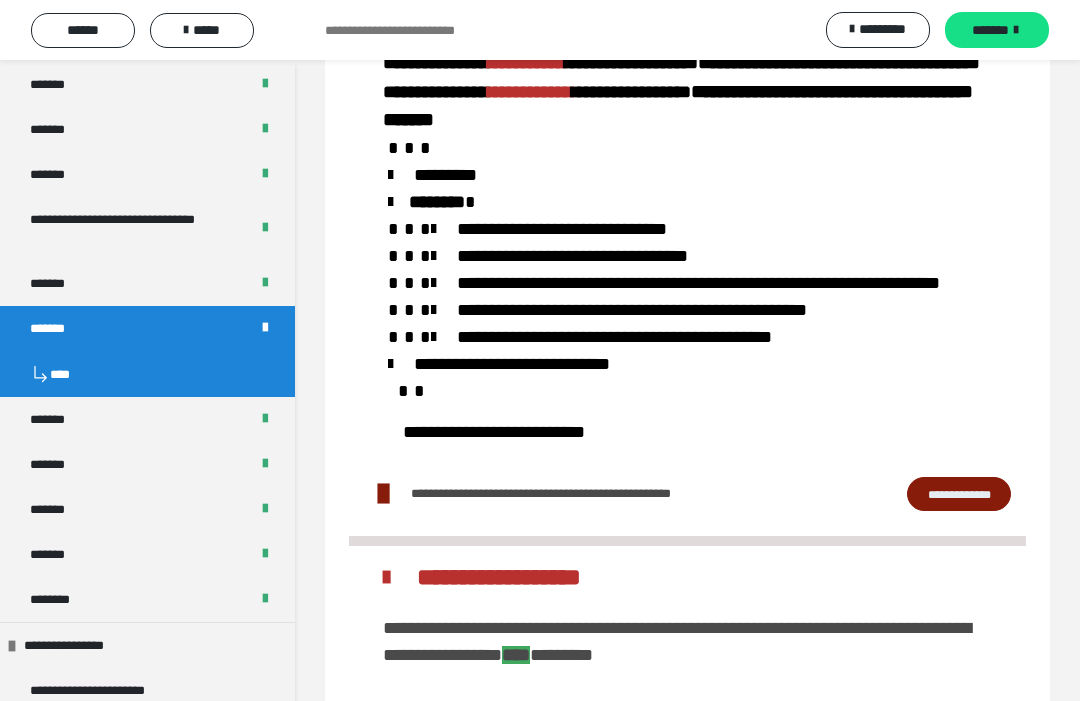 click on "*****" at bounding box center [202, 30] 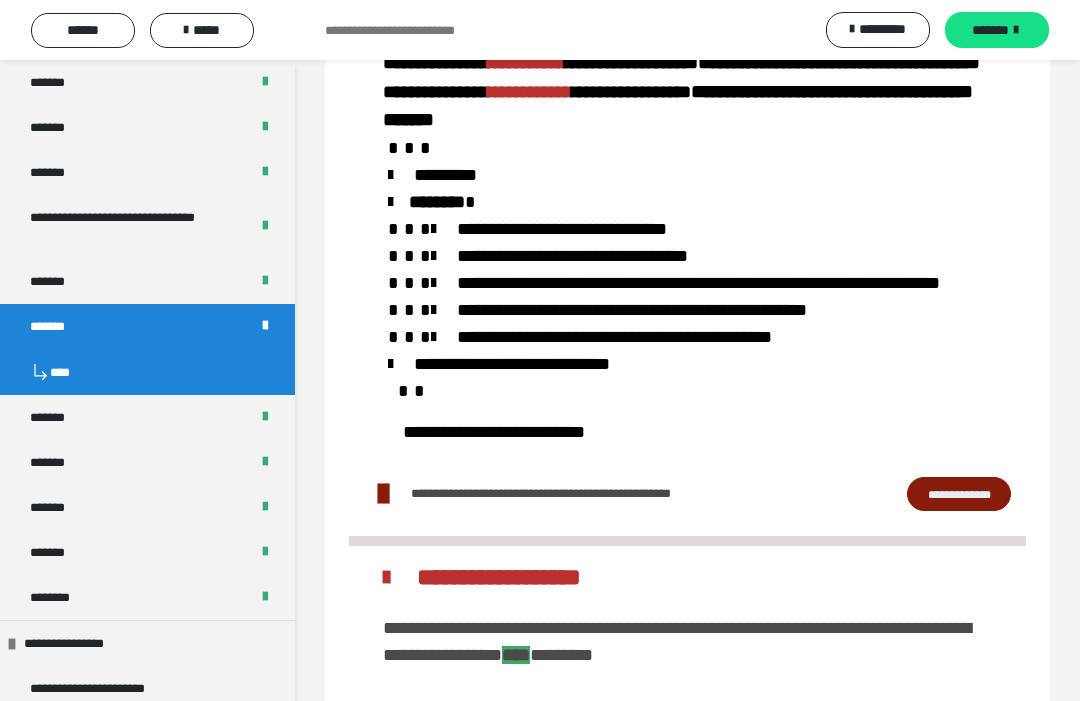 scroll, scrollTop: 829, scrollLeft: 0, axis: vertical 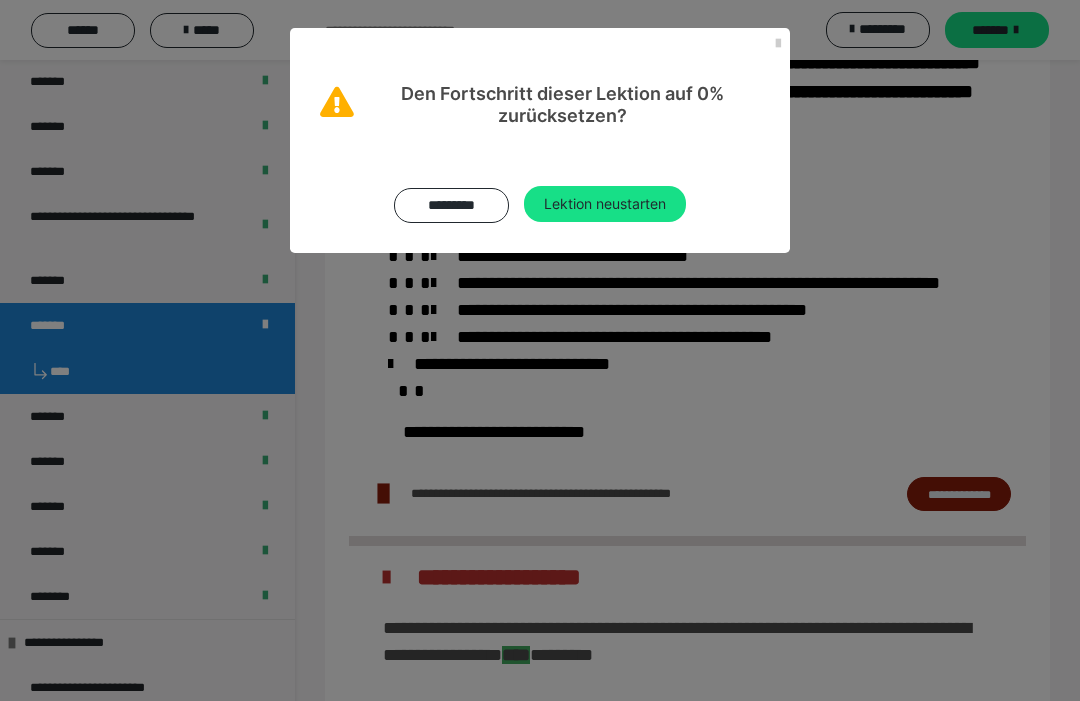 click on "Lektion neustarten" at bounding box center (605, 204) 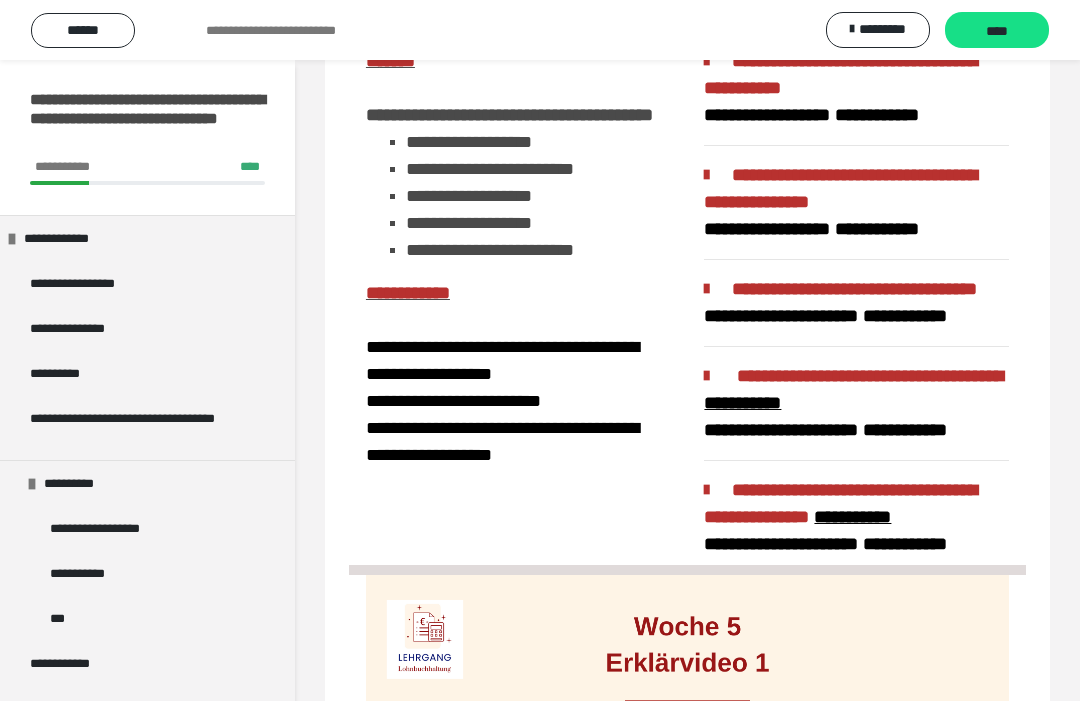 scroll, scrollTop: 103, scrollLeft: 0, axis: vertical 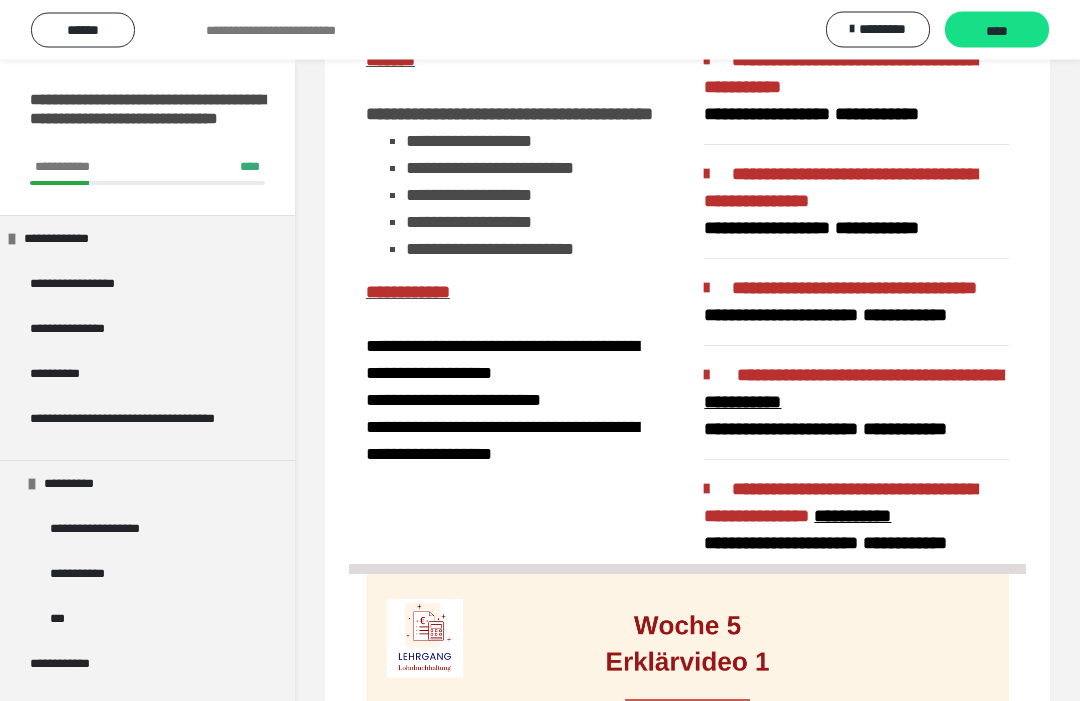 click on "****" at bounding box center [997, 31] 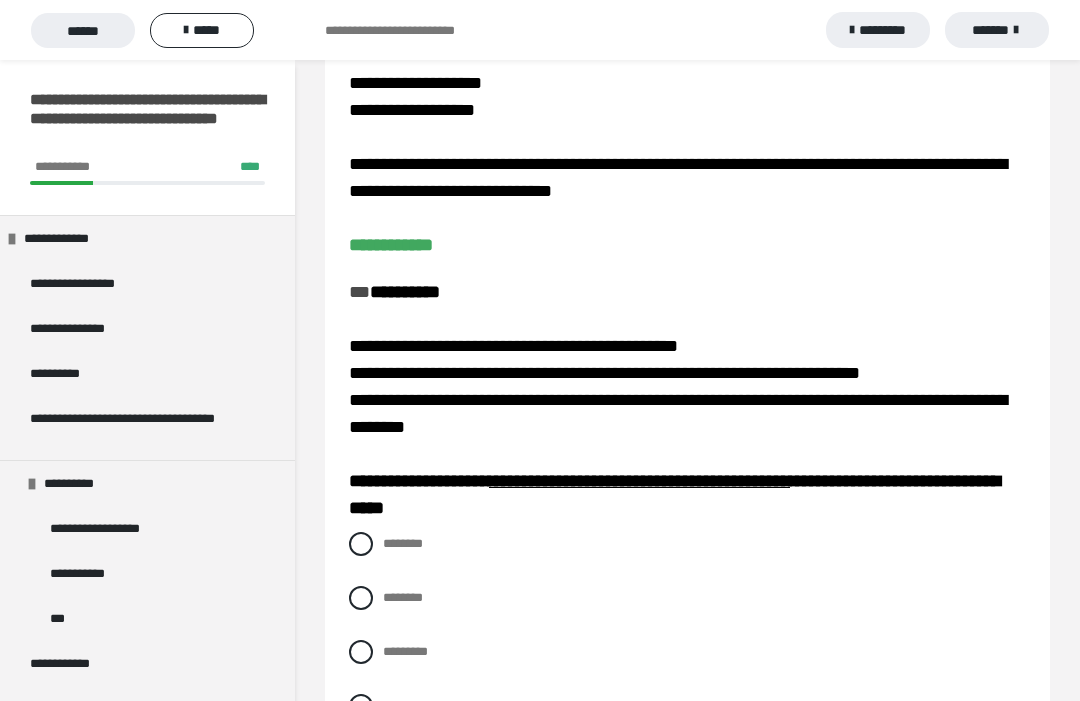 scroll, scrollTop: 55, scrollLeft: 0, axis: vertical 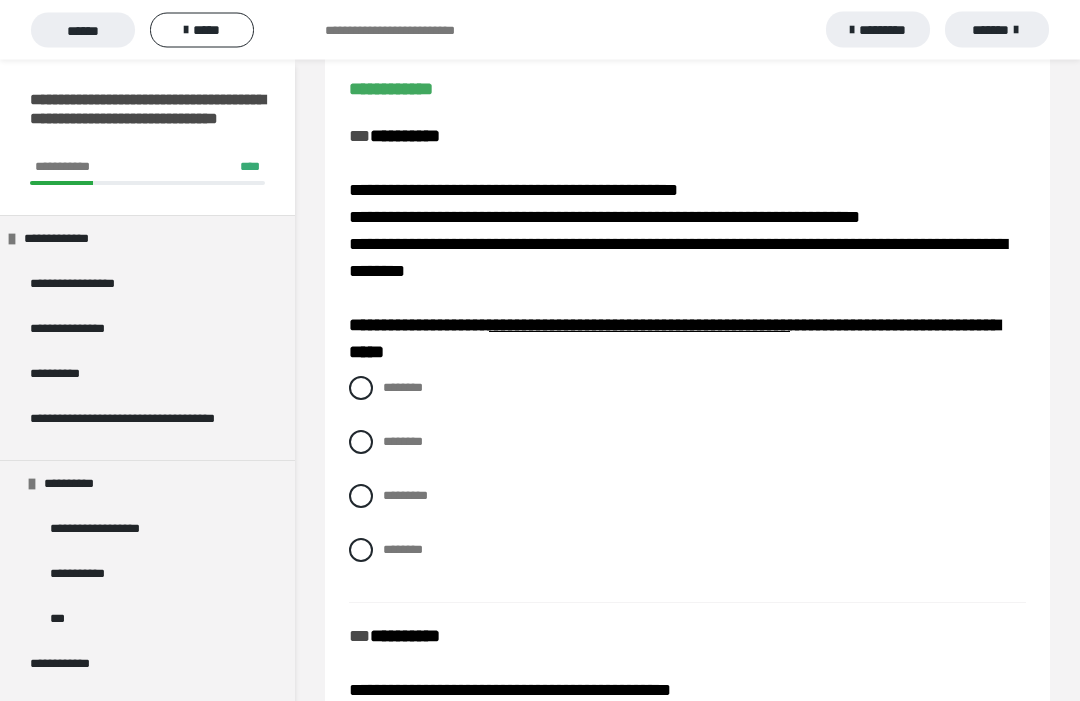 click on "******** ******** ********* ********" at bounding box center [687, 485] 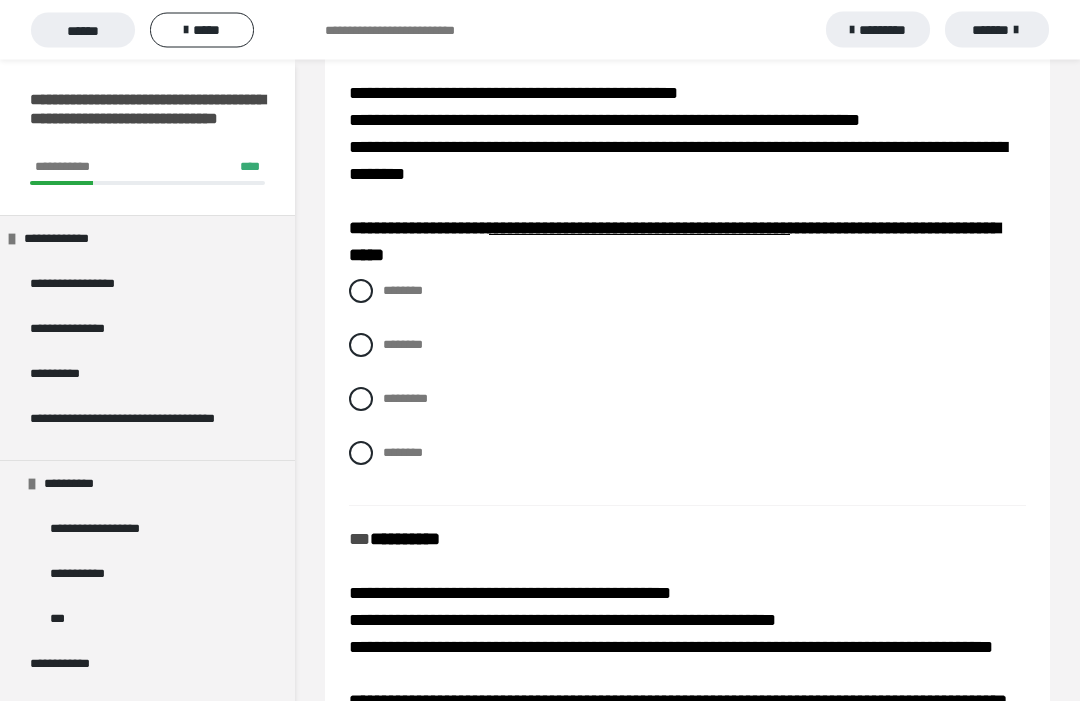 click at bounding box center [361, 292] 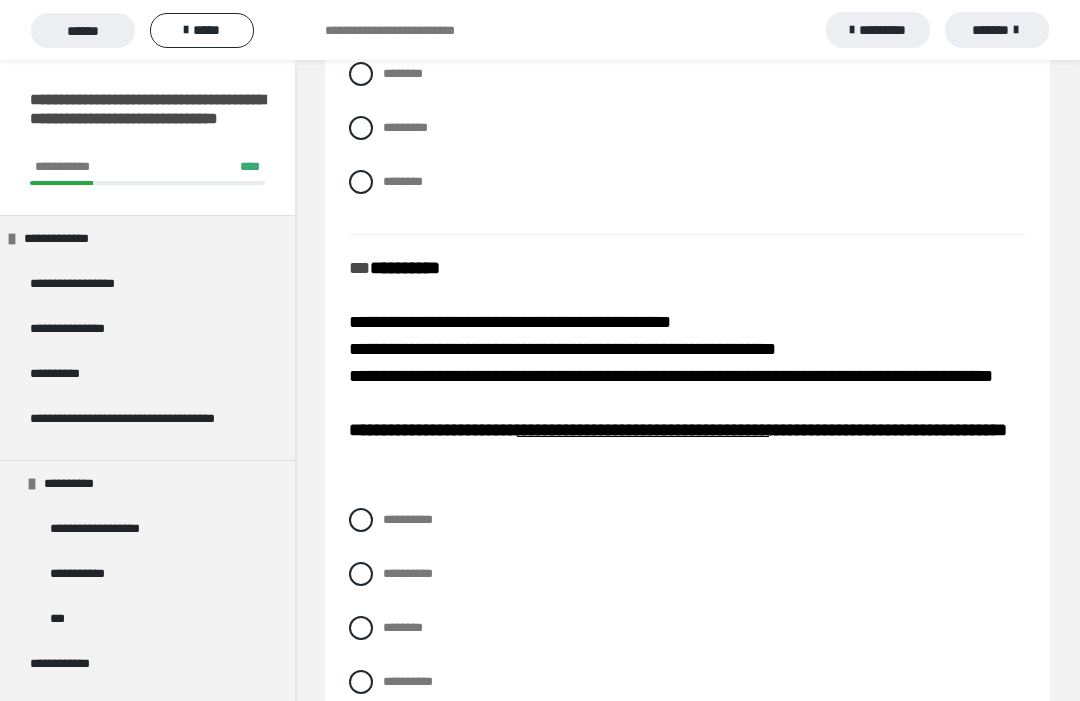 scroll, scrollTop: 541, scrollLeft: 0, axis: vertical 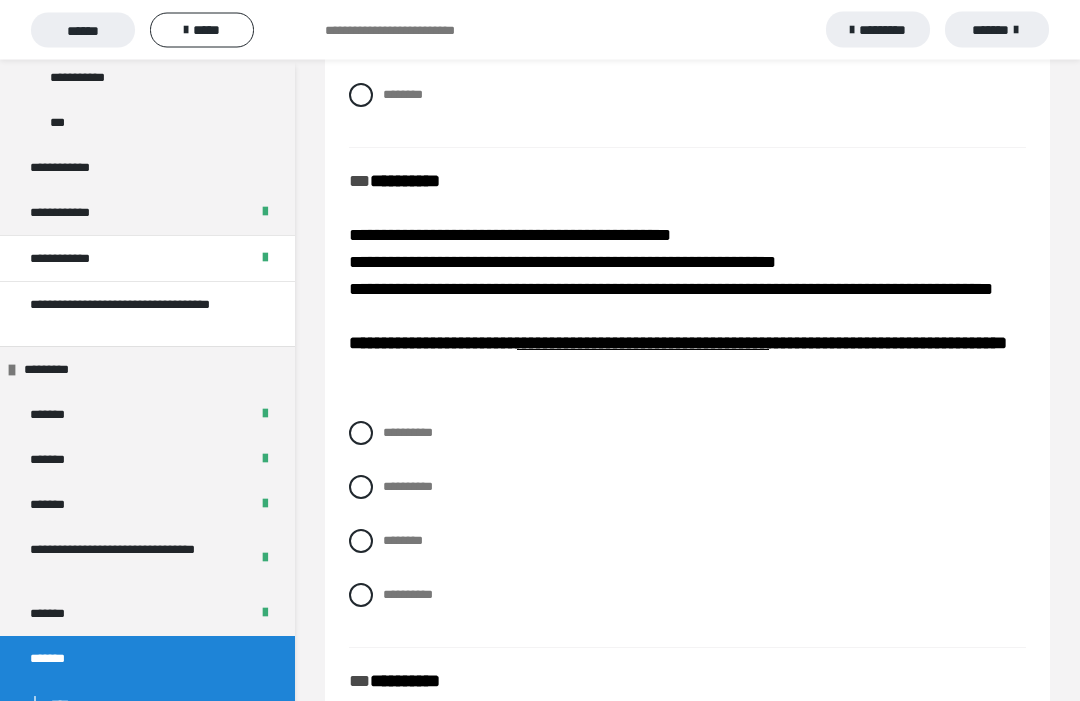 click at bounding box center [361, 596] 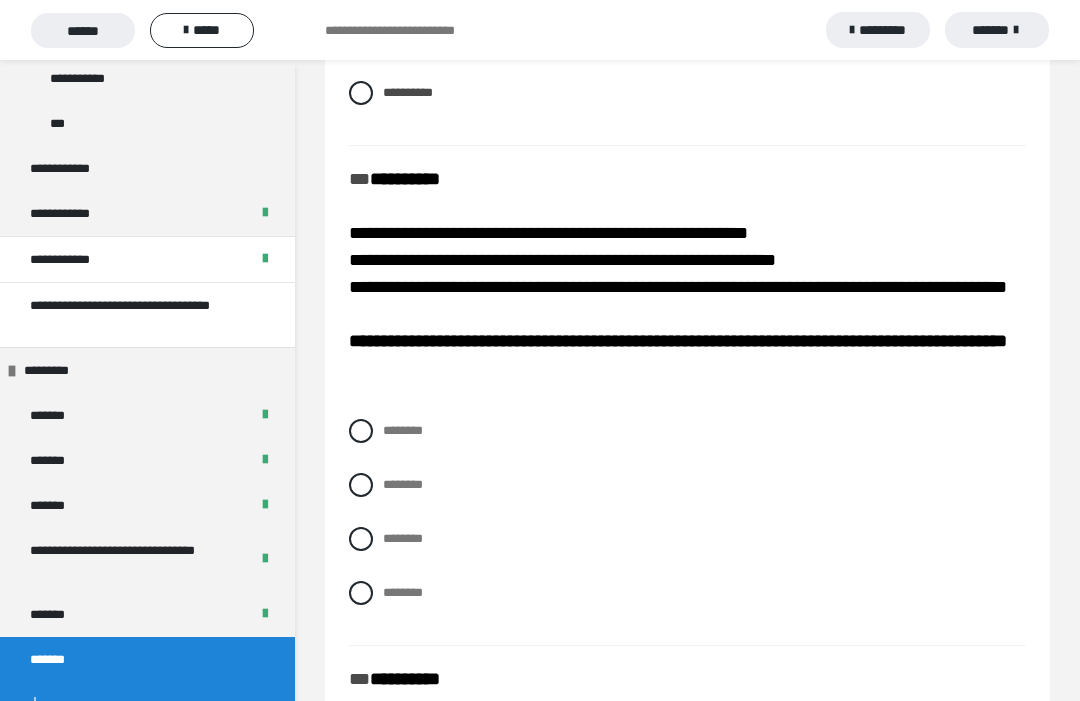 scroll, scrollTop: 1162, scrollLeft: 0, axis: vertical 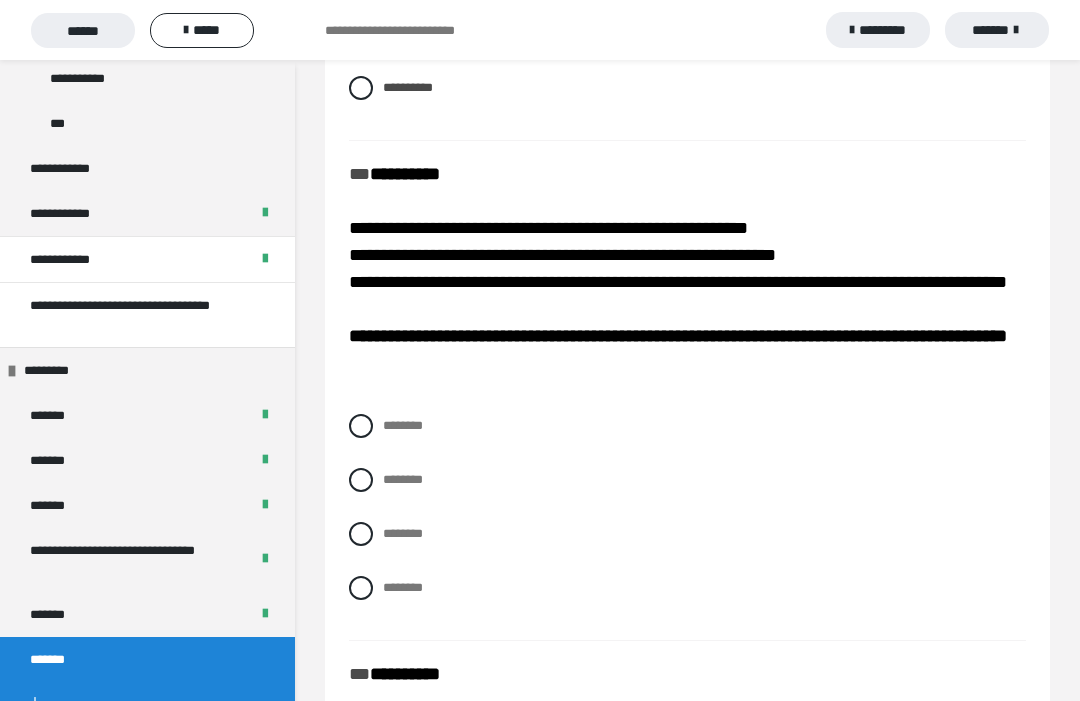 click on "******** ******** ******** ********" at bounding box center [687, 522] 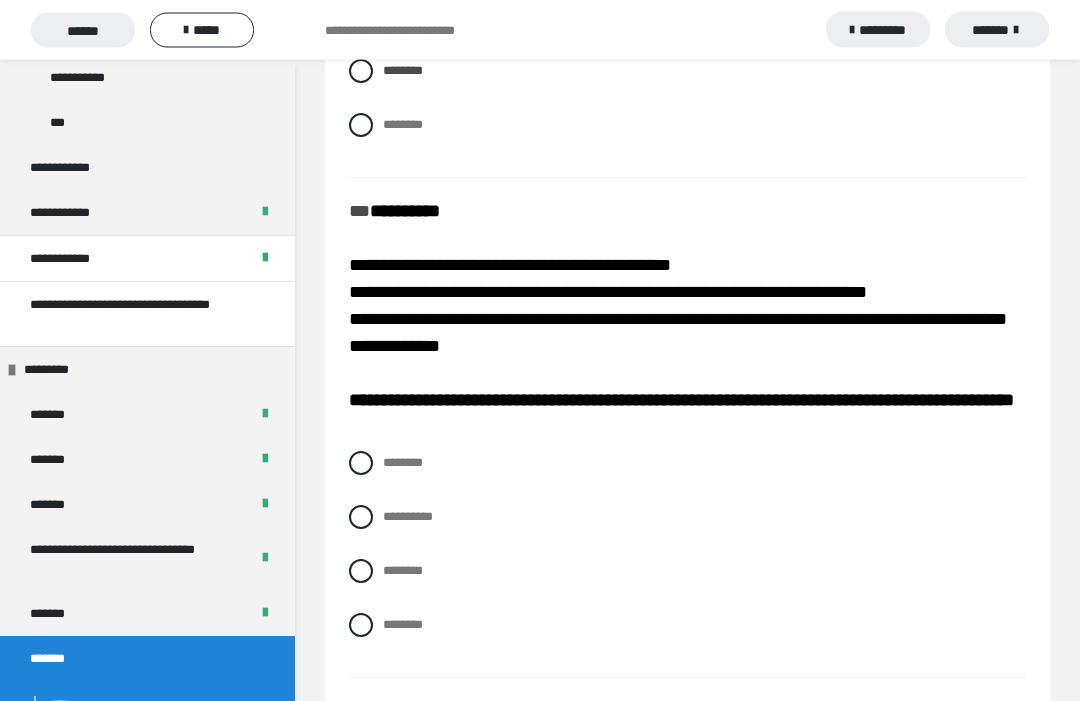 scroll, scrollTop: 1628, scrollLeft: 0, axis: vertical 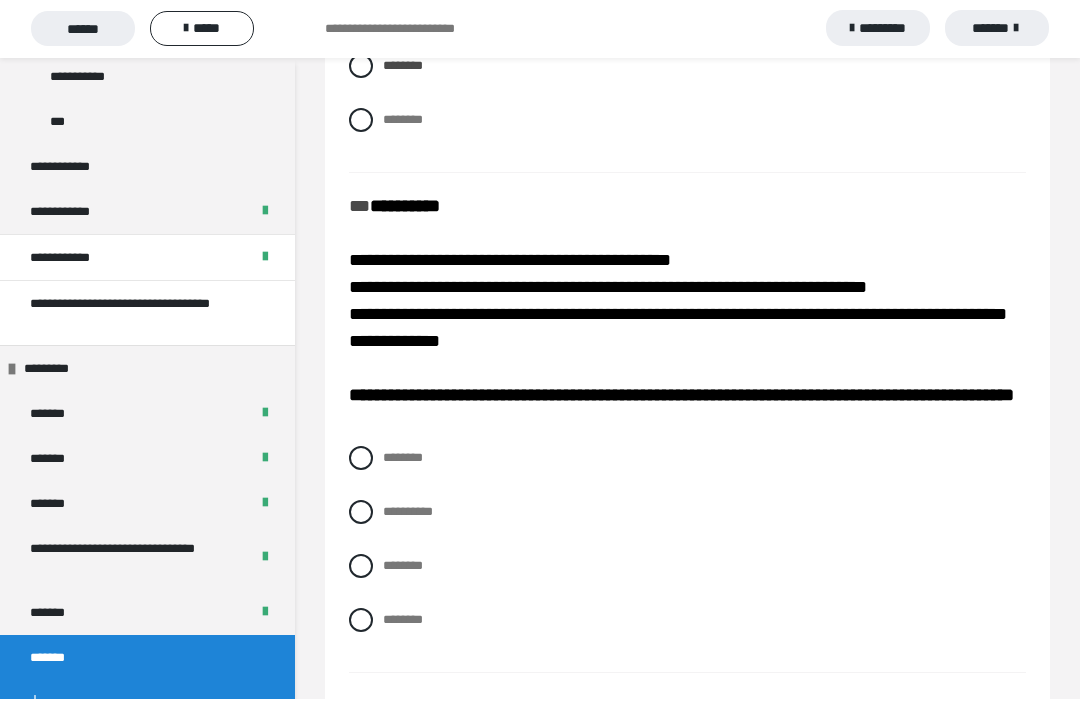 click on "********" at bounding box center [389, 562] 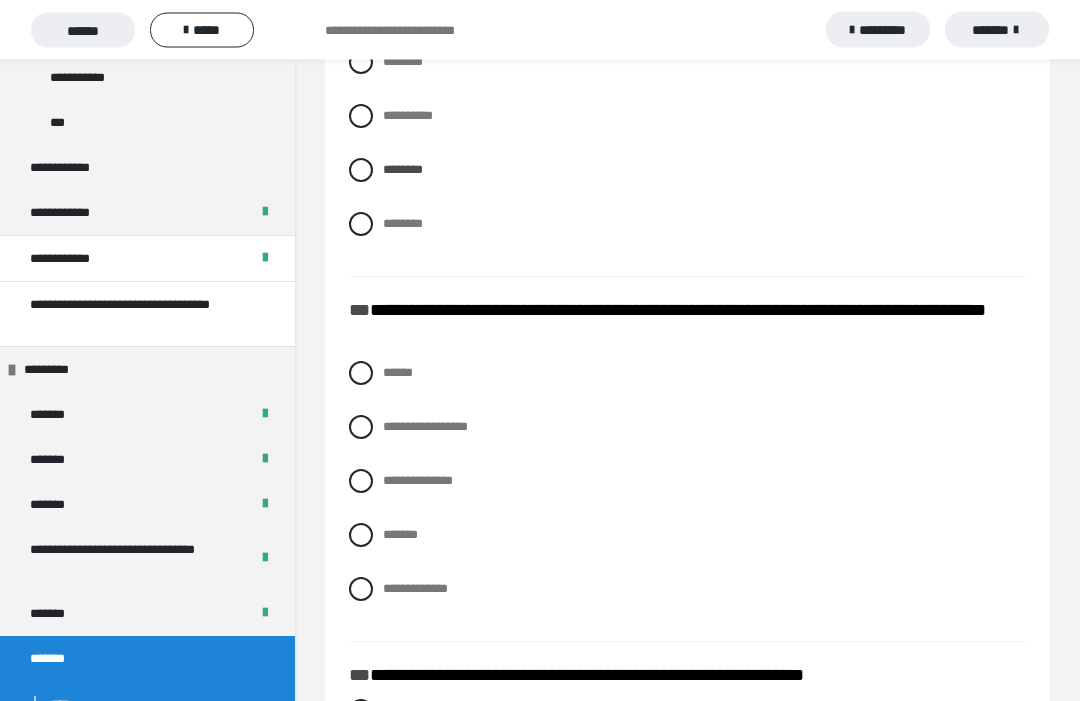 scroll, scrollTop: 2032, scrollLeft: 0, axis: vertical 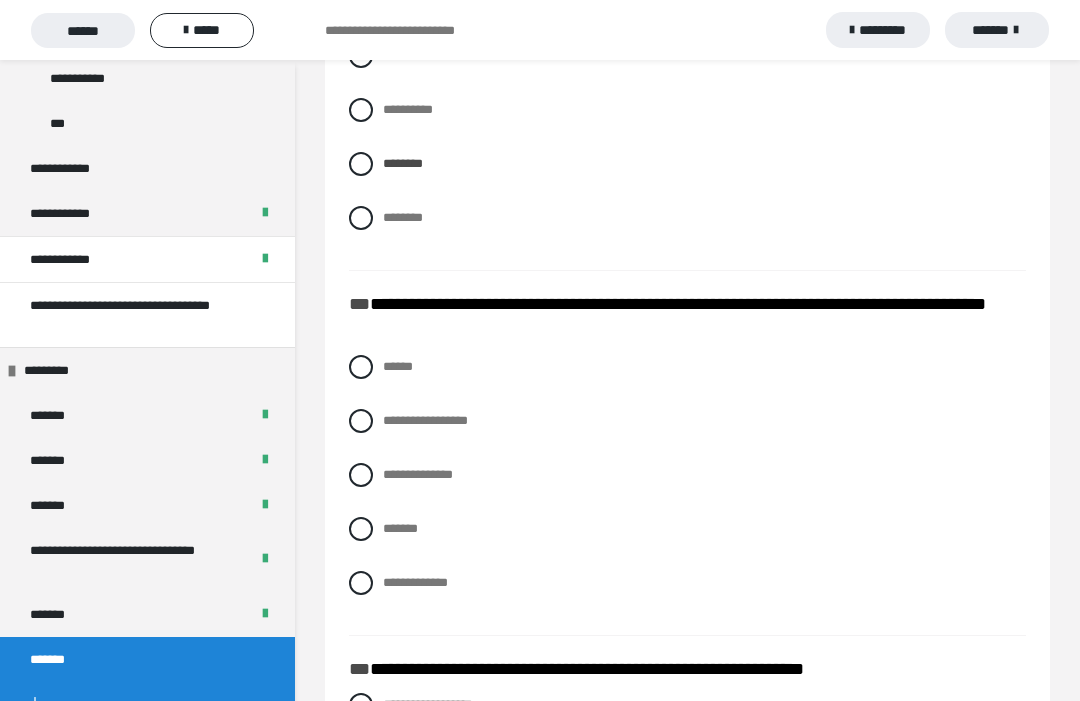 click at bounding box center (361, 529) 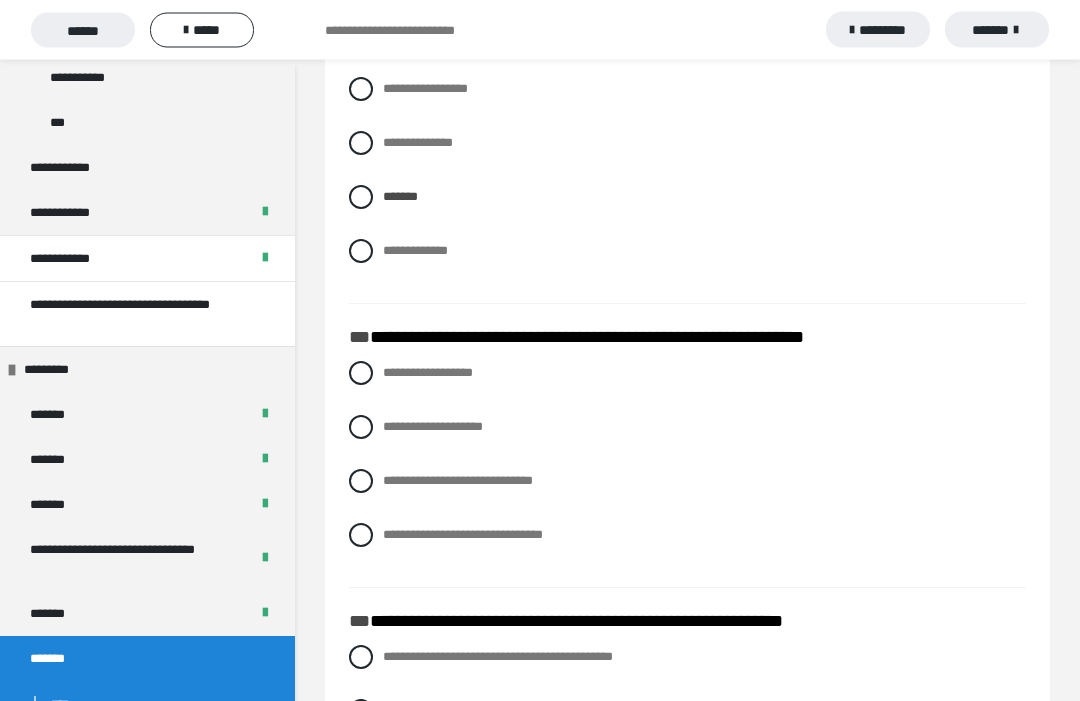 scroll, scrollTop: 2379, scrollLeft: 0, axis: vertical 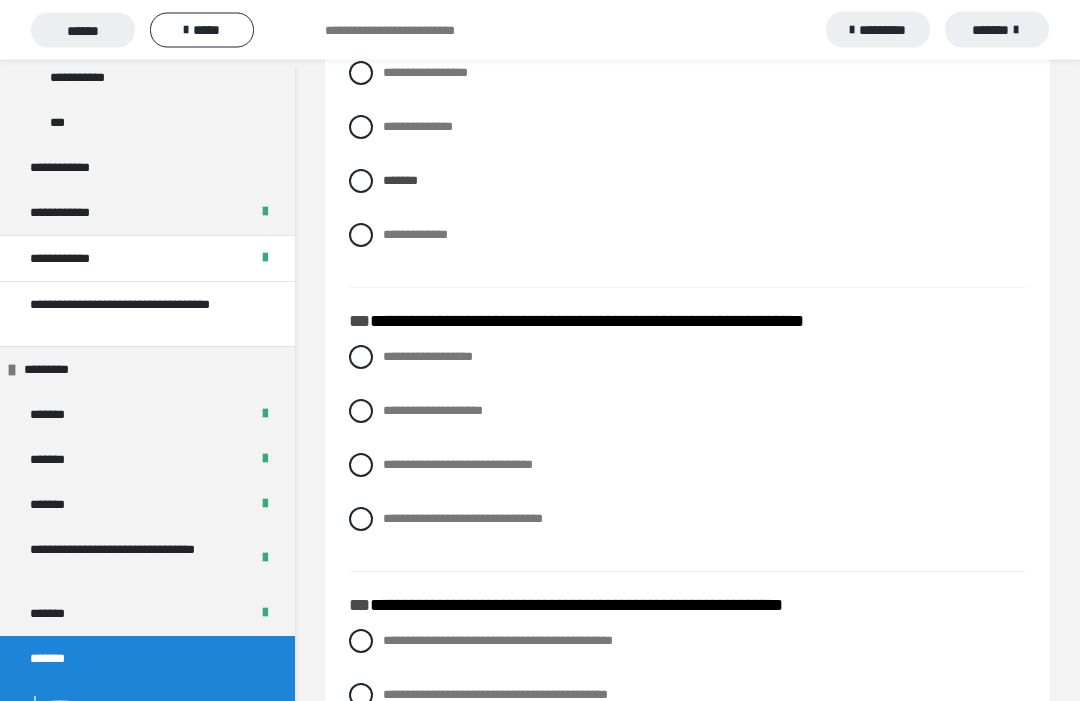 click on "**********" at bounding box center [433, 411] 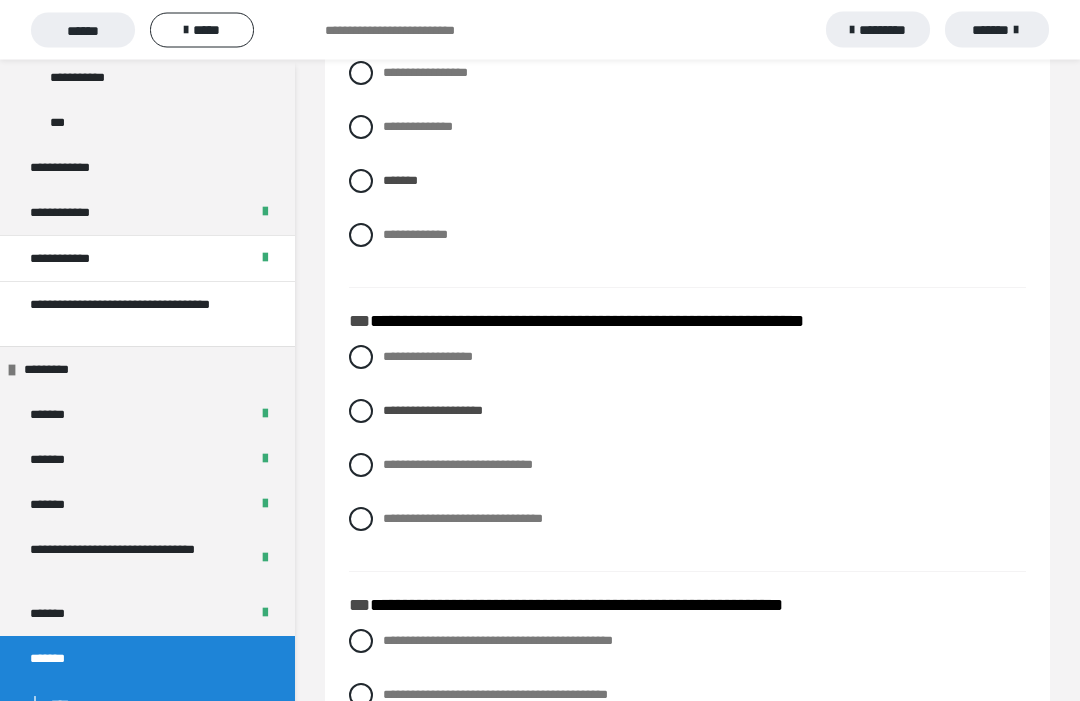 scroll, scrollTop: 2380, scrollLeft: 0, axis: vertical 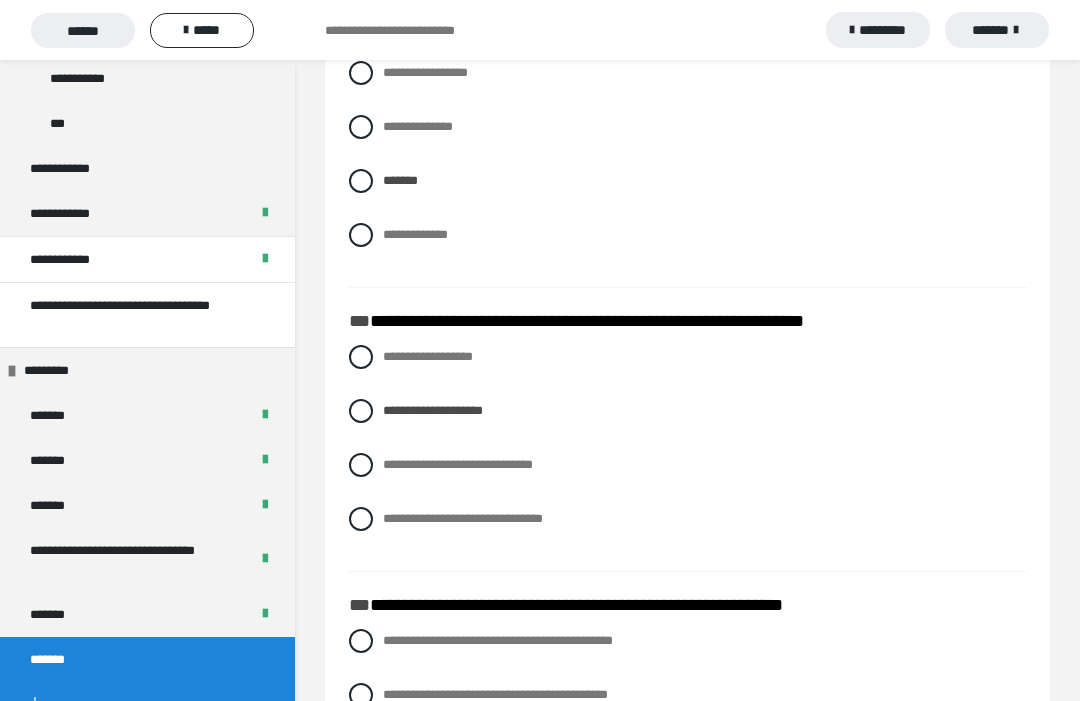 click on "**********" at bounding box center [428, 356] 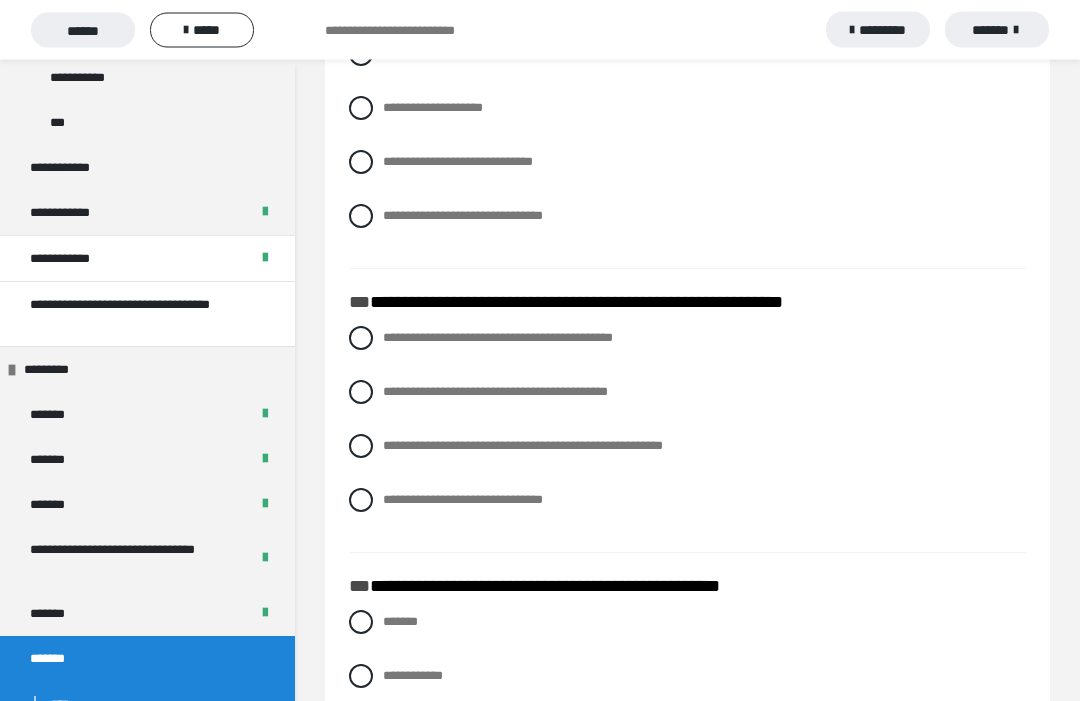scroll, scrollTop: 2686, scrollLeft: 0, axis: vertical 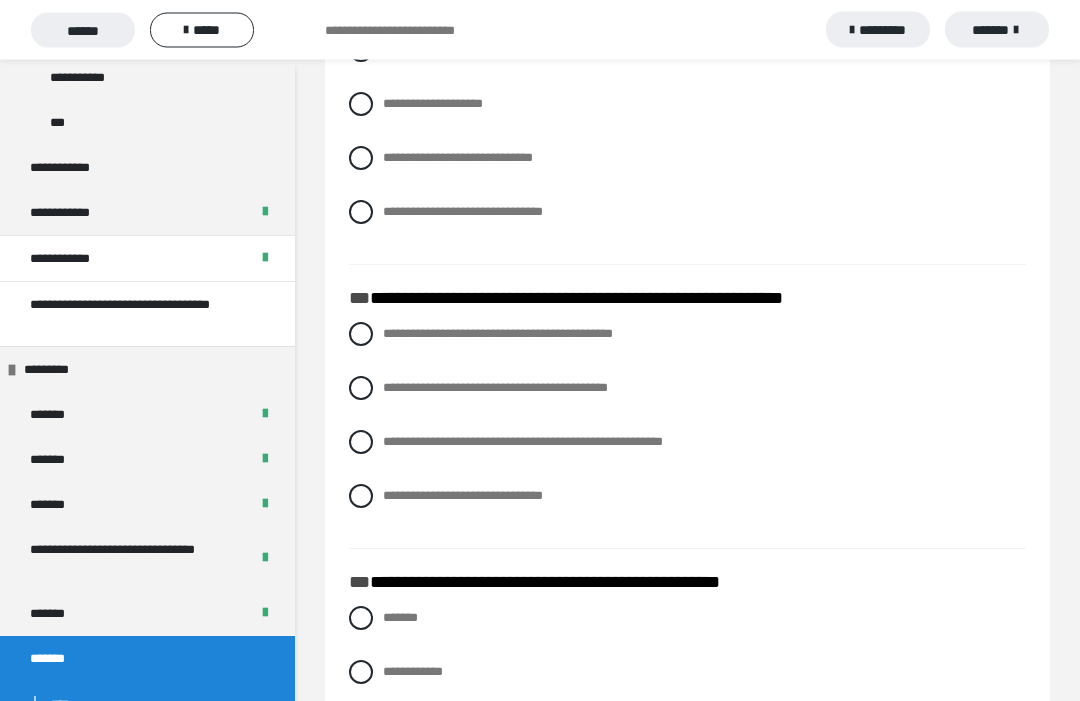 click on "**********" at bounding box center [495, 388] 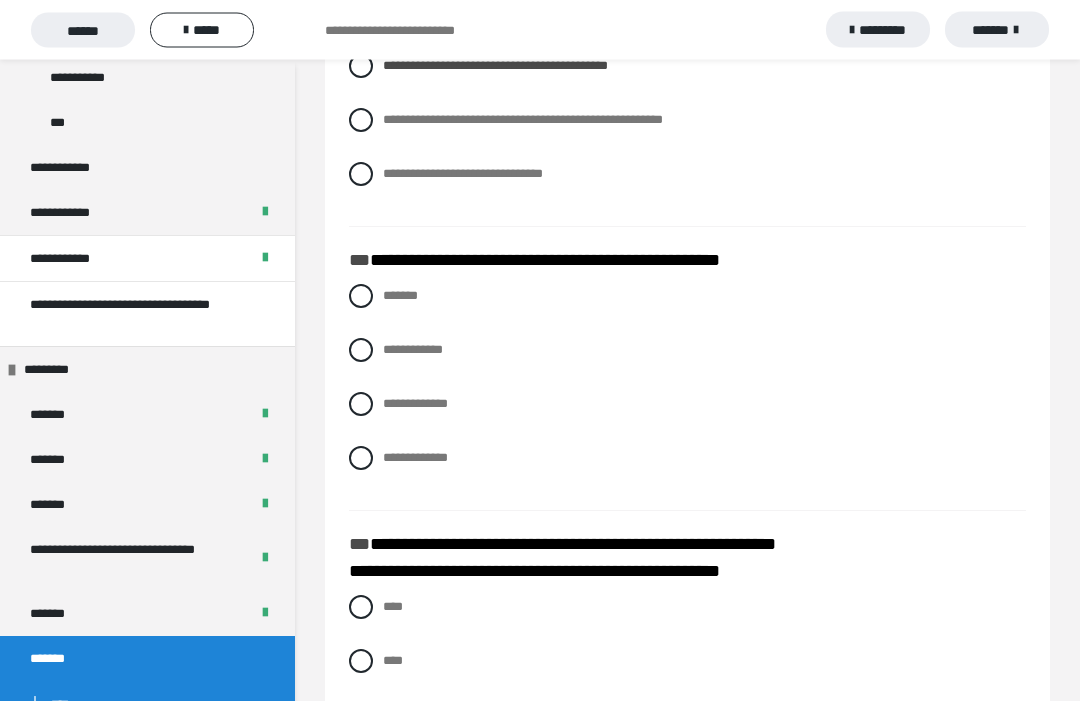 scroll, scrollTop: 3011, scrollLeft: 0, axis: vertical 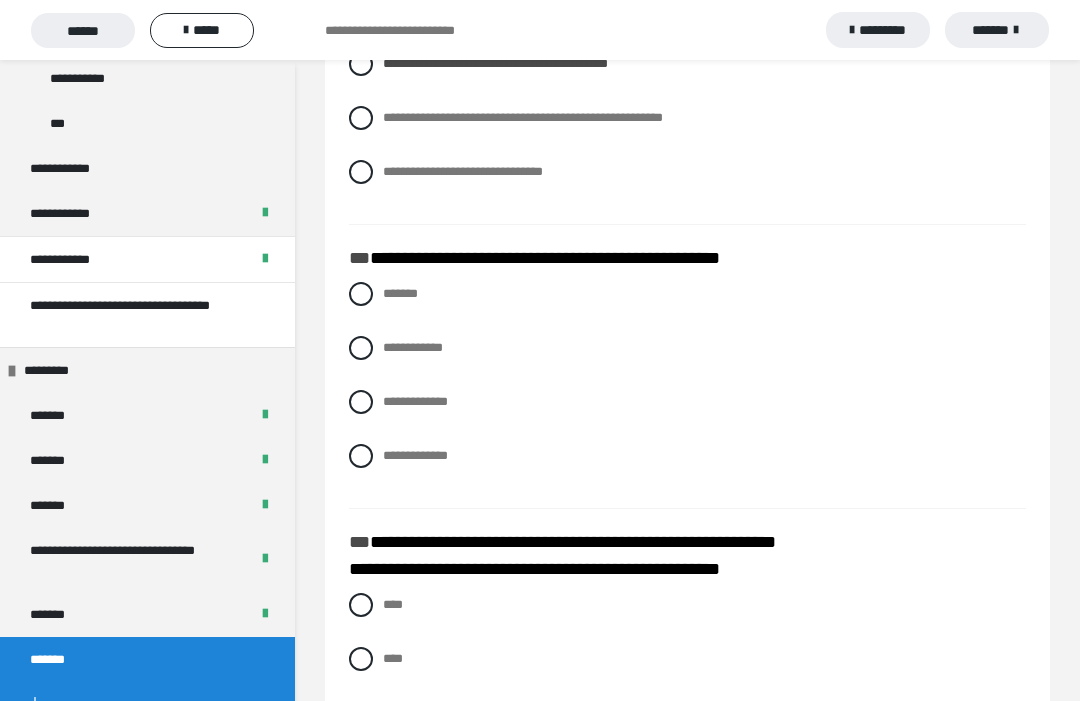 click on "**********" at bounding box center (415, 401) 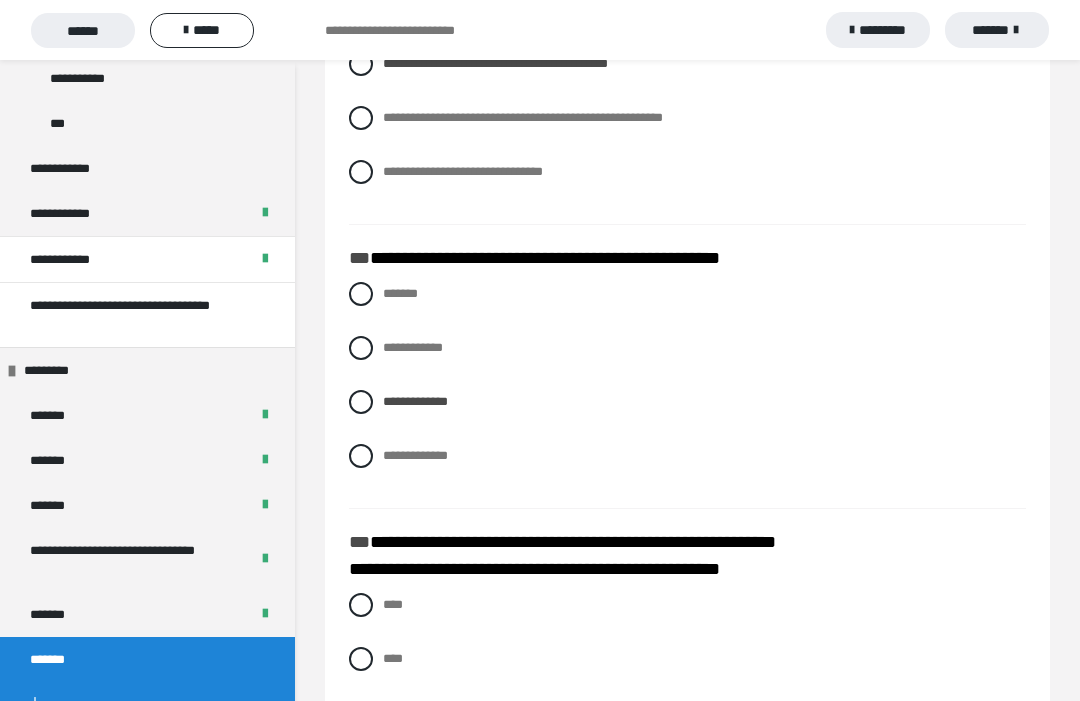 click on "**********" at bounding box center (413, 347) 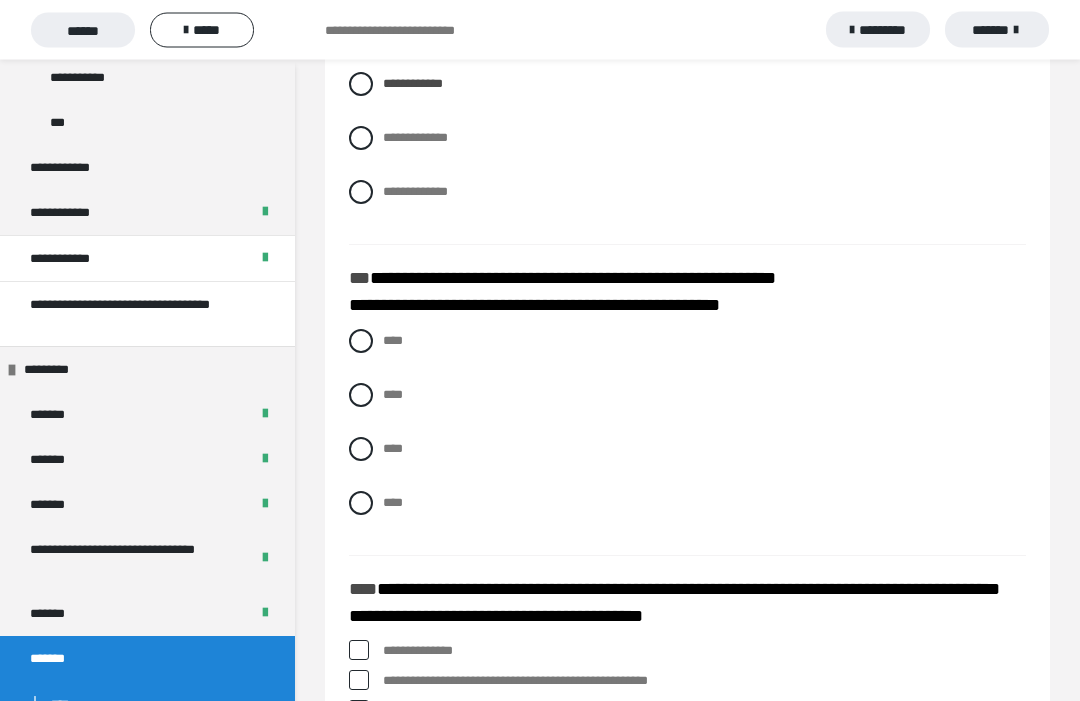 scroll, scrollTop: 3275, scrollLeft: 0, axis: vertical 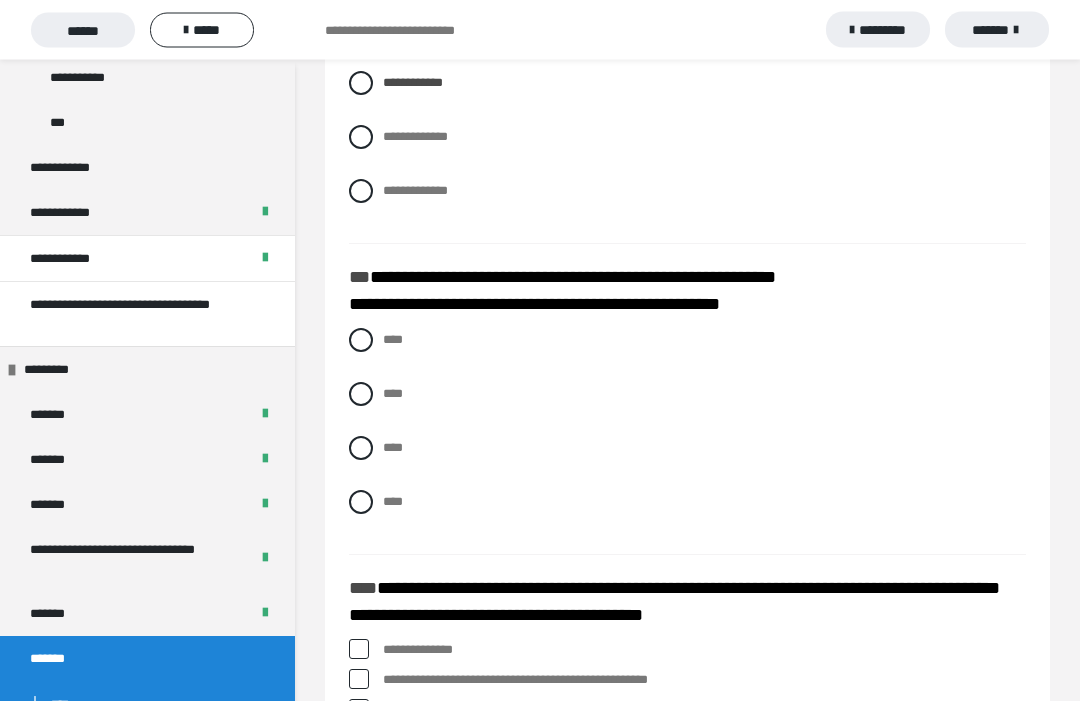 click on "****" at bounding box center [389, 497] 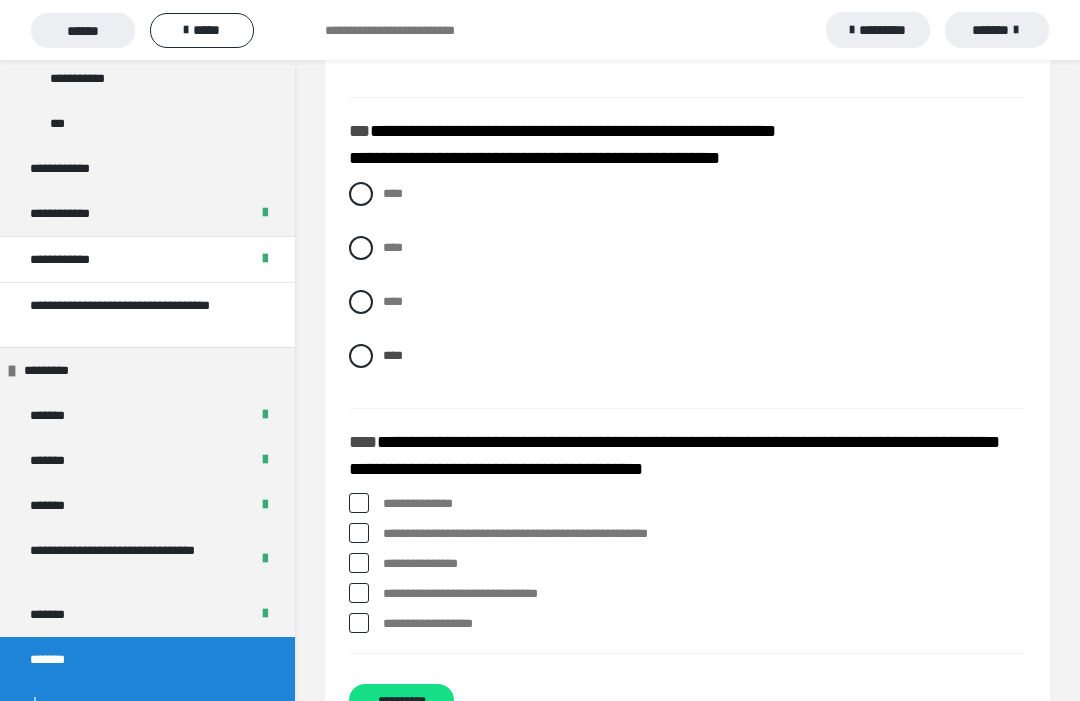 scroll, scrollTop: 3424, scrollLeft: 0, axis: vertical 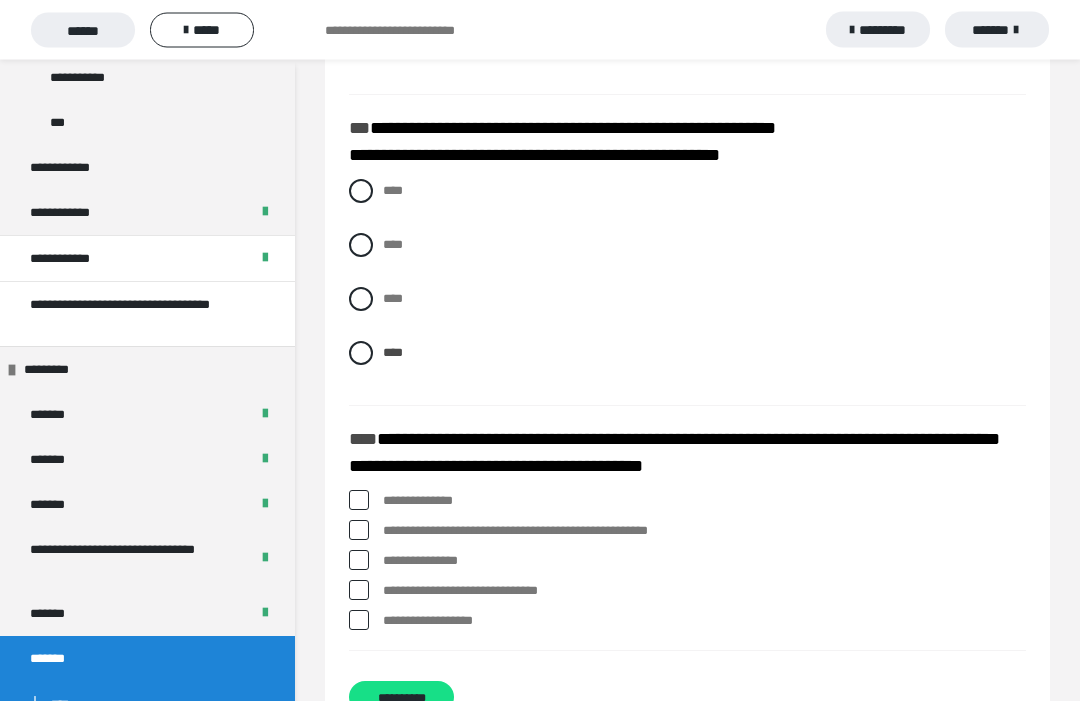 click on "**********" at bounding box center [704, 502] 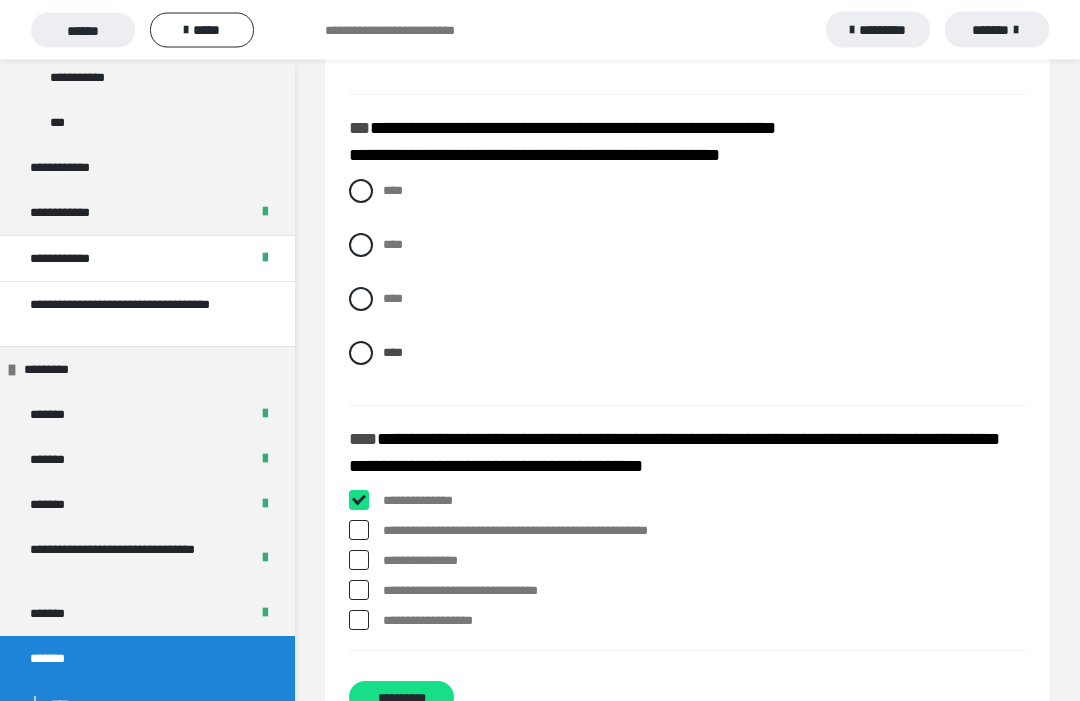 checkbox on "****" 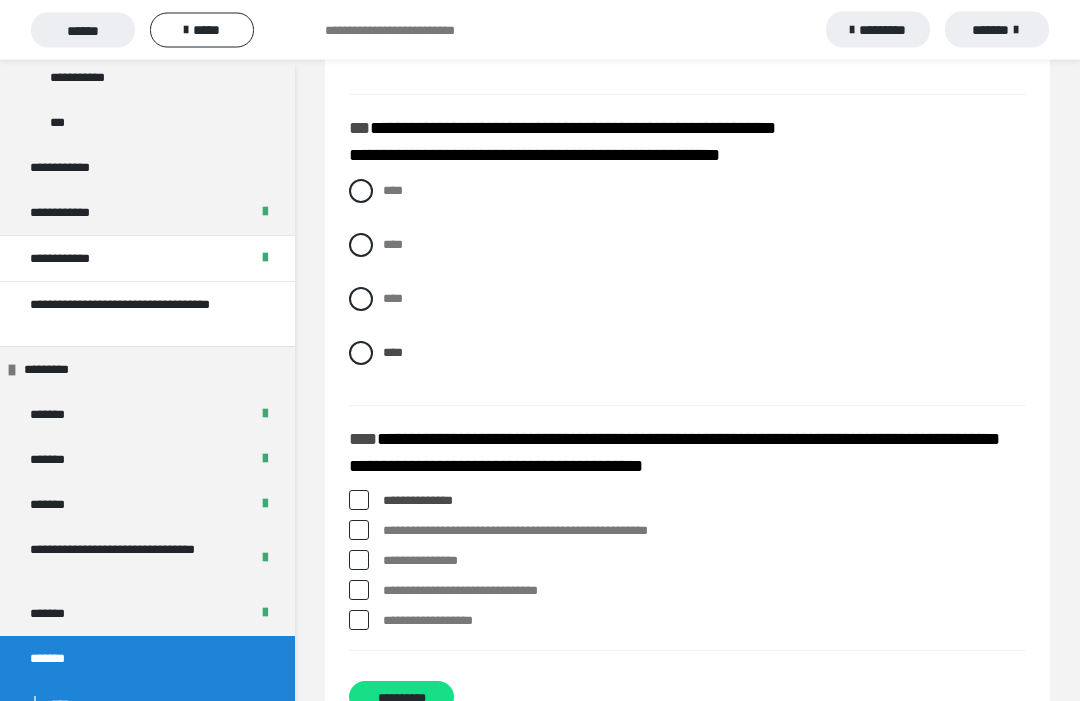 scroll, scrollTop: 3424, scrollLeft: 0, axis: vertical 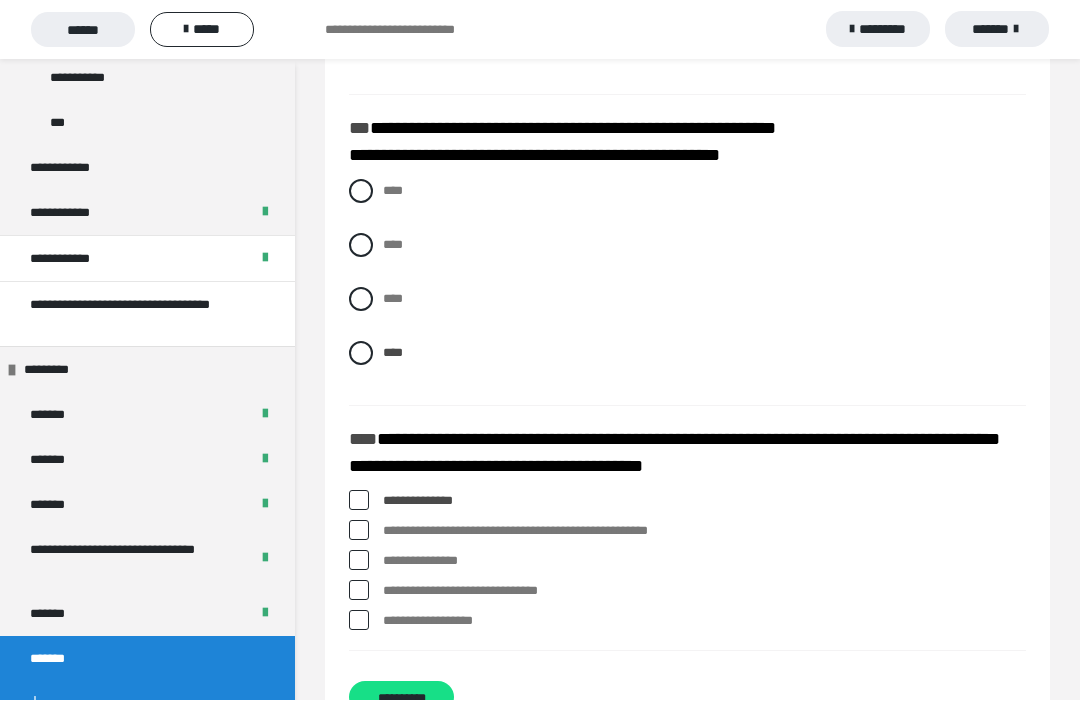 click on "**********" at bounding box center [401, 698] 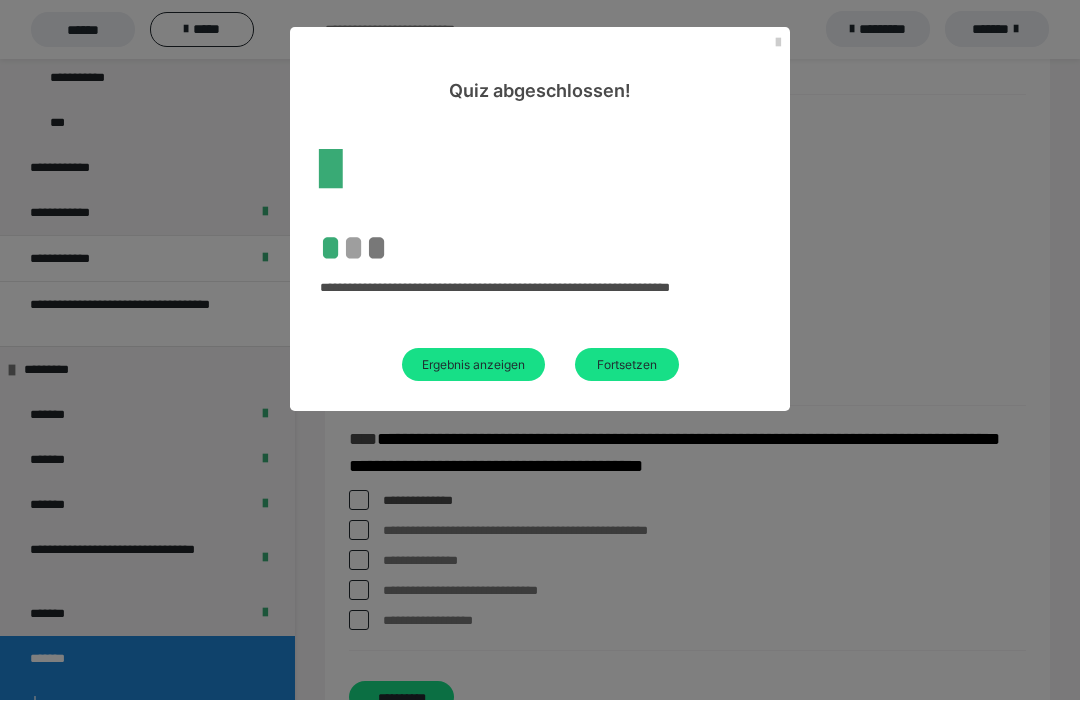 scroll, scrollTop: 60, scrollLeft: 0, axis: vertical 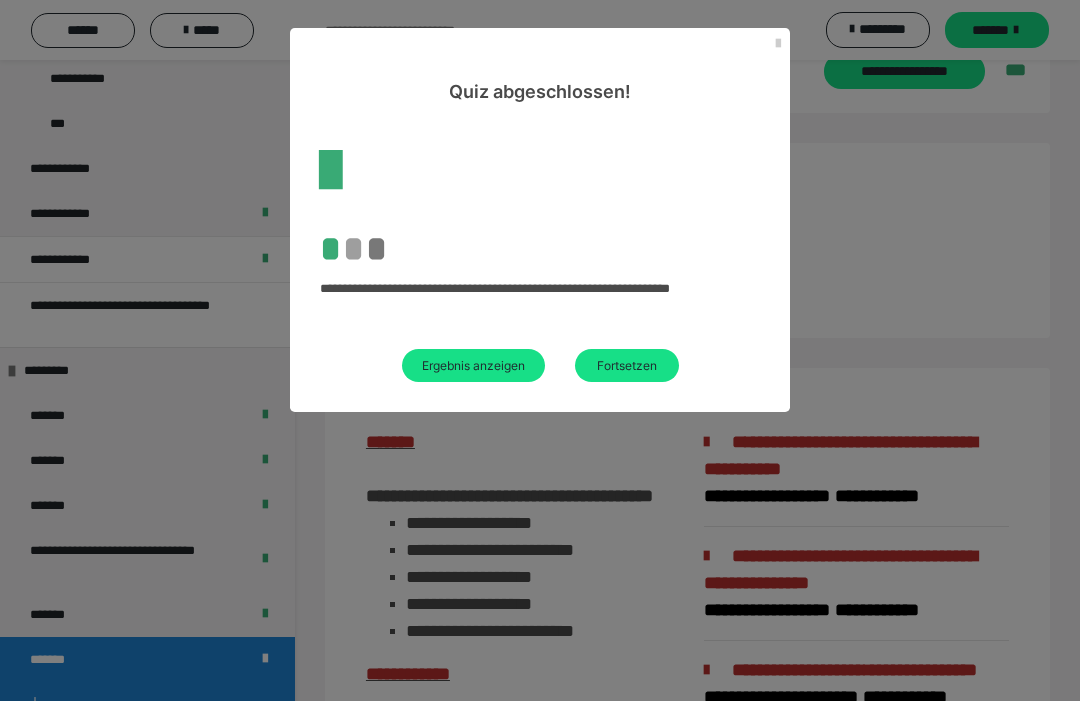 click on "Ergebnis anzeigen" at bounding box center [473, 365] 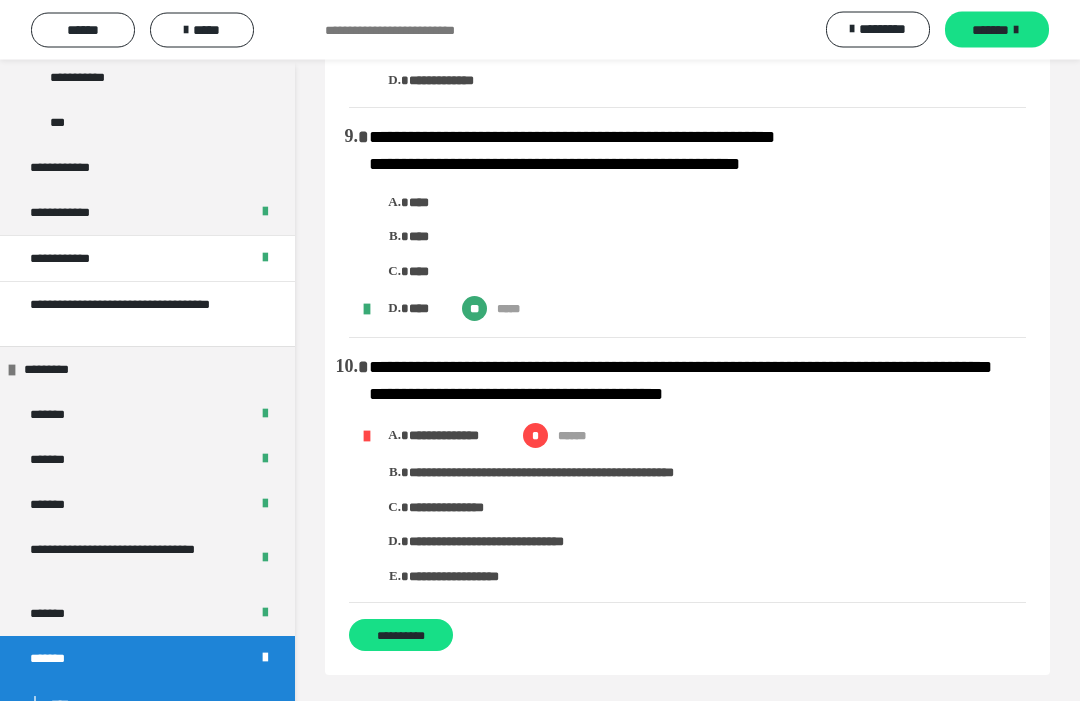 scroll, scrollTop: 2540, scrollLeft: 0, axis: vertical 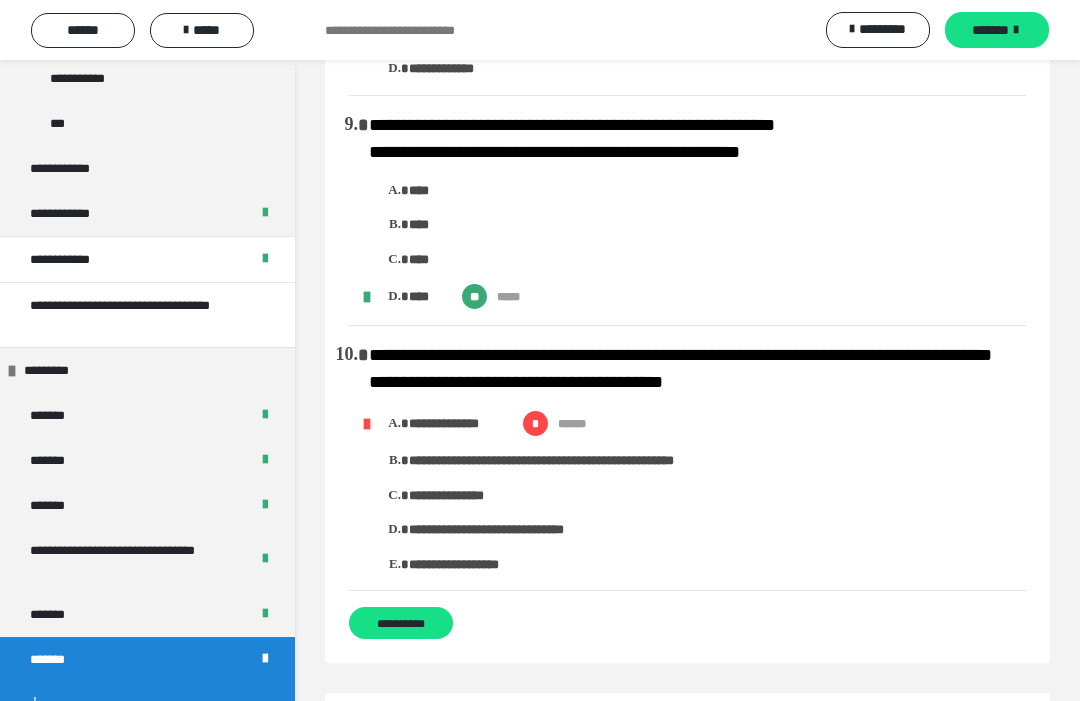click on "**********" at bounding box center (401, 623) 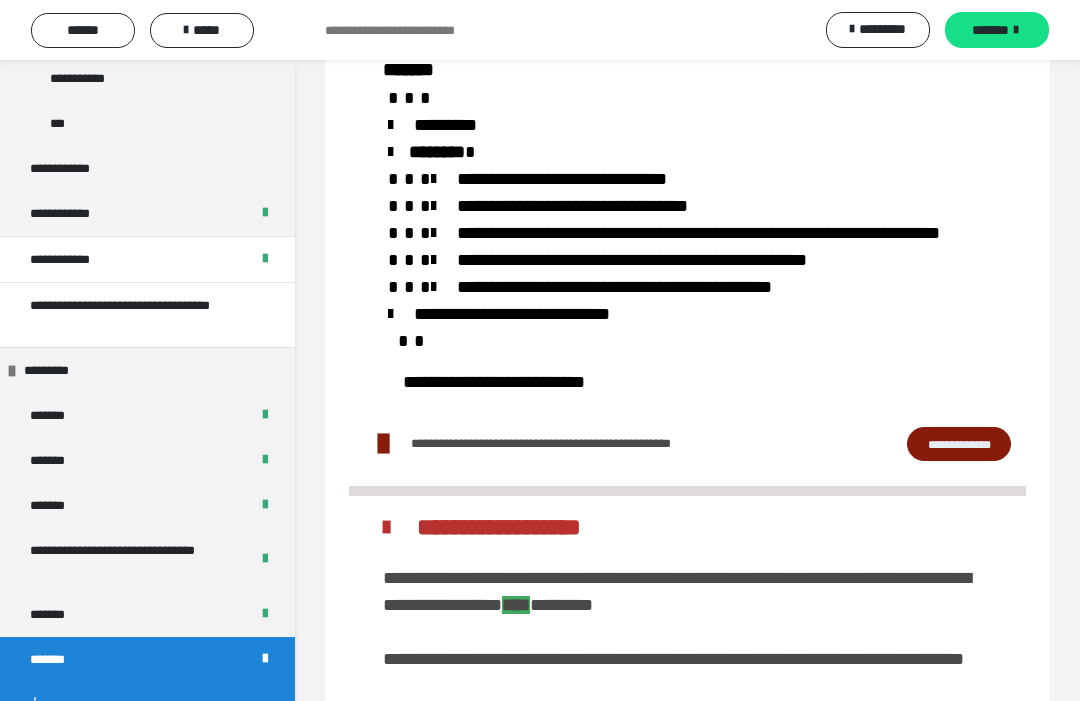 click on "*****" at bounding box center [202, 30] 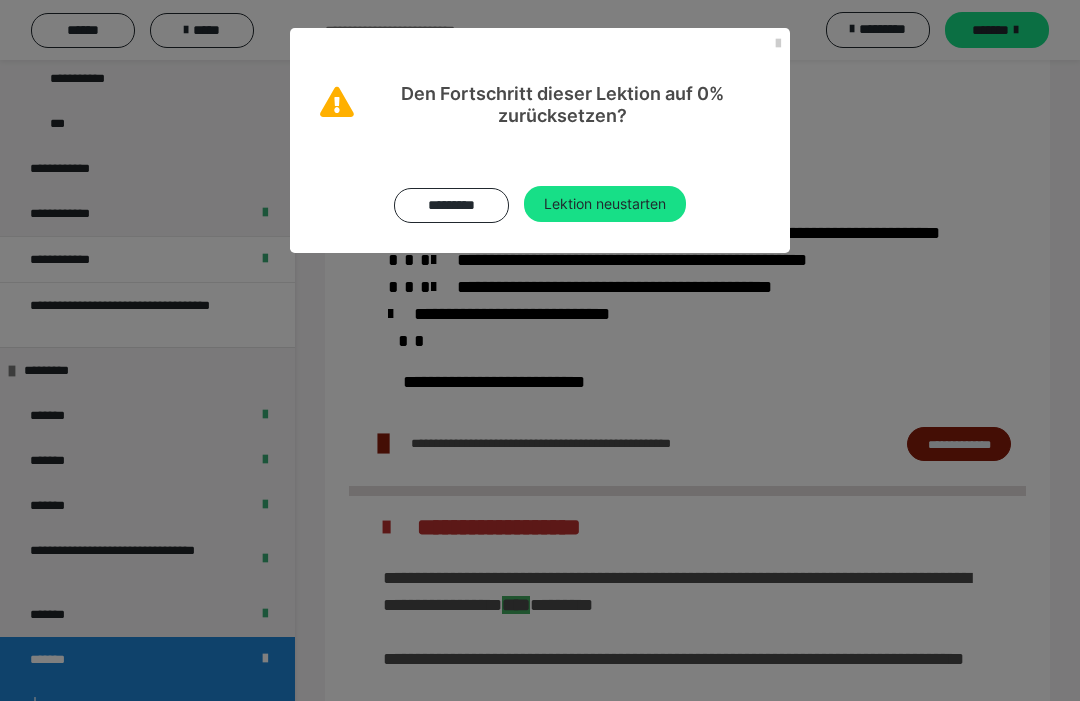 click on "Lektion neustarten" at bounding box center [605, 204] 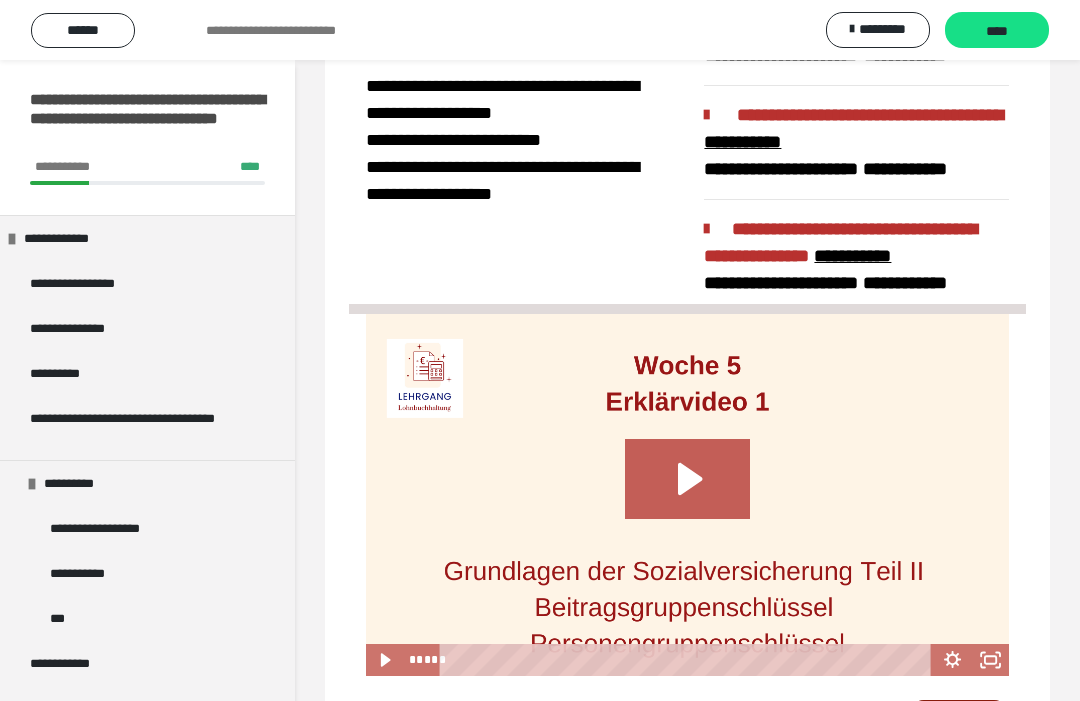 scroll, scrollTop: 364, scrollLeft: 0, axis: vertical 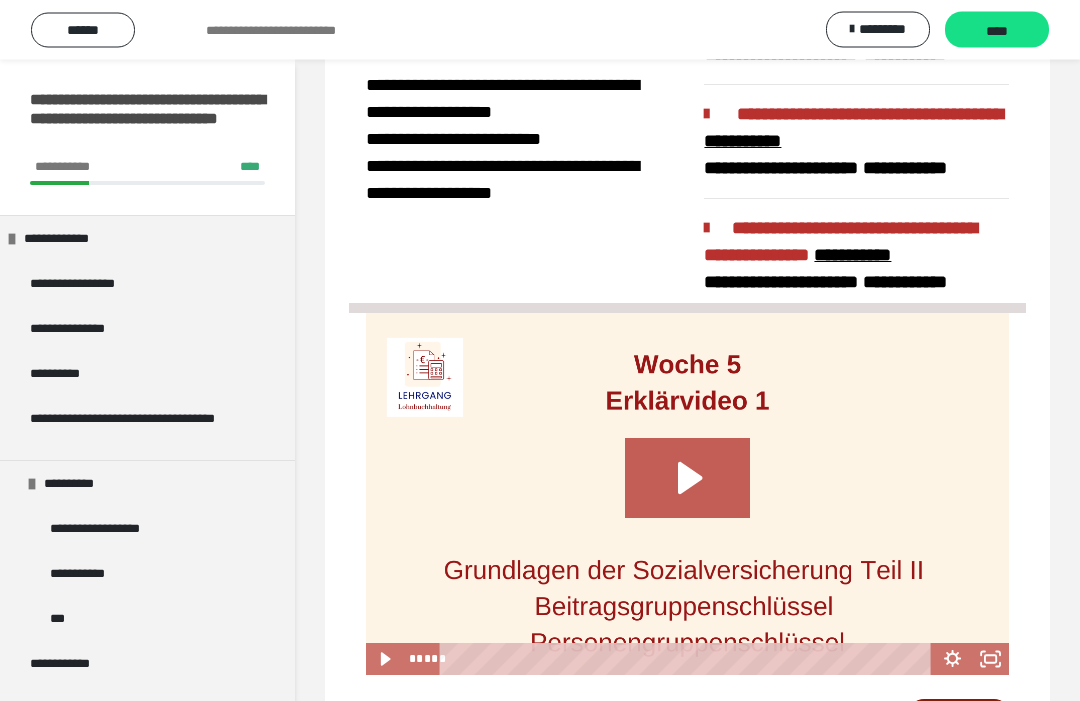 click on "****" at bounding box center [997, 31] 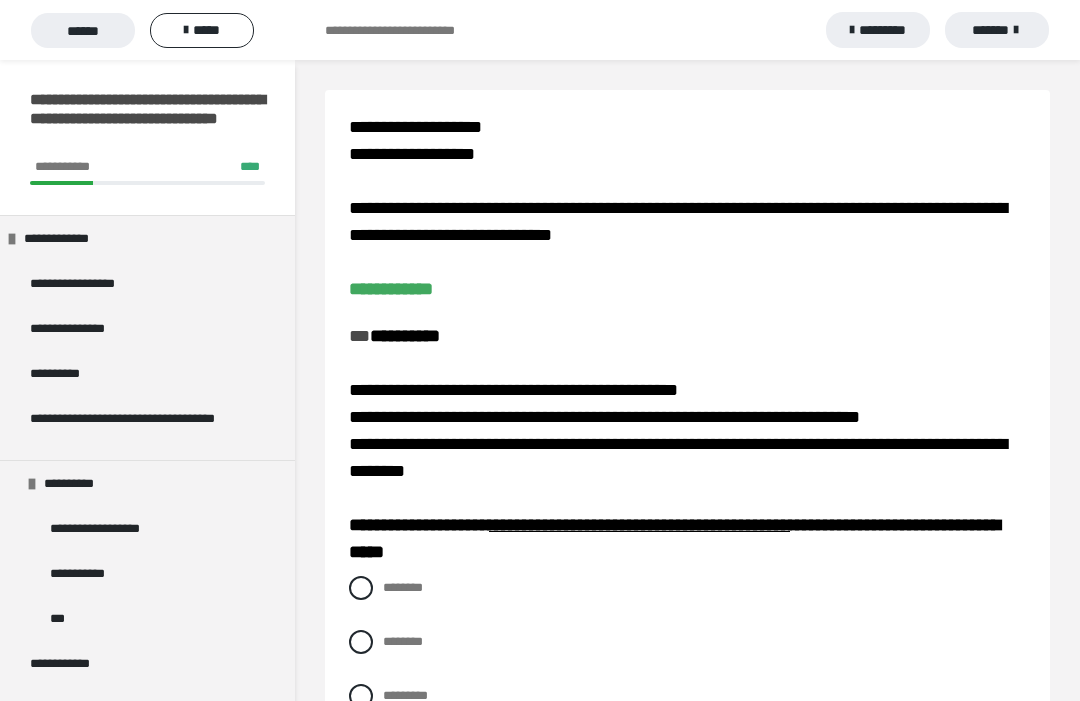 click on "*******" at bounding box center [997, 30] 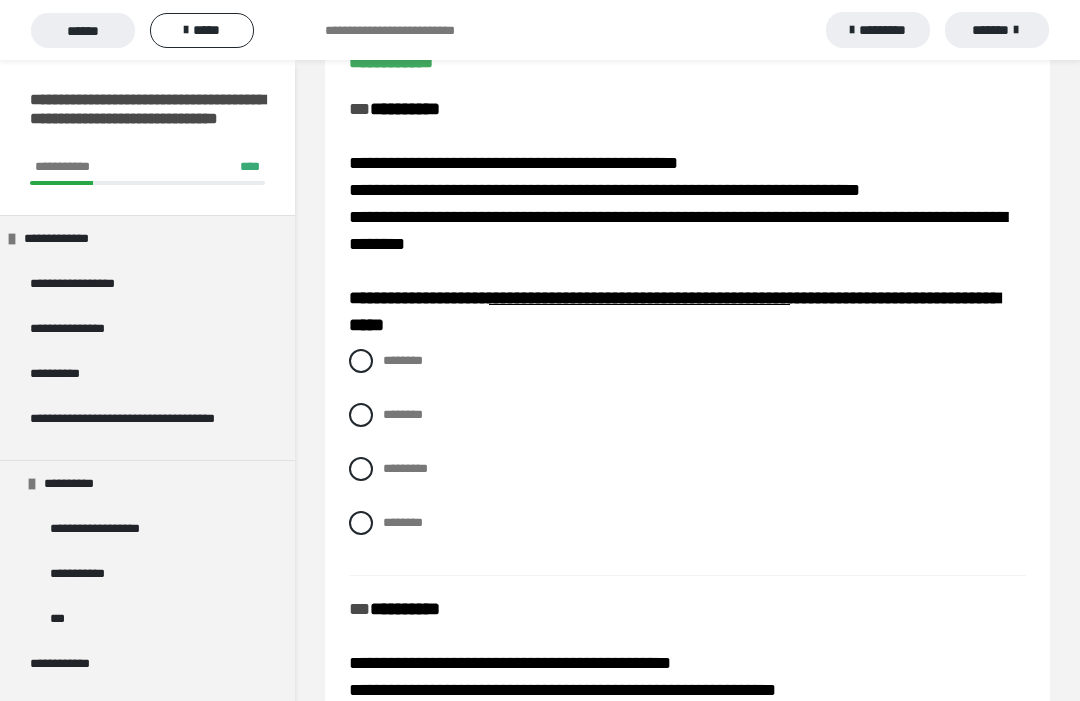 scroll, scrollTop: 230, scrollLeft: 0, axis: vertical 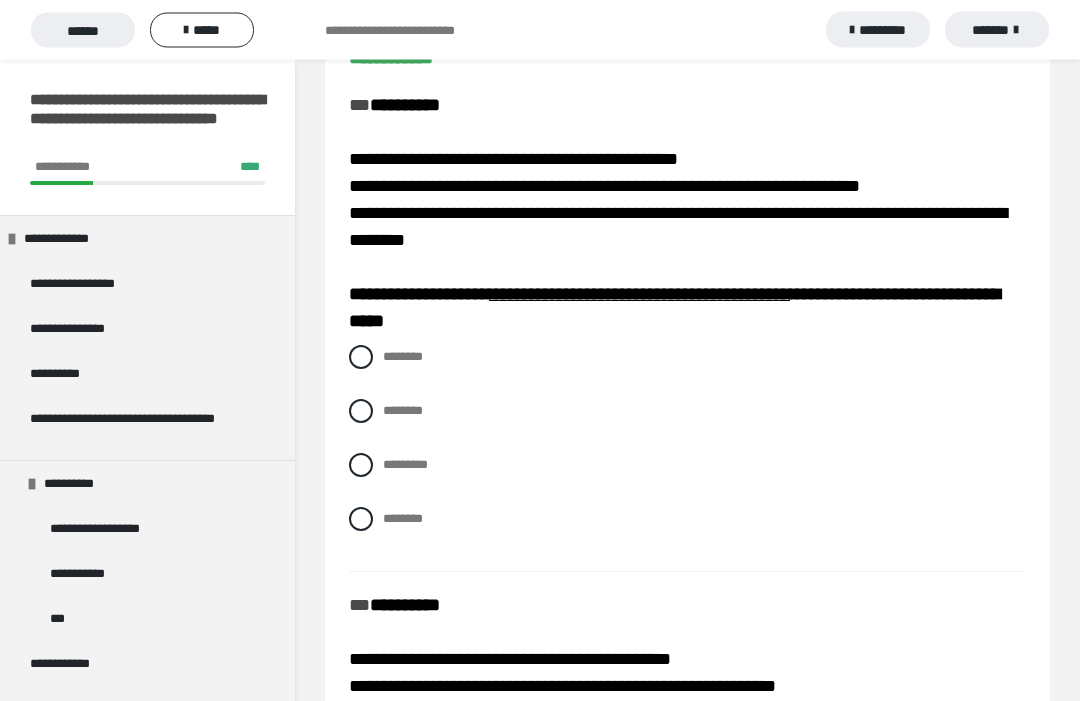 click on "********" at bounding box center [403, 357] 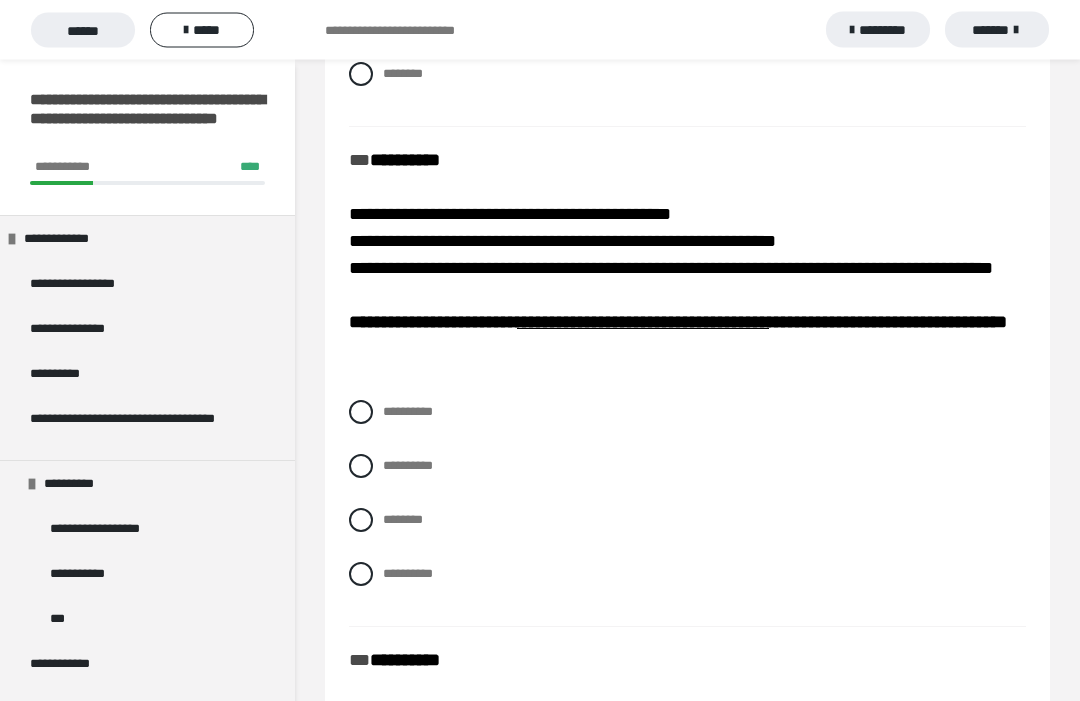 scroll, scrollTop: 677, scrollLeft: 0, axis: vertical 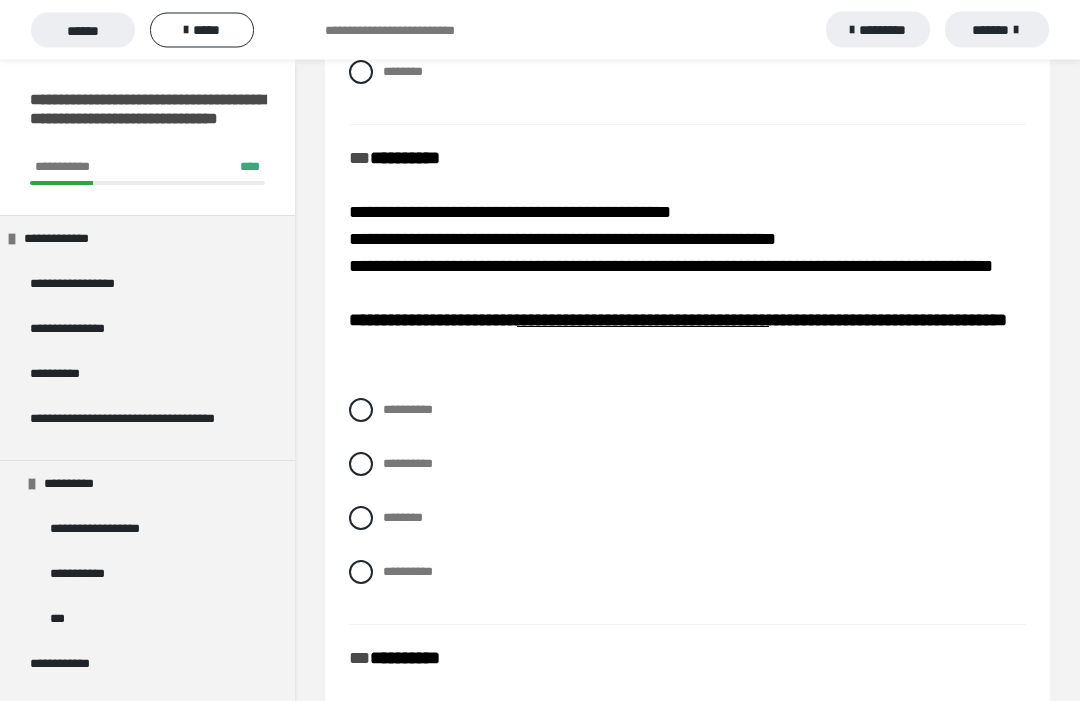 click on "**********" at bounding box center (408, 572) 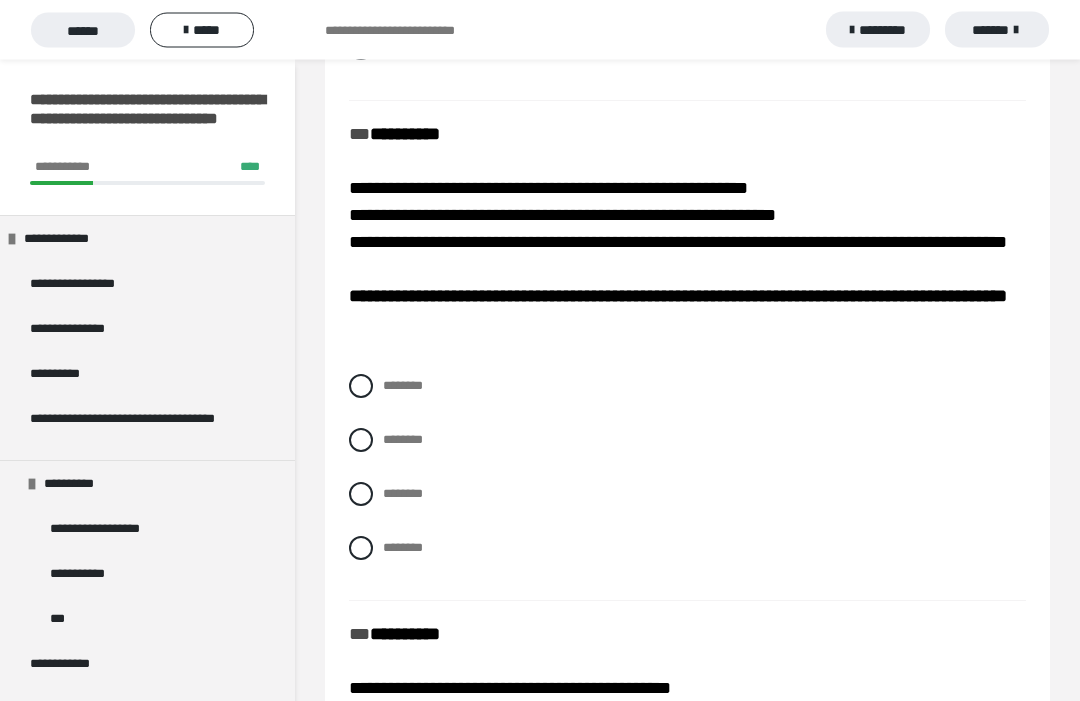 scroll, scrollTop: 1202, scrollLeft: 0, axis: vertical 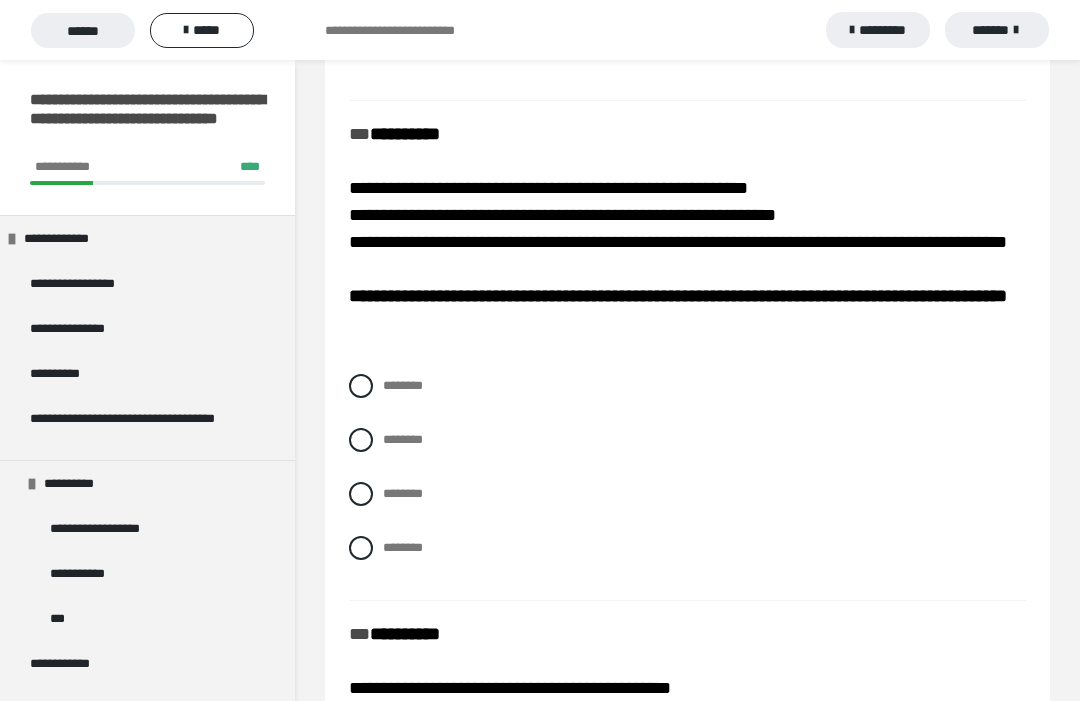 click on "********" at bounding box center (389, 488) 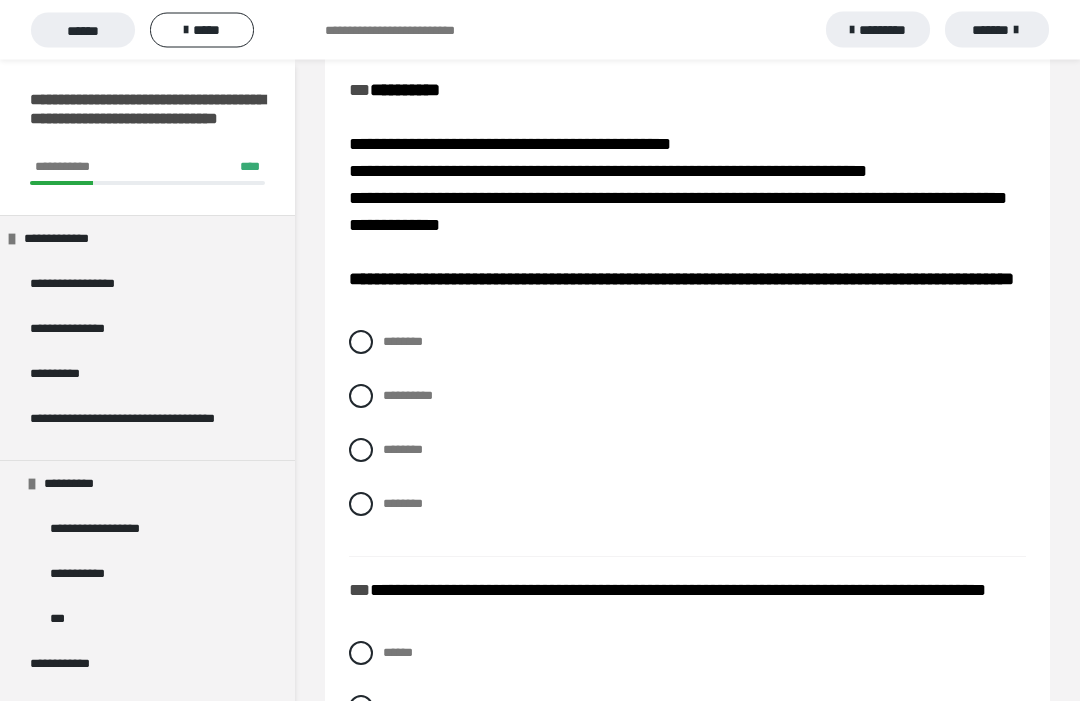 scroll, scrollTop: 1750, scrollLeft: 0, axis: vertical 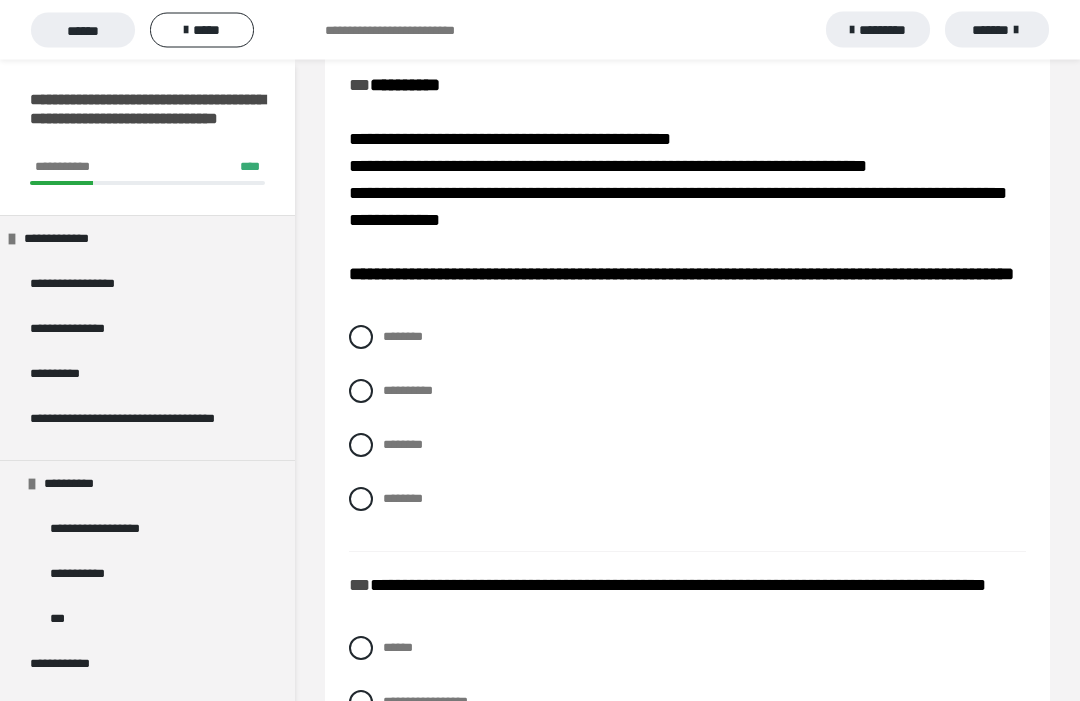 click on "**********" at bounding box center [687, 434] 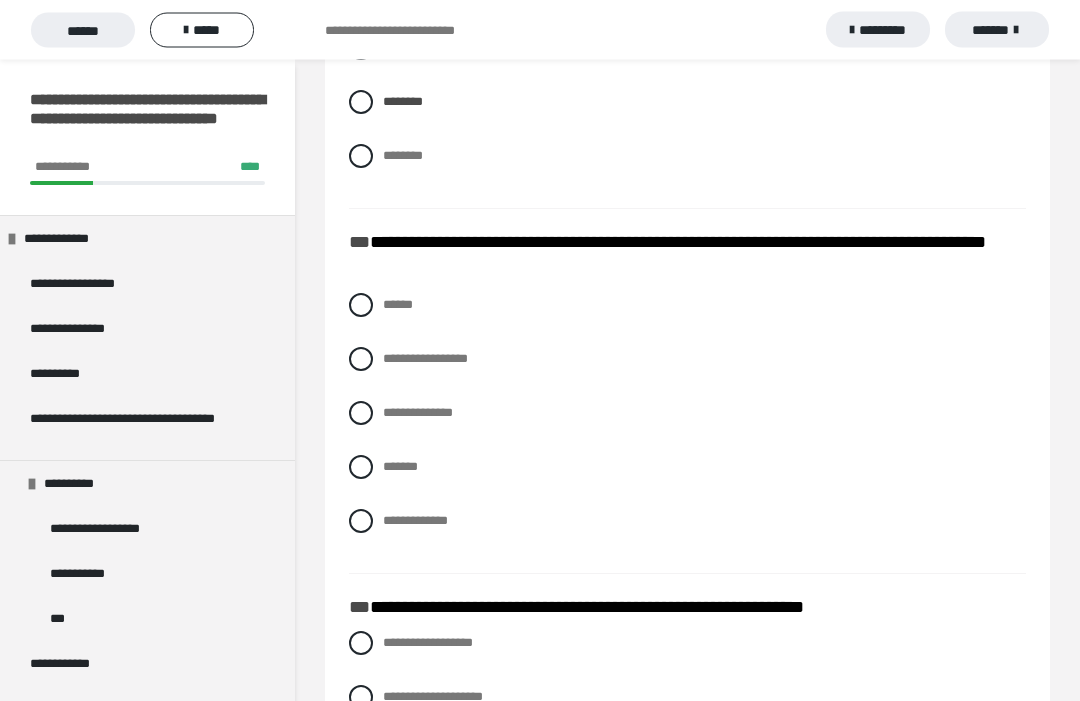 scroll, scrollTop: 2097, scrollLeft: 0, axis: vertical 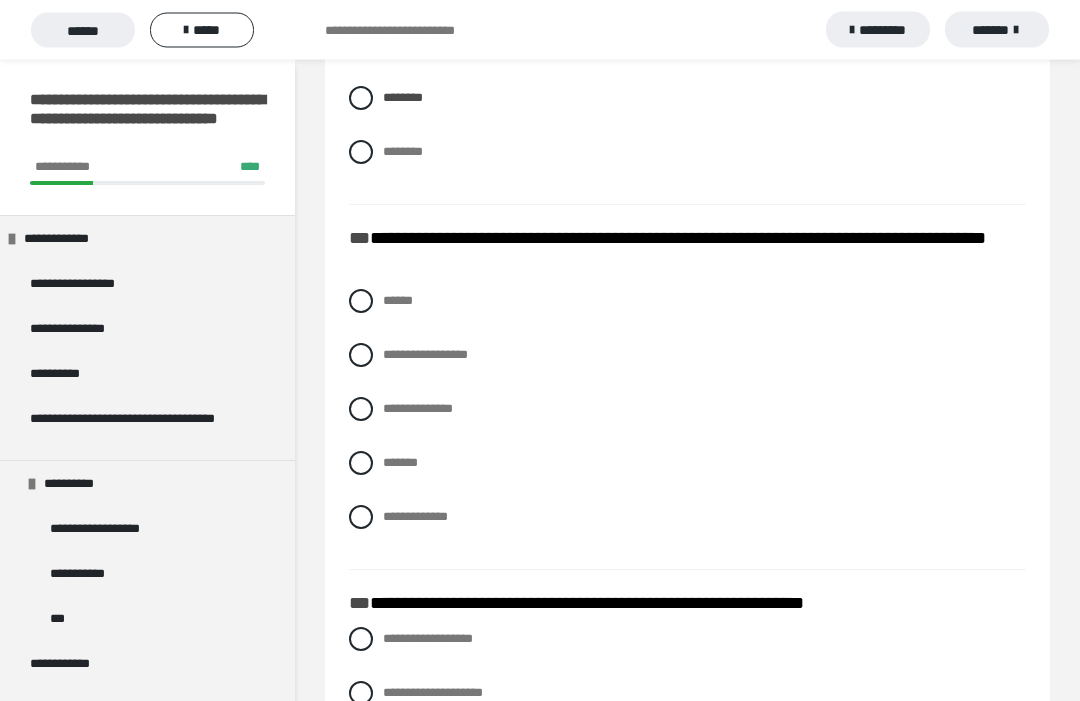 click on "*******" at bounding box center (389, 458) 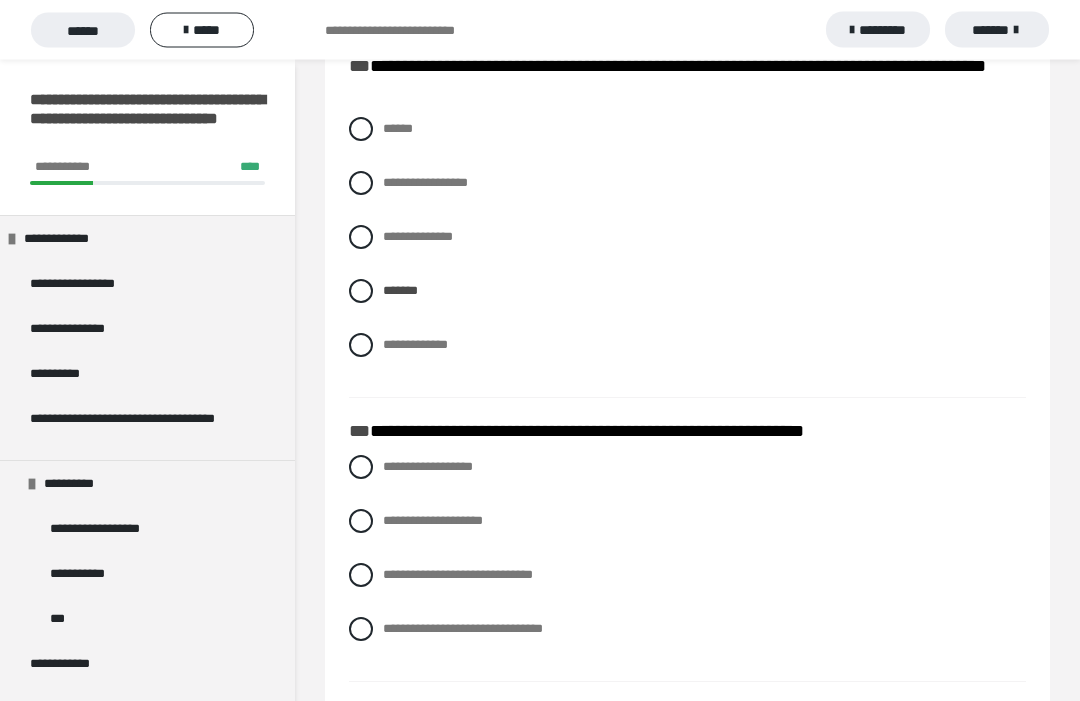 scroll, scrollTop: 2272, scrollLeft: 0, axis: vertical 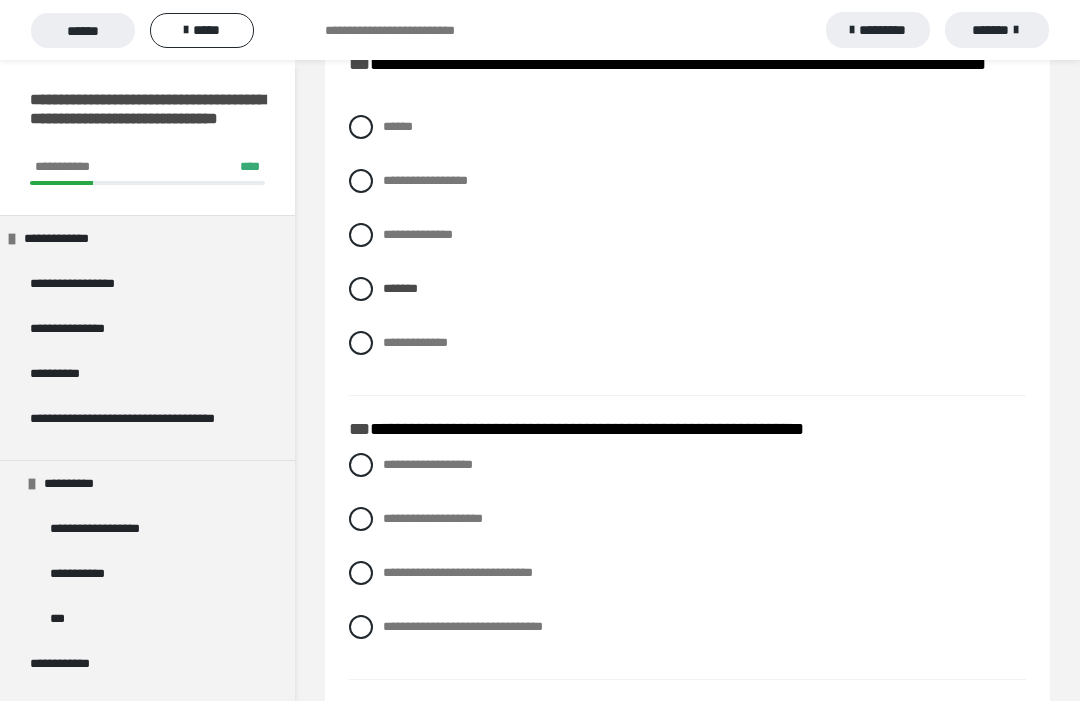 click on "**********" at bounding box center (428, 464) 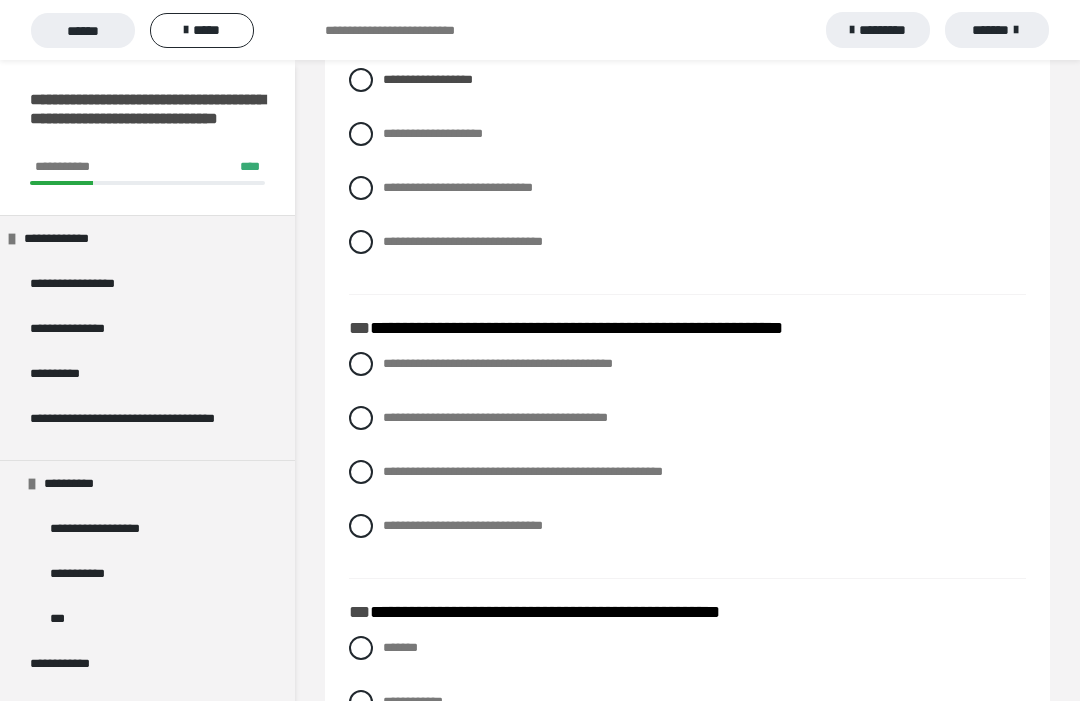 scroll, scrollTop: 2669, scrollLeft: 0, axis: vertical 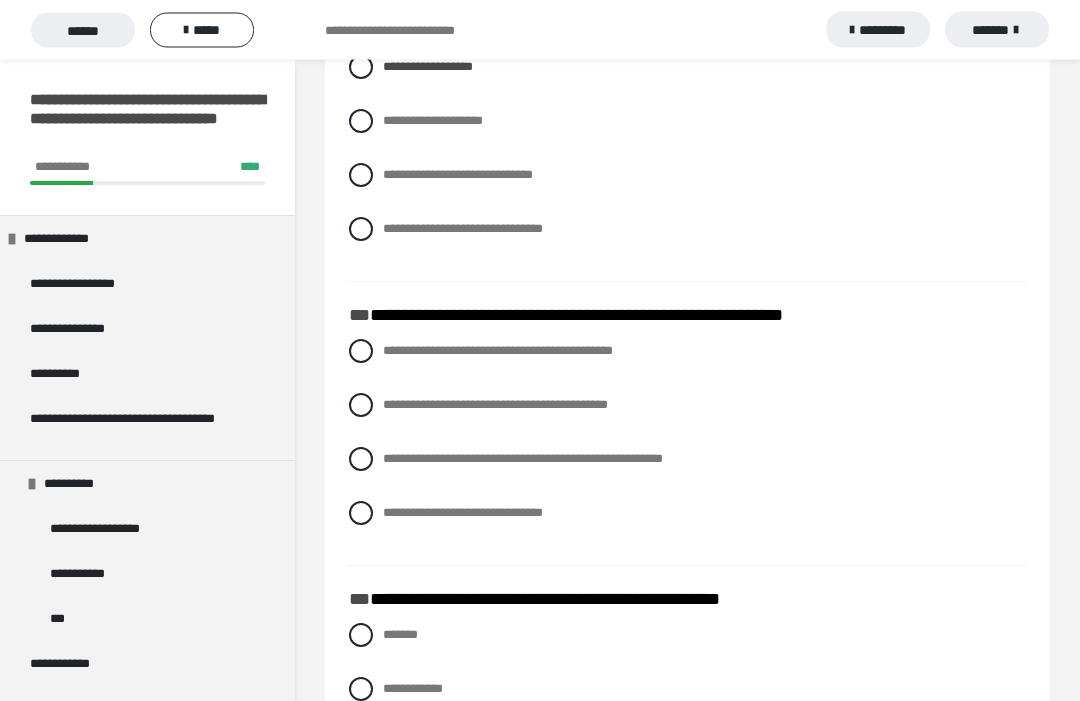 click on "**********" at bounding box center [687, 406] 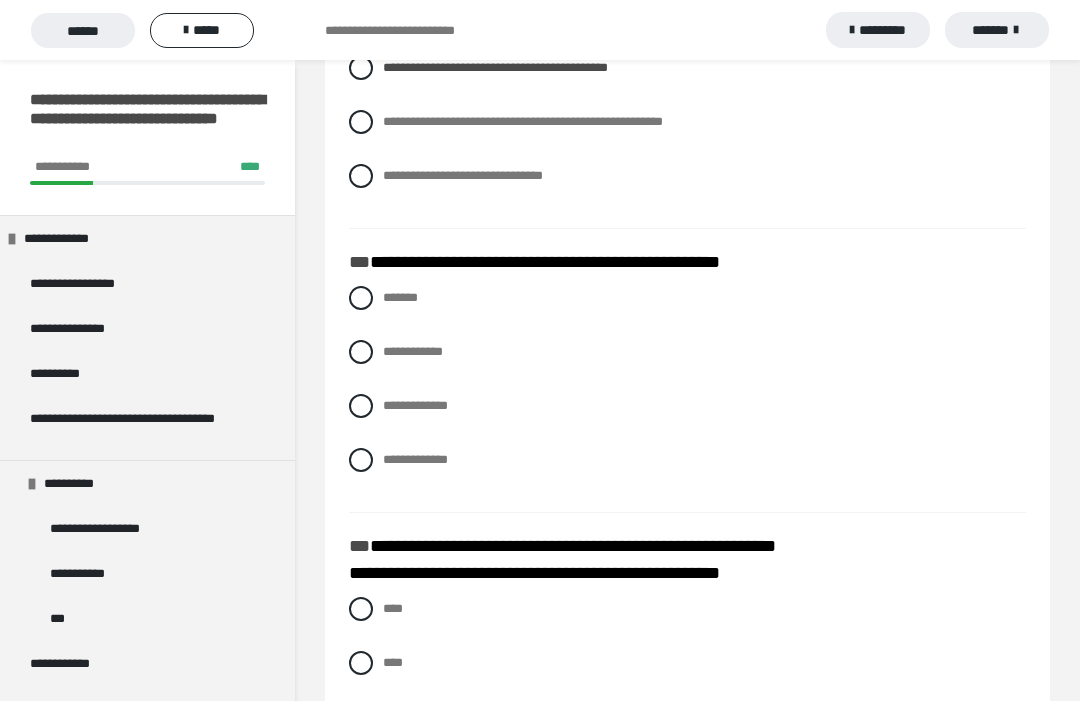 scroll, scrollTop: 3009, scrollLeft: 0, axis: vertical 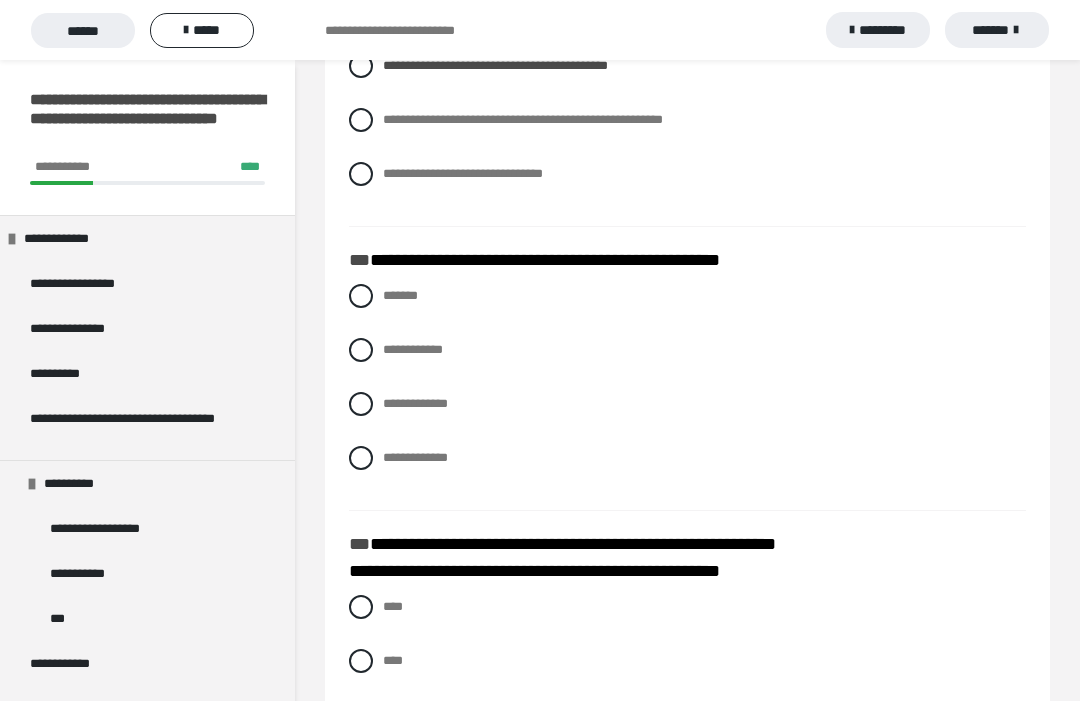 click on "**********" at bounding box center (413, 349) 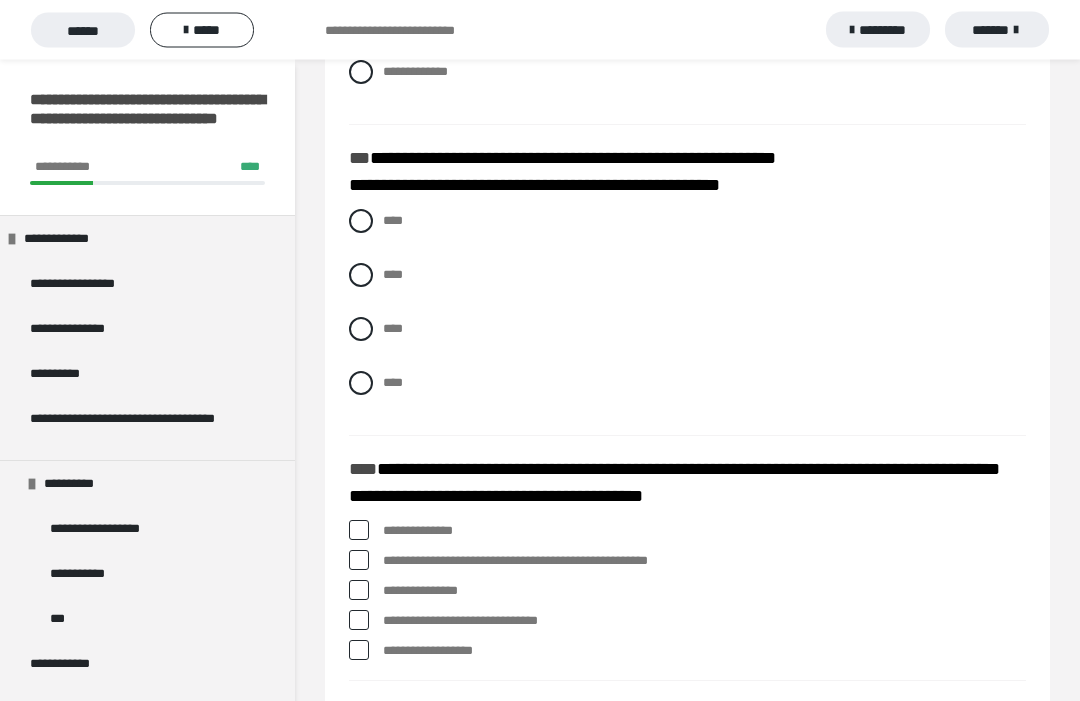 click on "****" at bounding box center [687, 384] 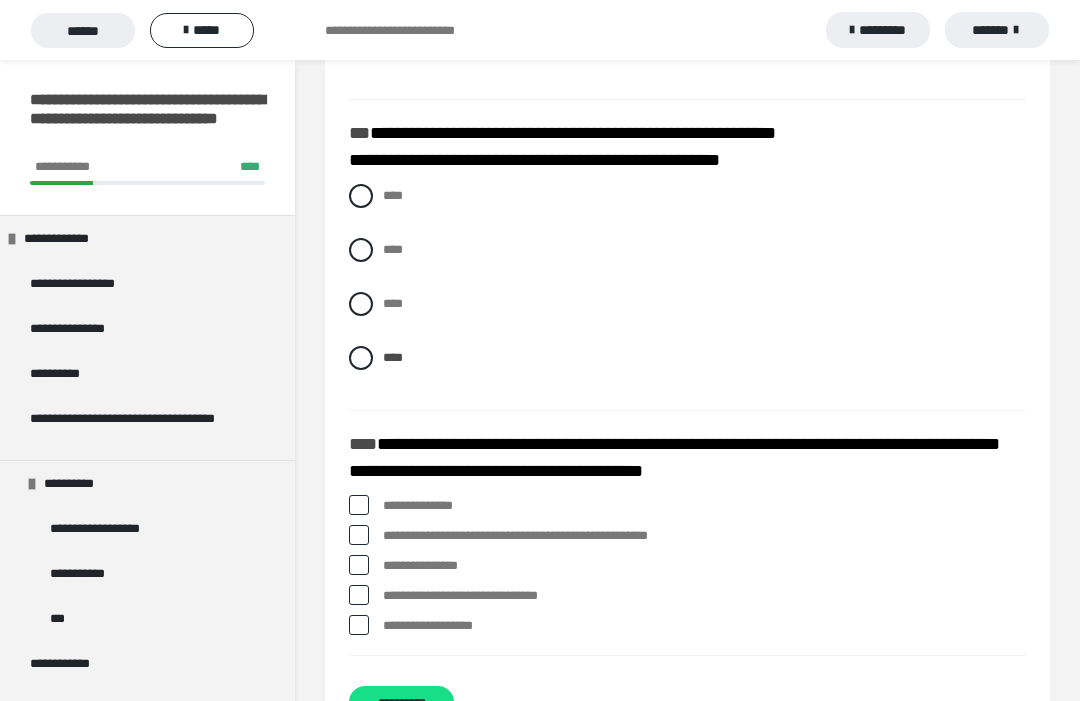 scroll, scrollTop: 3424, scrollLeft: 0, axis: vertical 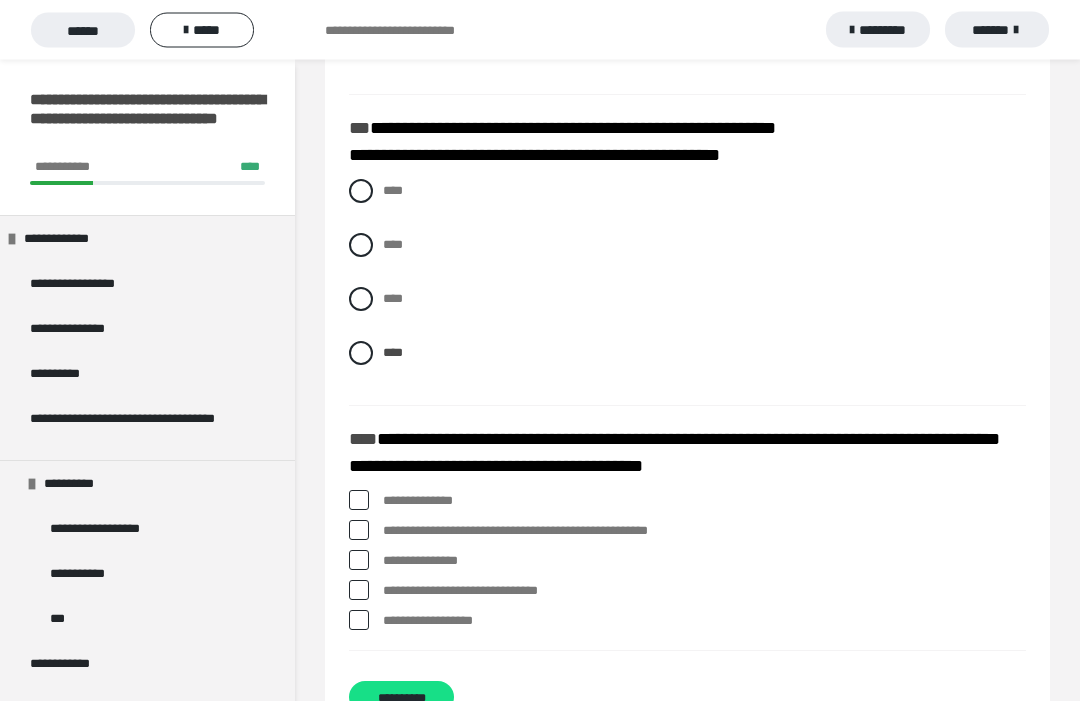 click at bounding box center [359, 591] 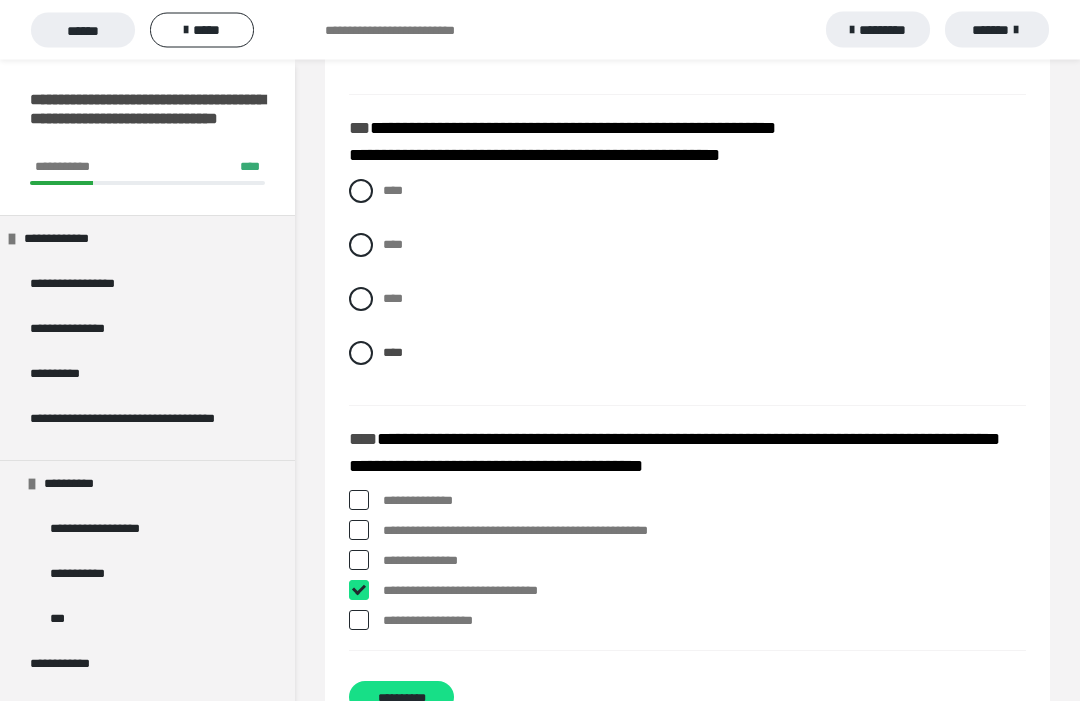 checkbox on "****" 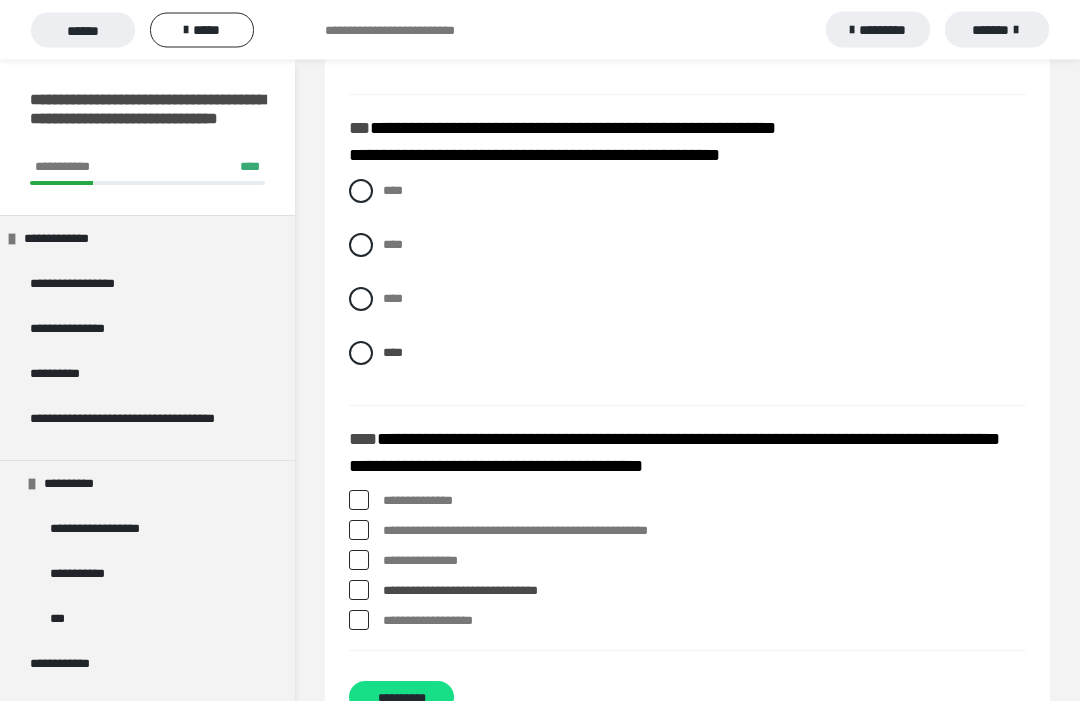 scroll, scrollTop: 3424, scrollLeft: 0, axis: vertical 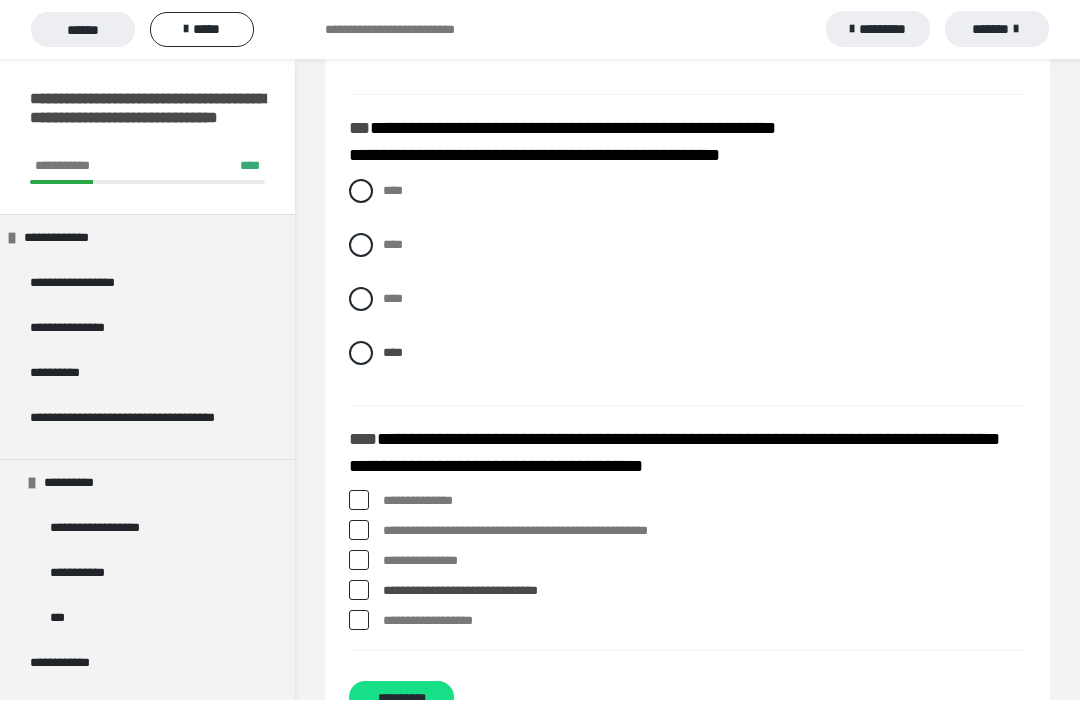 click at bounding box center [359, 531] 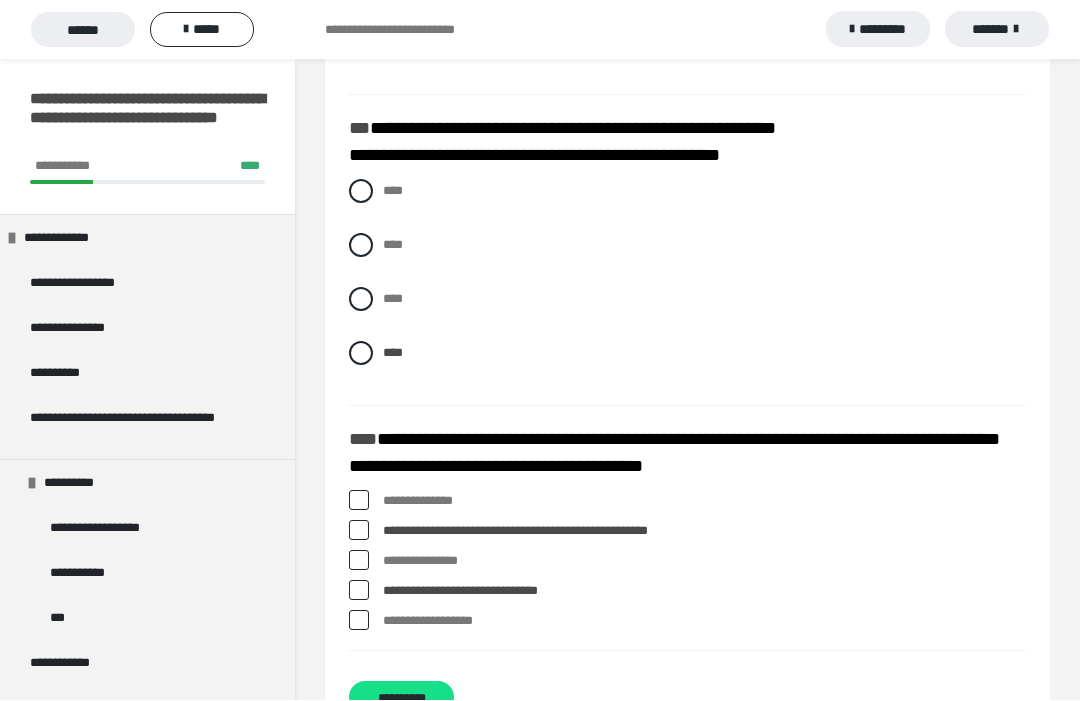click on "**********" at bounding box center [401, 698] 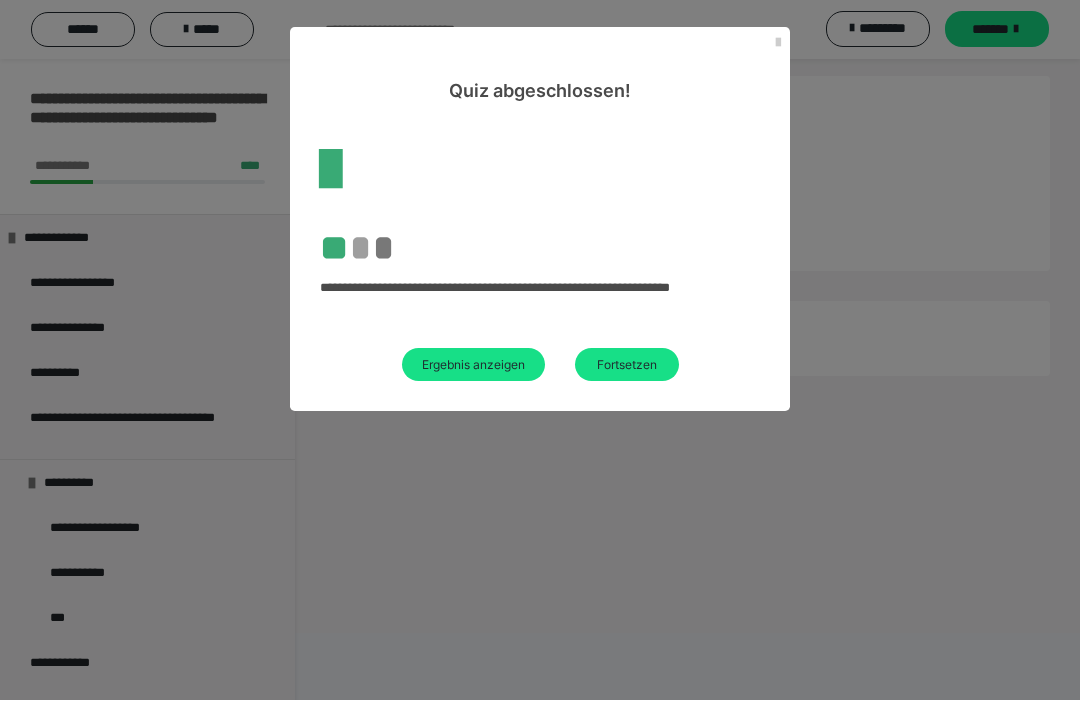 scroll, scrollTop: 60, scrollLeft: 0, axis: vertical 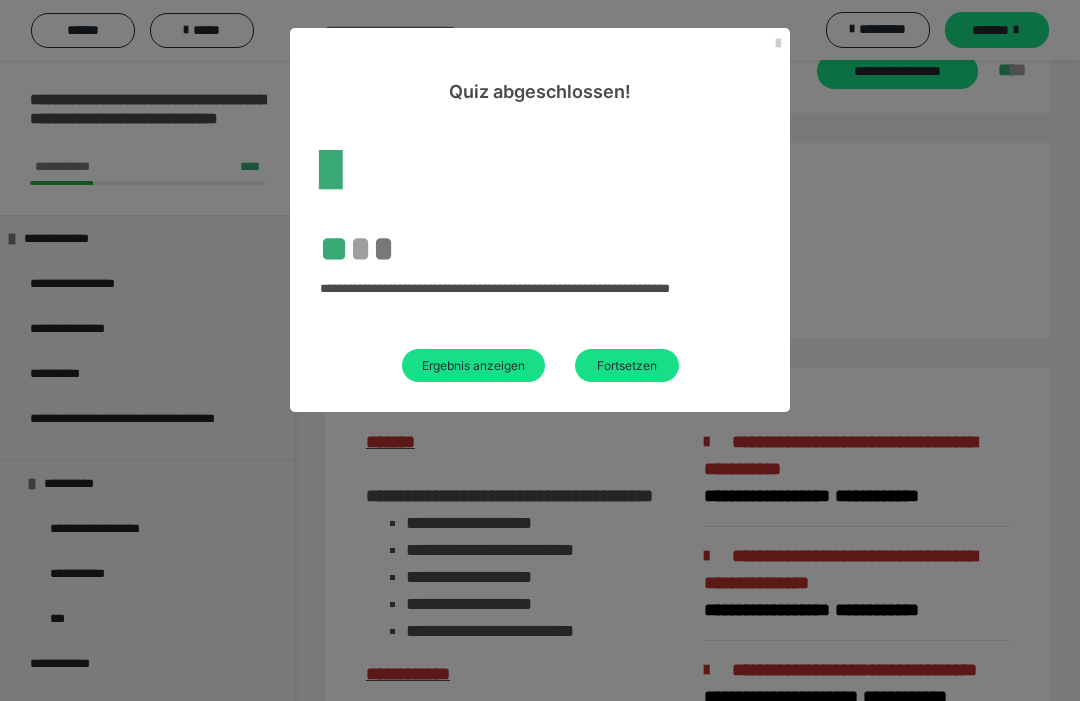 click on "Ergebnis anzeigen" at bounding box center (473, 365) 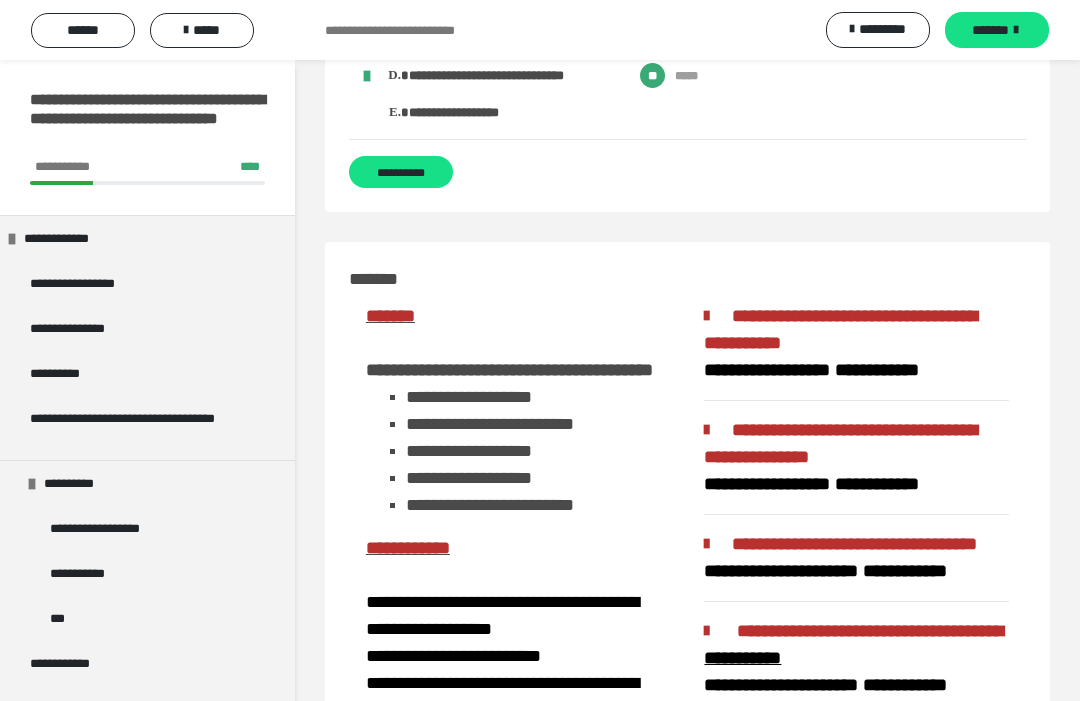 scroll, scrollTop: 2988, scrollLeft: 0, axis: vertical 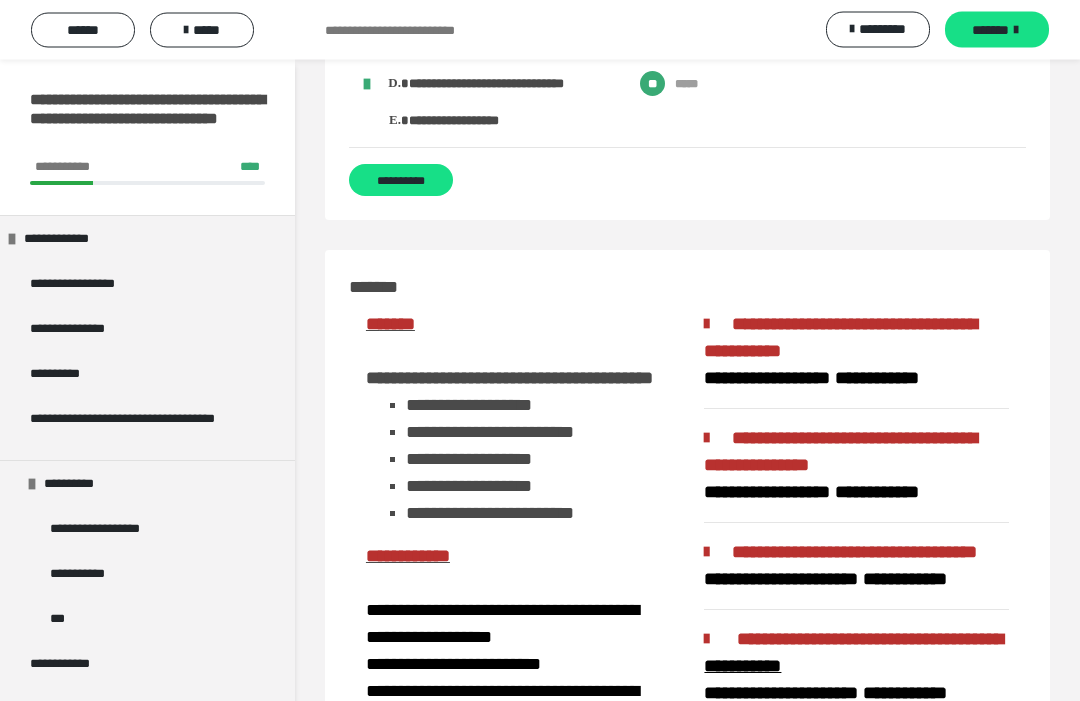click on "**********" at bounding box center (401, 181) 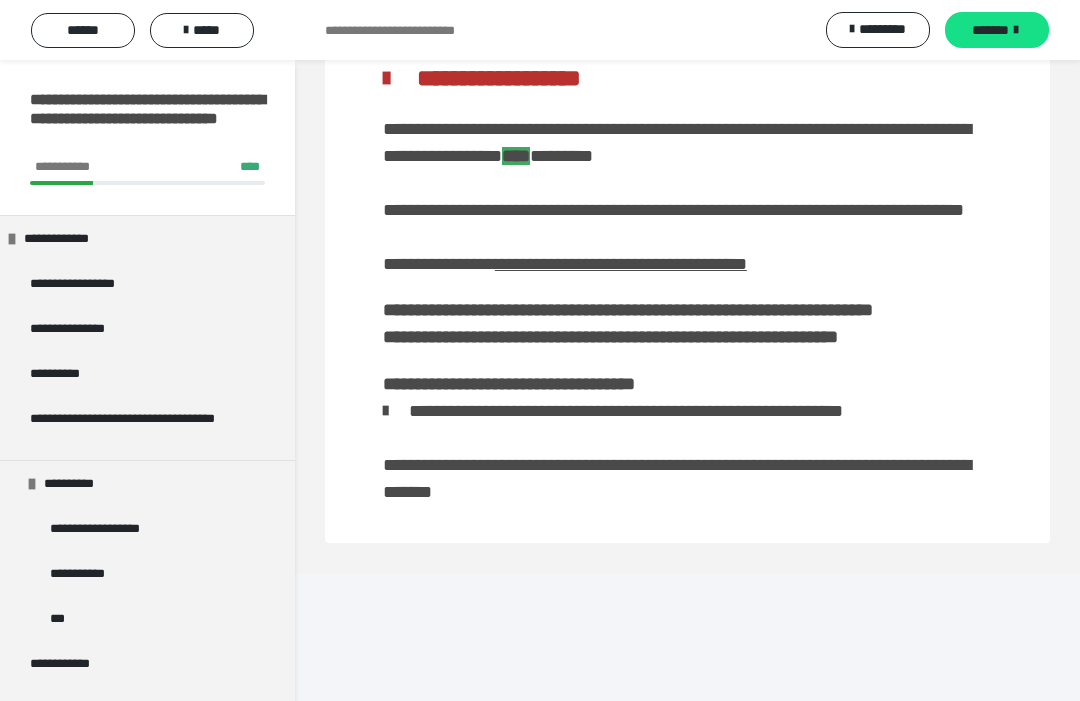 click on "*****" at bounding box center [202, 30] 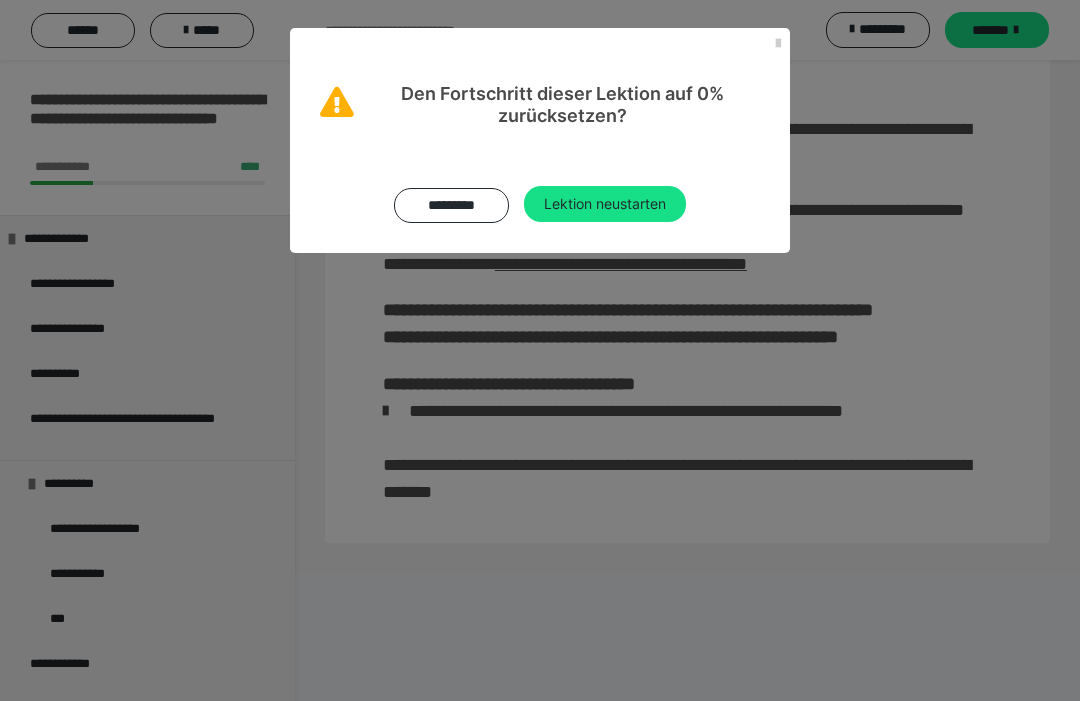 click on "Lektion neustarten" at bounding box center [605, 204] 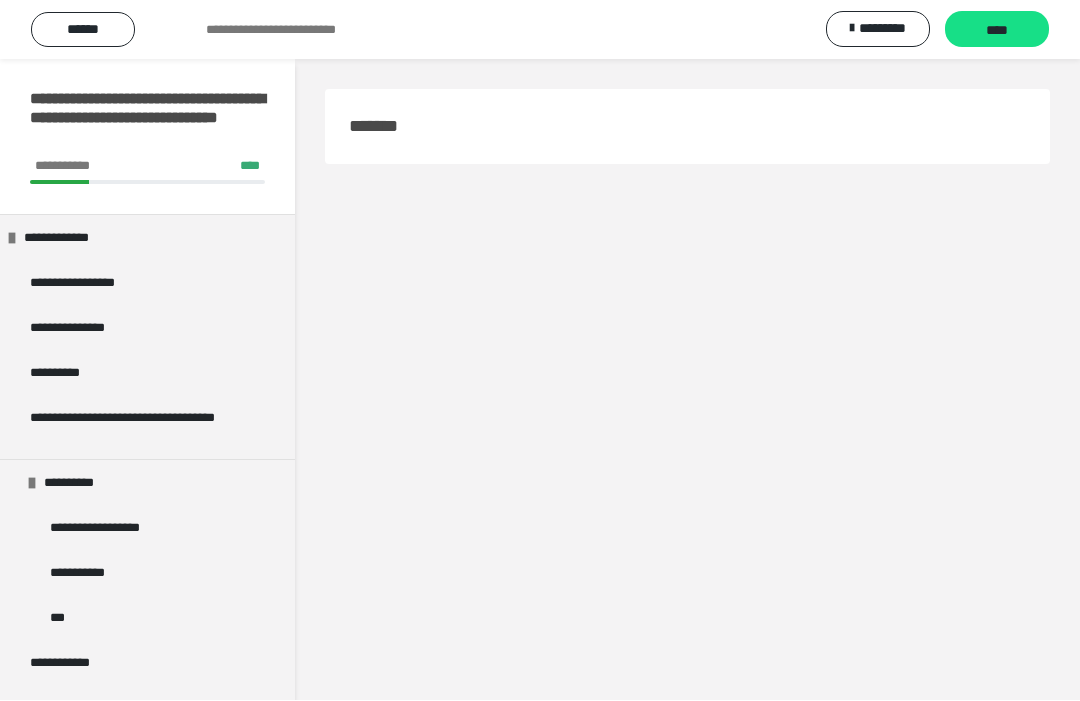 scroll, scrollTop: 1, scrollLeft: 0, axis: vertical 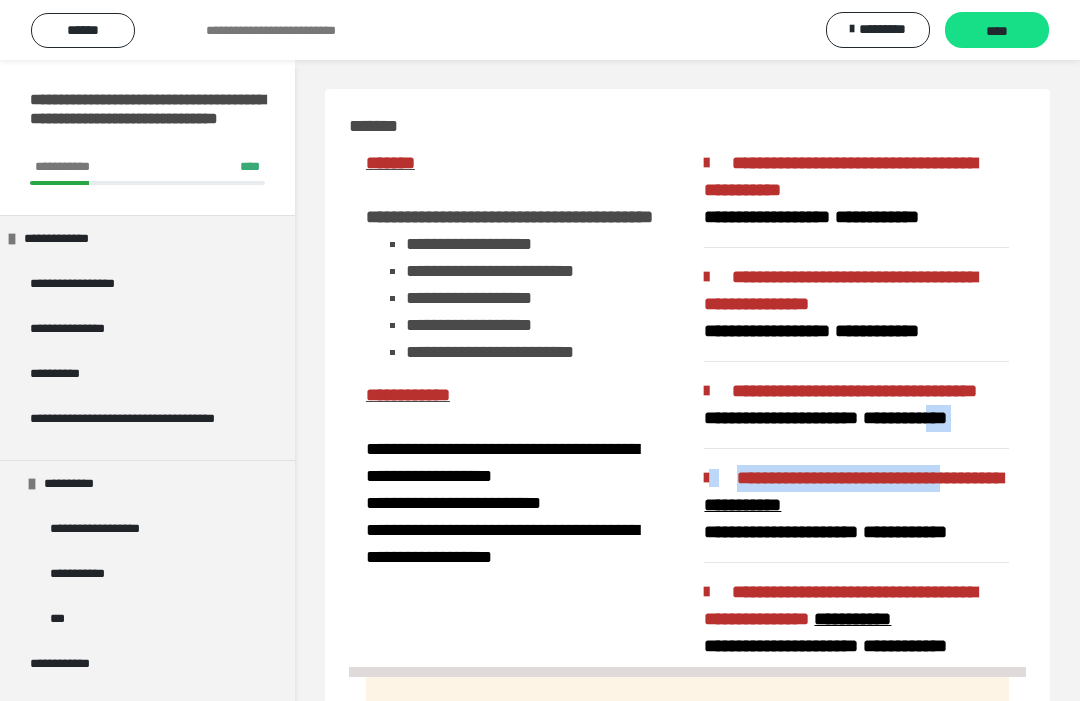 click on "****" at bounding box center (997, 31) 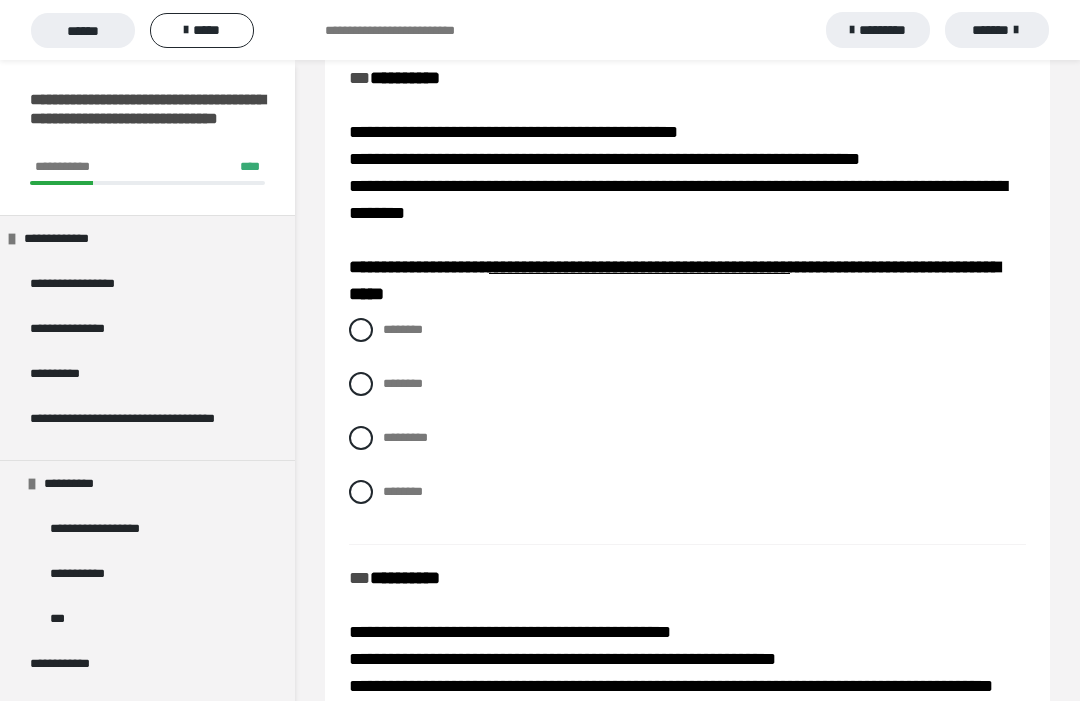 scroll, scrollTop: 267, scrollLeft: 0, axis: vertical 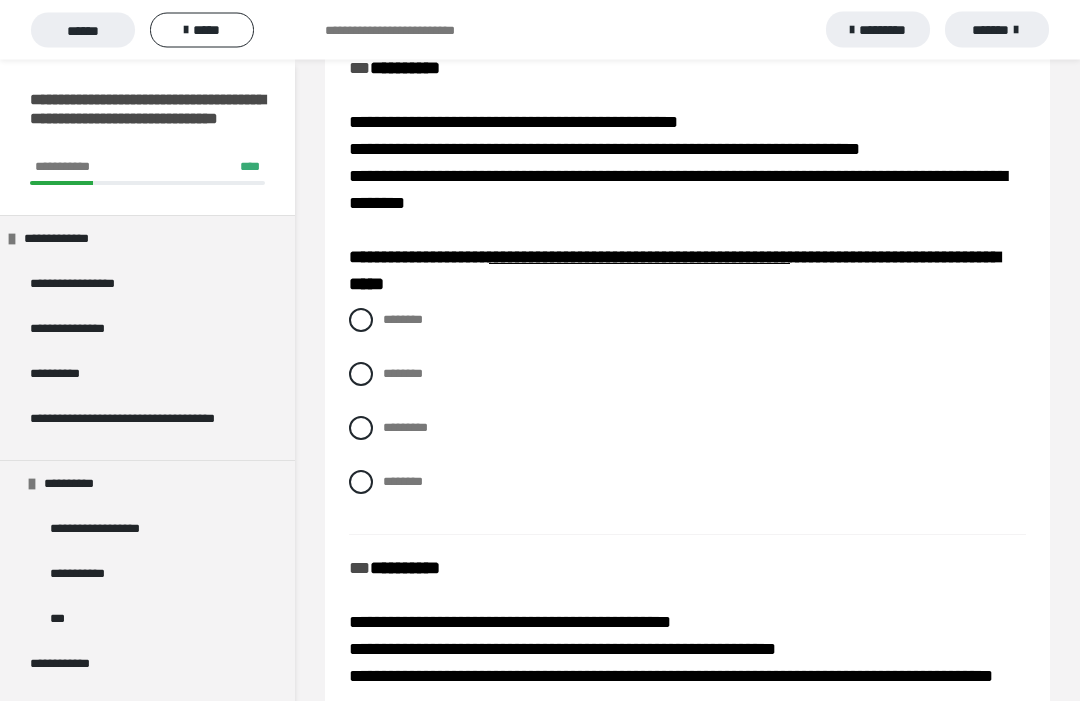 click on "********" at bounding box center (403, 320) 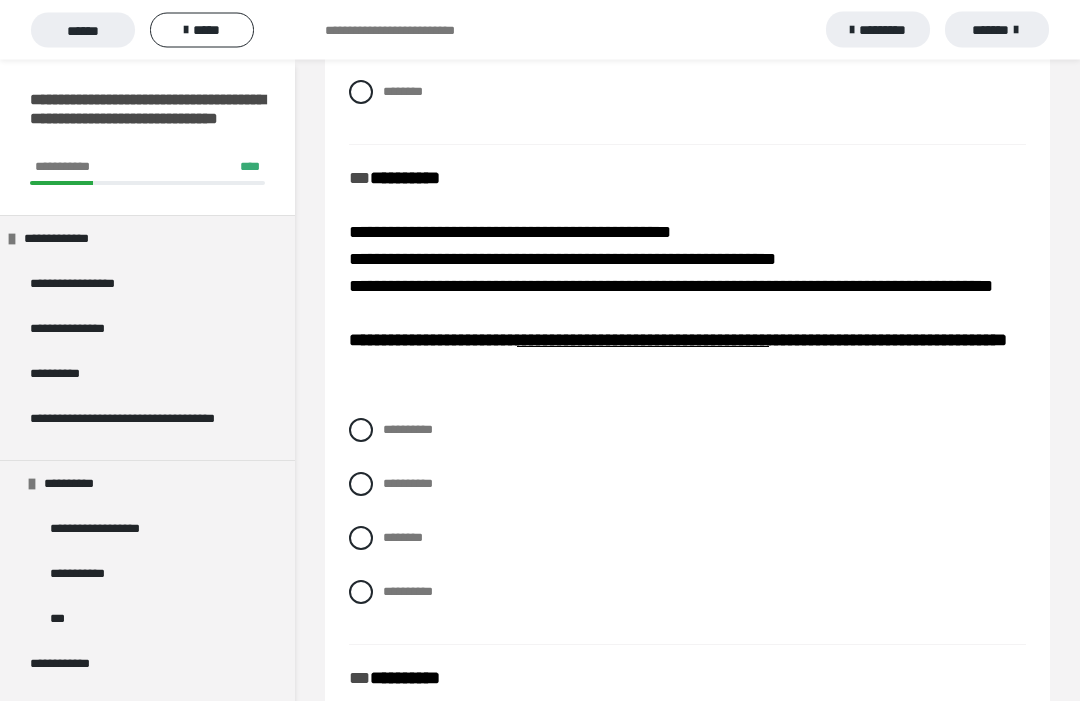 scroll, scrollTop: 675, scrollLeft: 0, axis: vertical 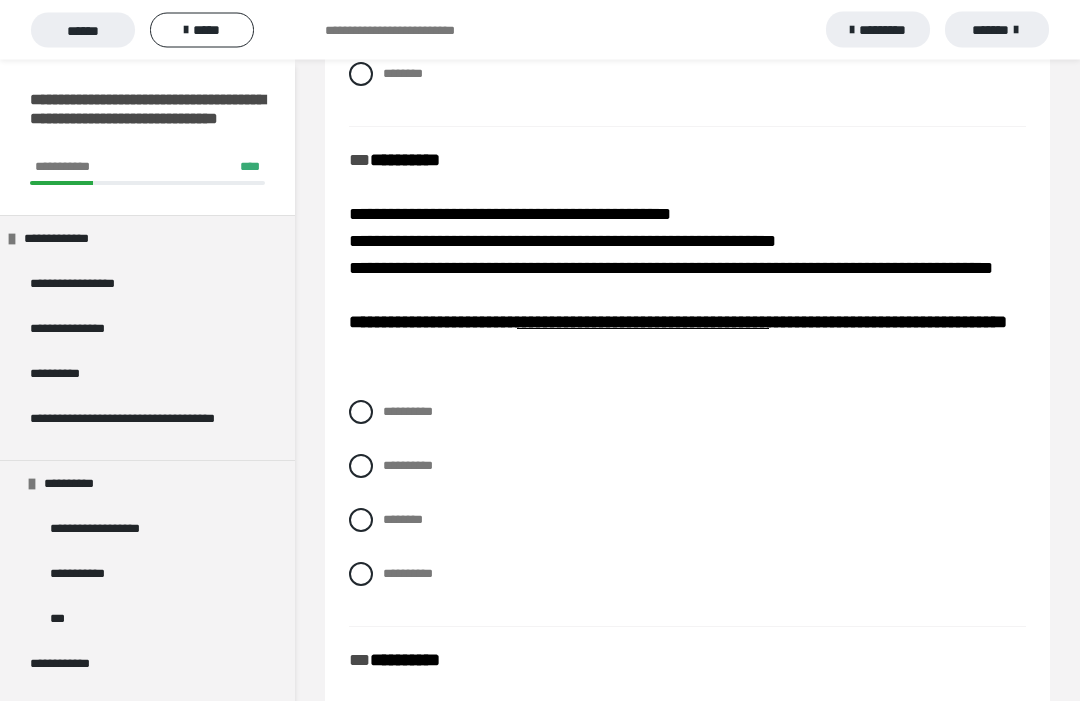 click on "**********" at bounding box center [408, 574] 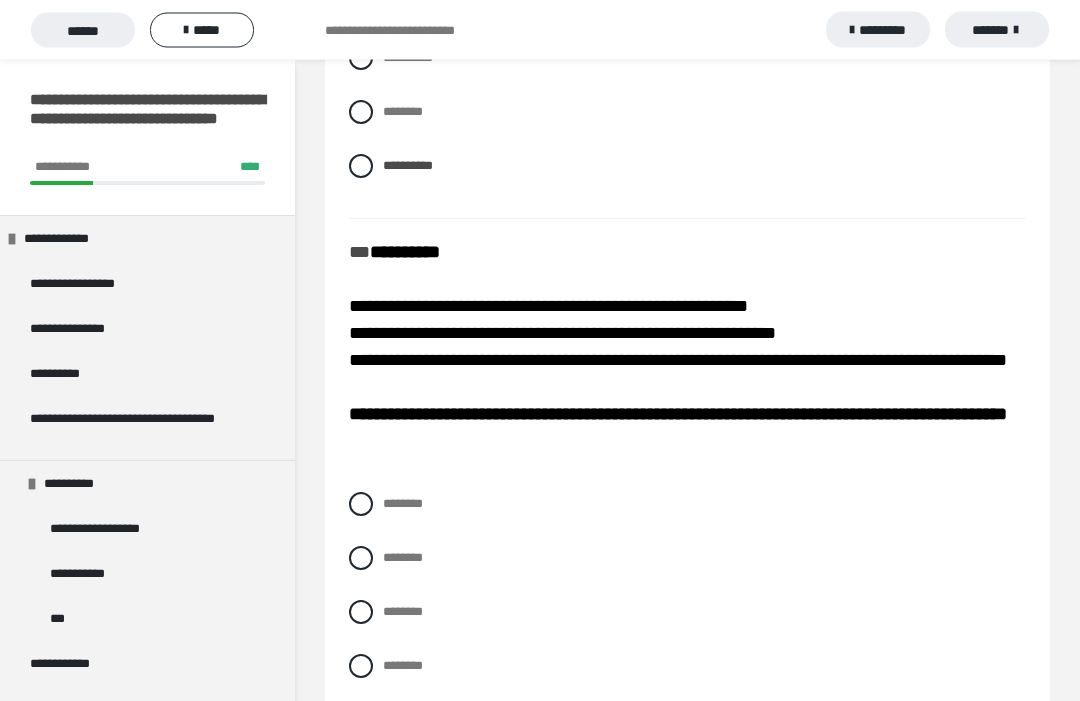 scroll, scrollTop: 1090, scrollLeft: 0, axis: vertical 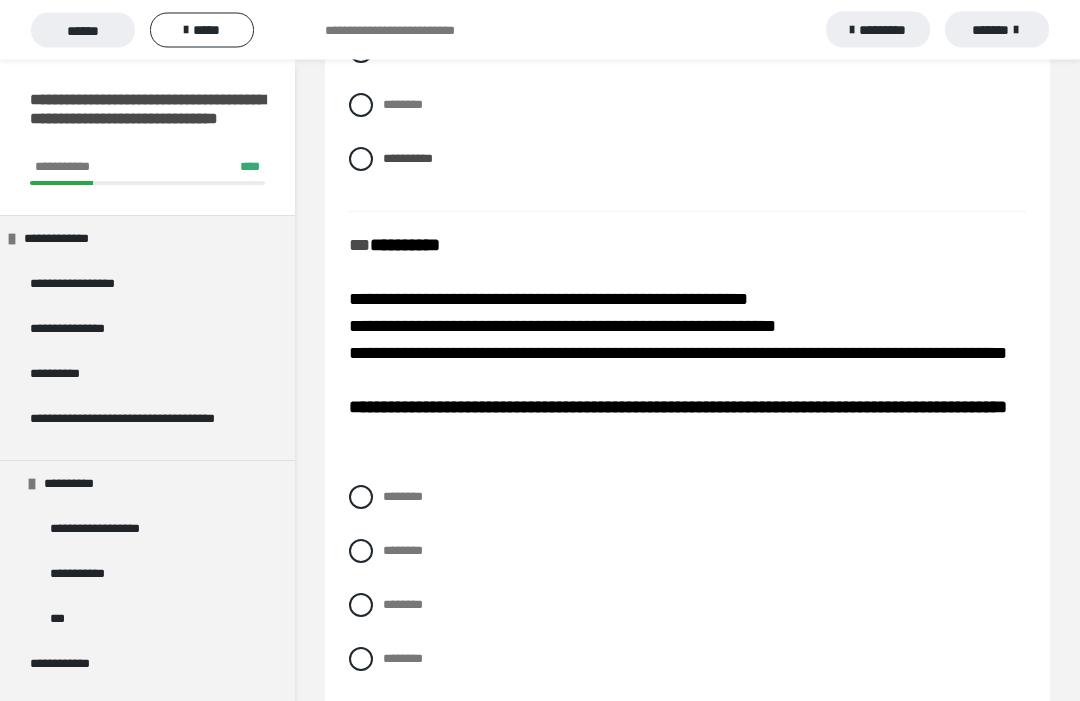 click on "********" at bounding box center (389, 600) 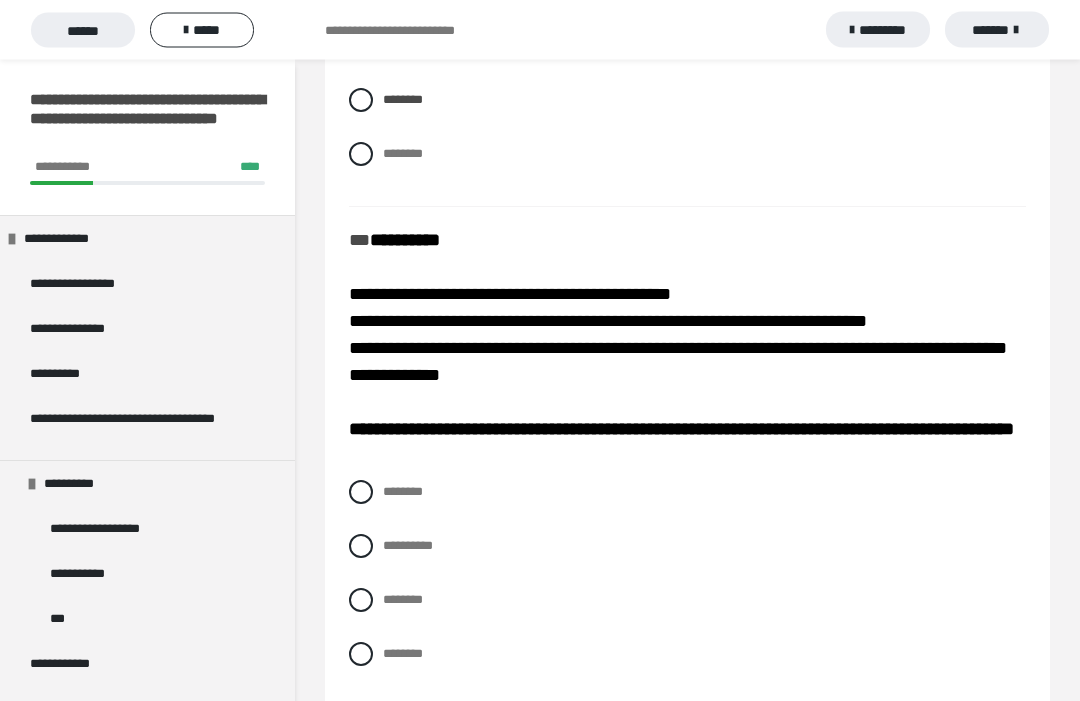 scroll, scrollTop: 1602, scrollLeft: 0, axis: vertical 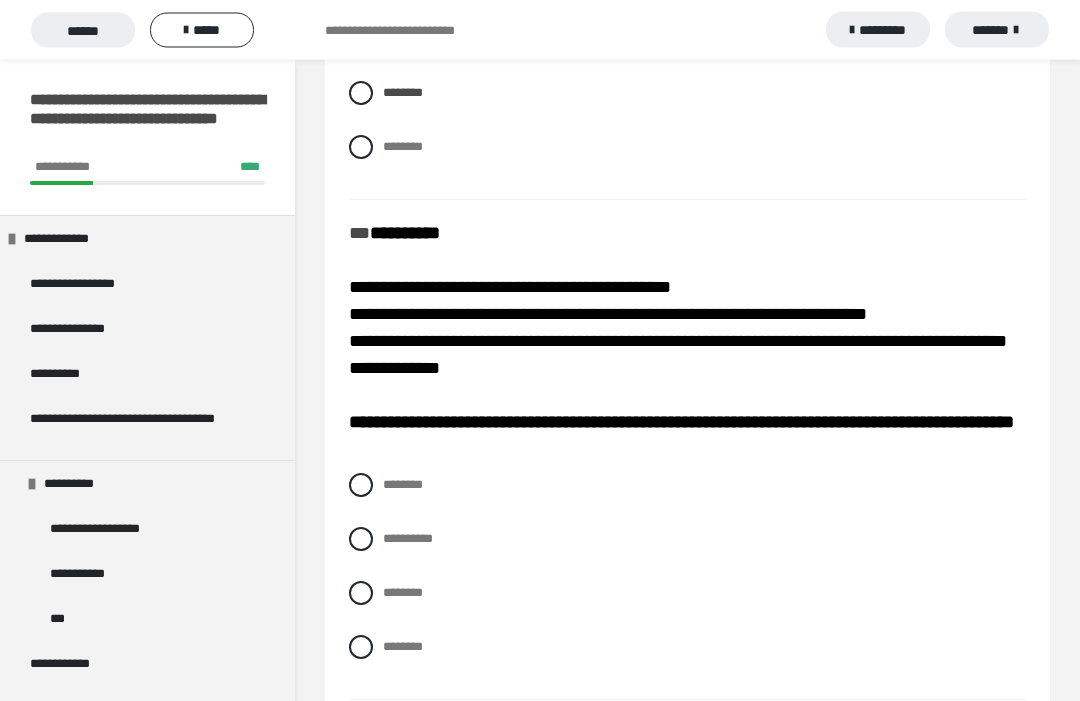 click on "********" at bounding box center (389, 588) 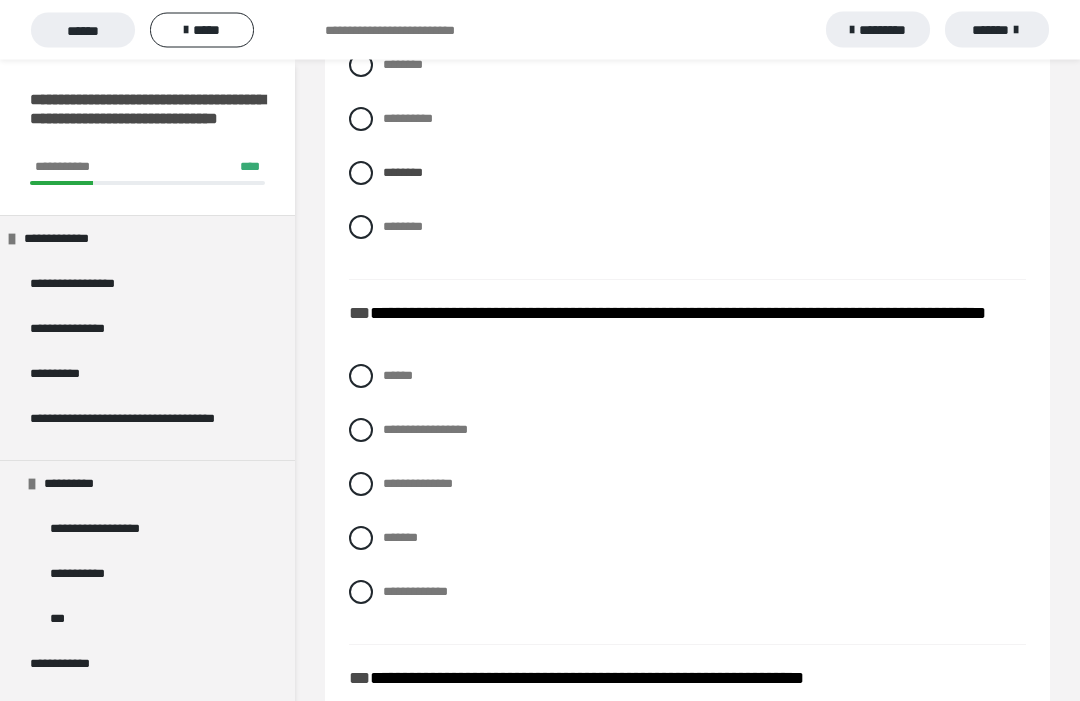 scroll, scrollTop: 2024, scrollLeft: 0, axis: vertical 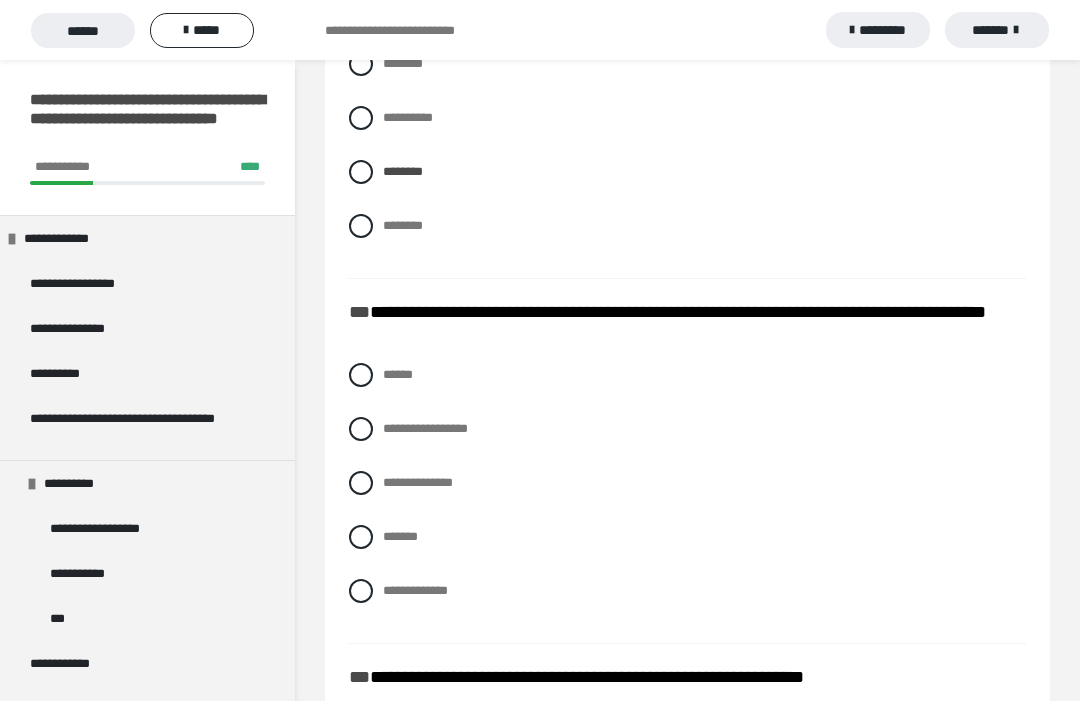 click on "*******" at bounding box center [389, 531] 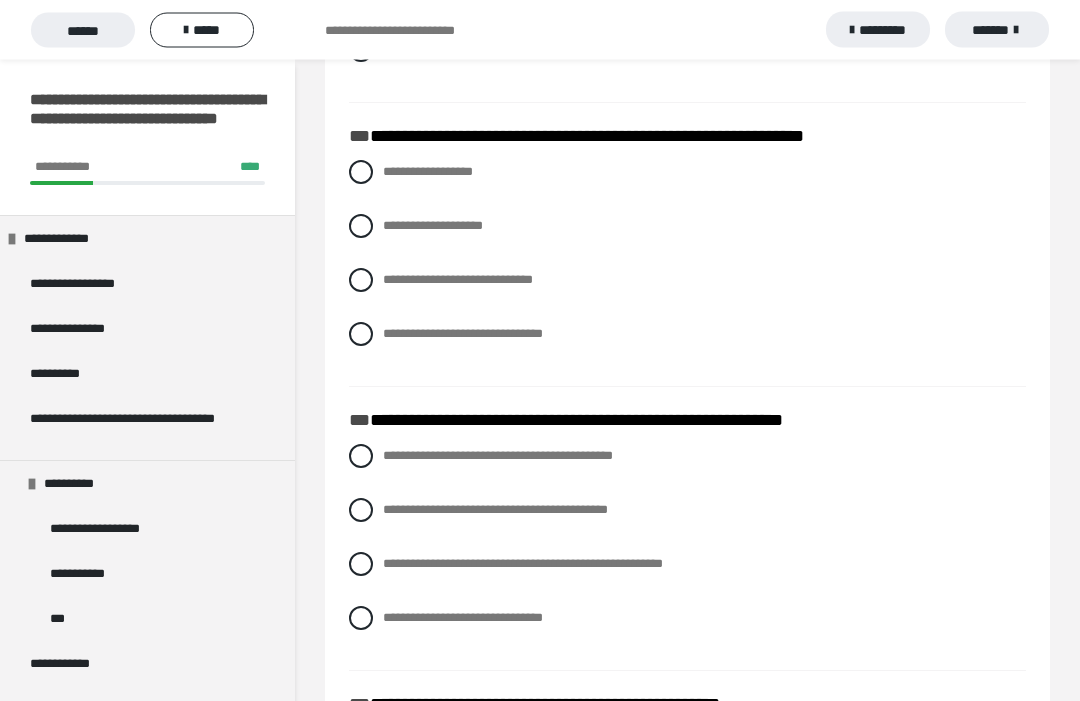 scroll, scrollTop: 2569, scrollLeft: 0, axis: vertical 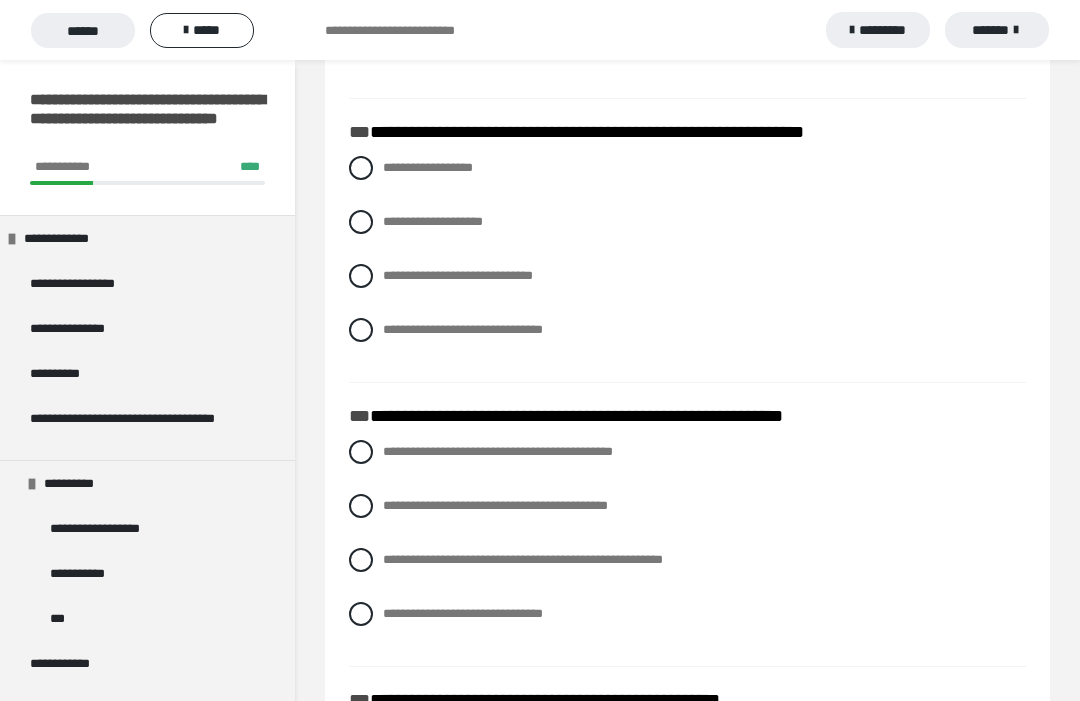 click on "**********" at bounding box center [433, 221] 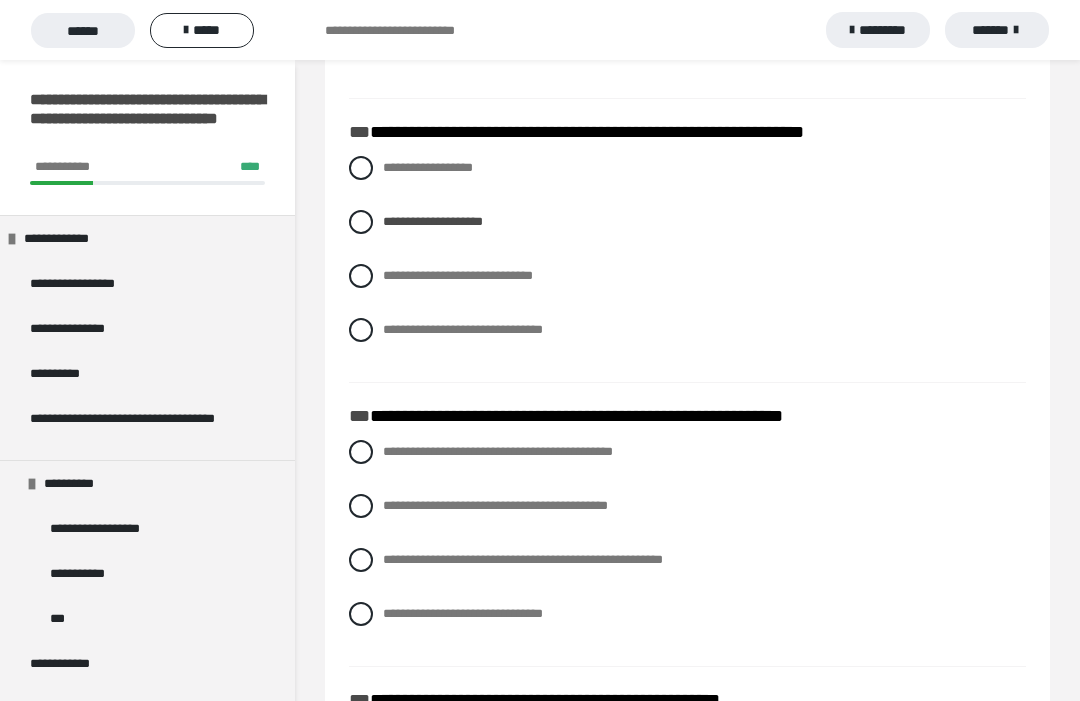 click at bounding box center (361, 168) 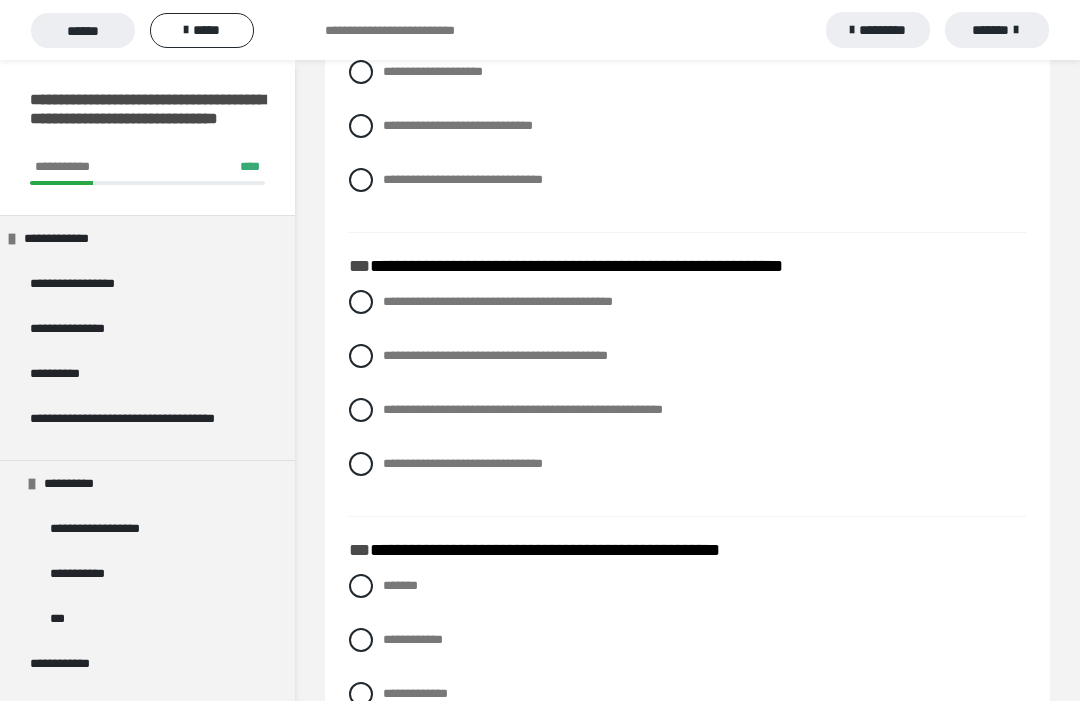 scroll, scrollTop: 2723, scrollLeft: 0, axis: vertical 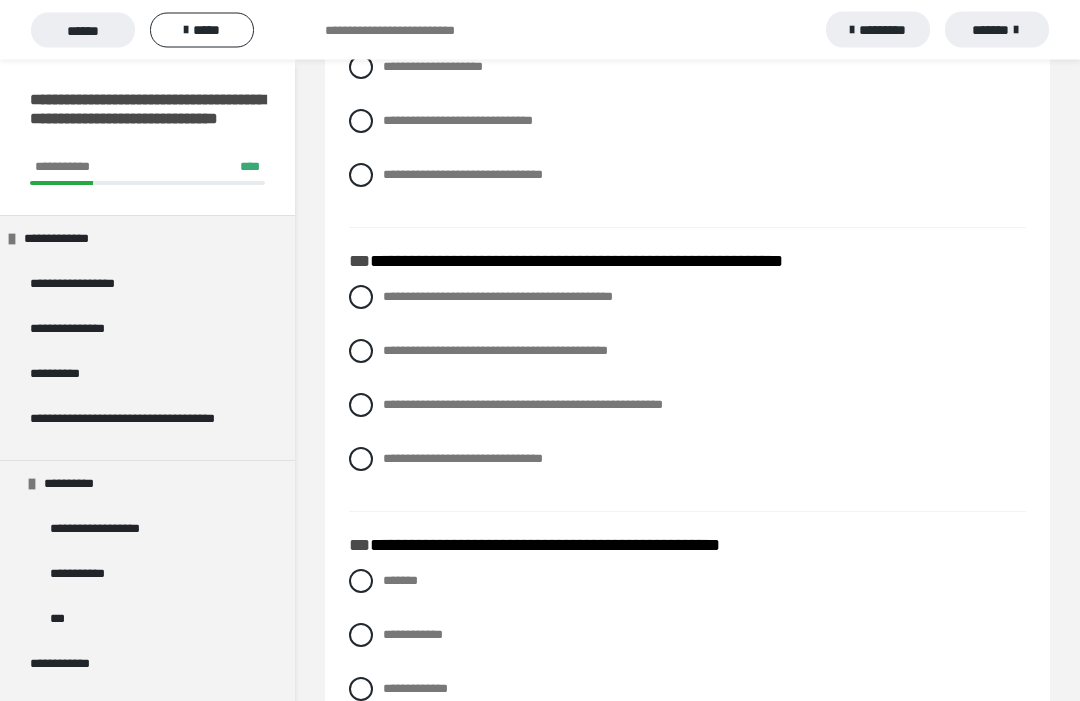 click on "**********" at bounding box center [495, 351] 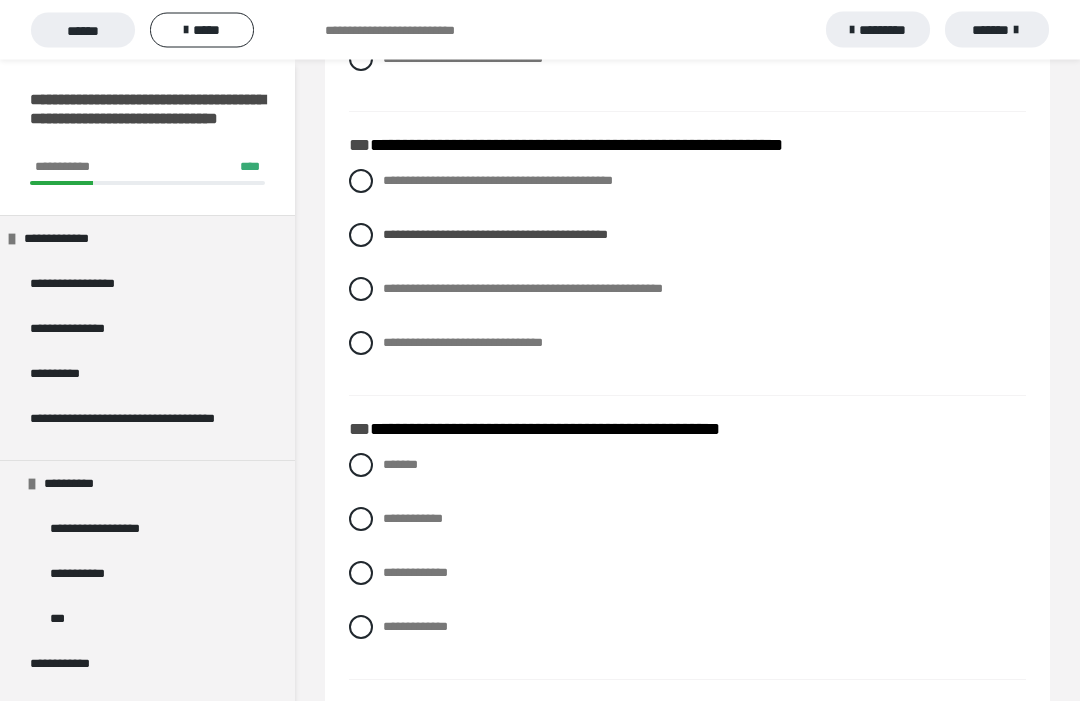 scroll, scrollTop: 2855, scrollLeft: 0, axis: vertical 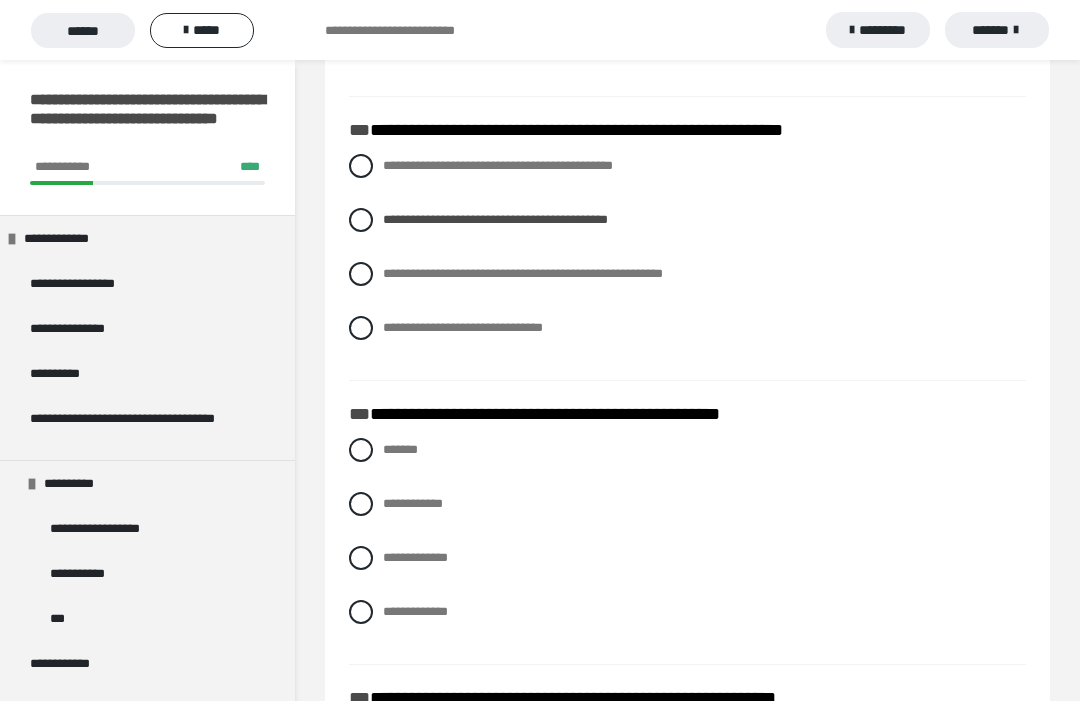 click on "**********" at bounding box center (413, 503) 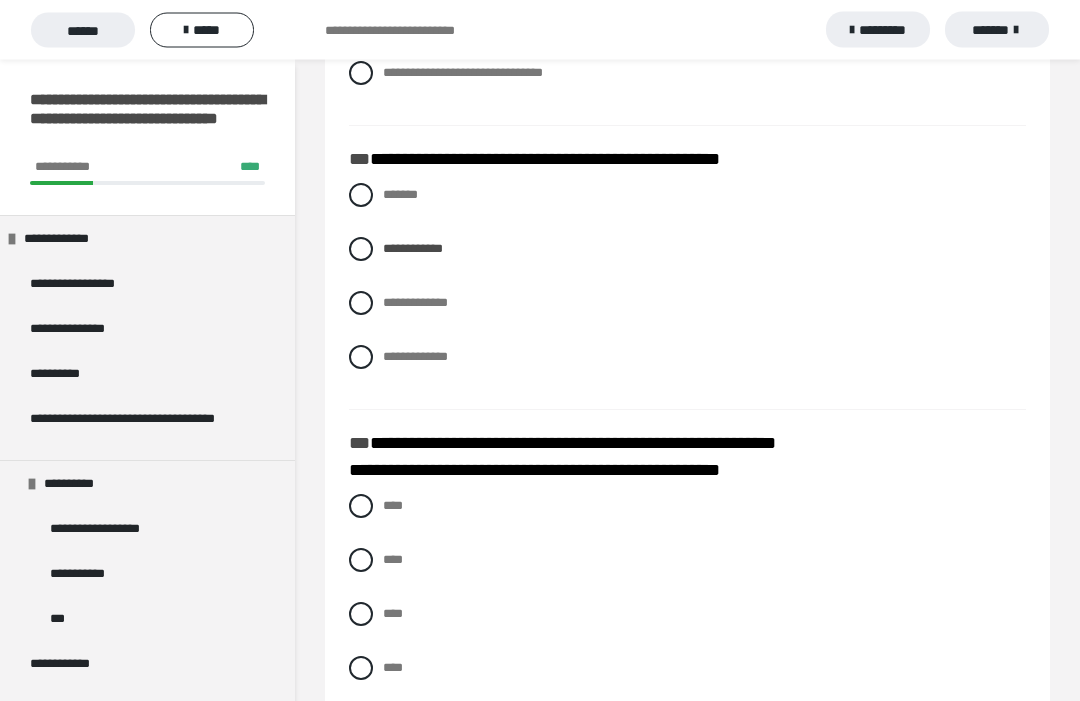 scroll, scrollTop: 3122, scrollLeft: 0, axis: vertical 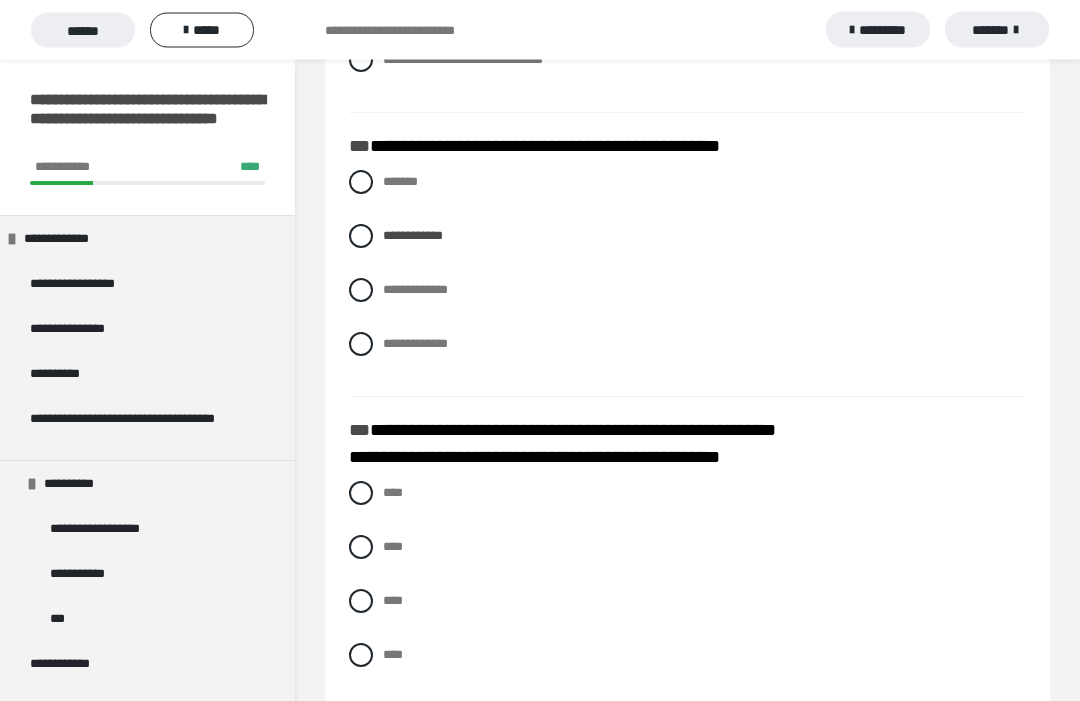 click on "****" at bounding box center [389, 650] 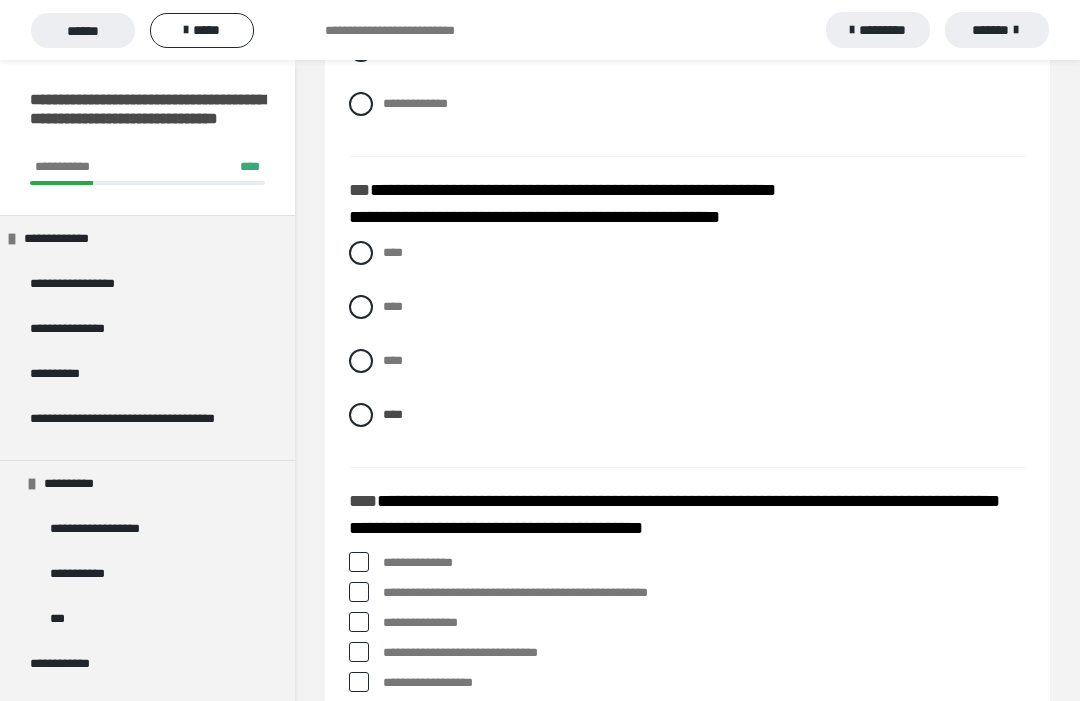 scroll, scrollTop: 3424, scrollLeft: 0, axis: vertical 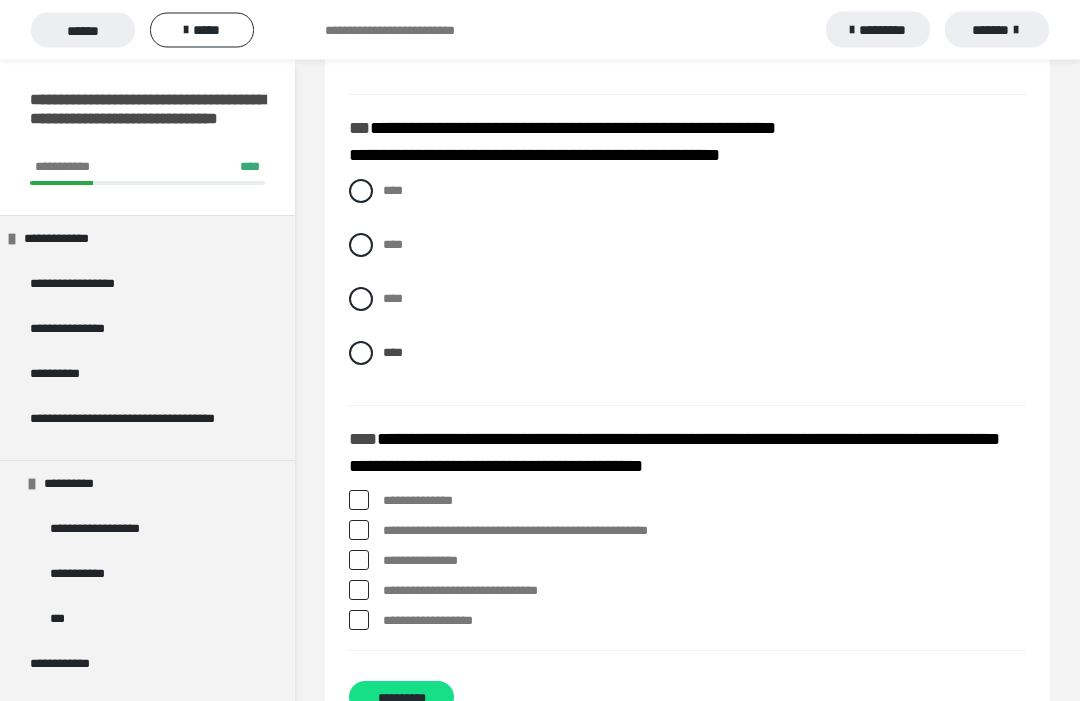 click at bounding box center (359, 501) 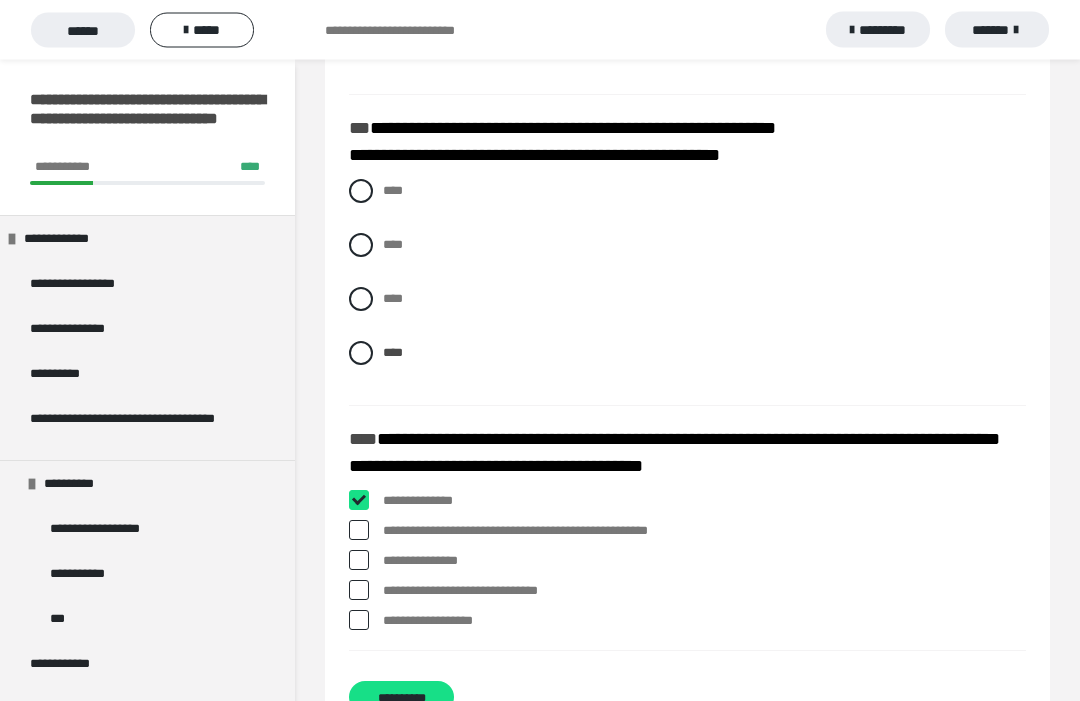 checkbox on "****" 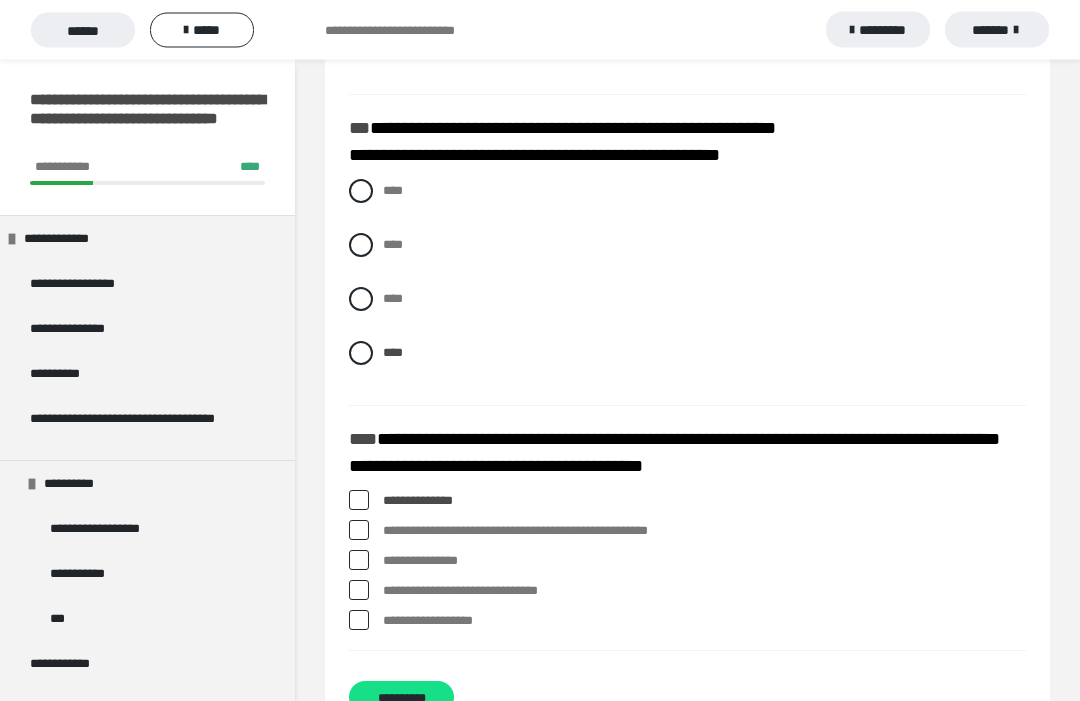 scroll, scrollTop: 3424, scrollLeft: 0, axis: vertical 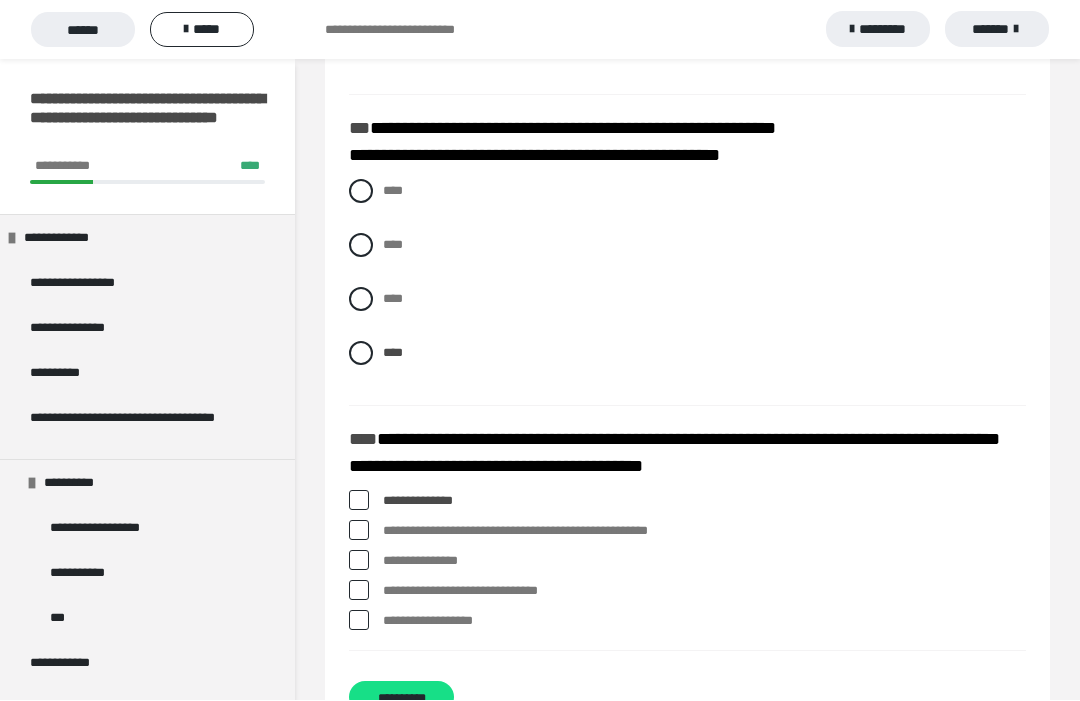 click at bounding box center (359, 531) 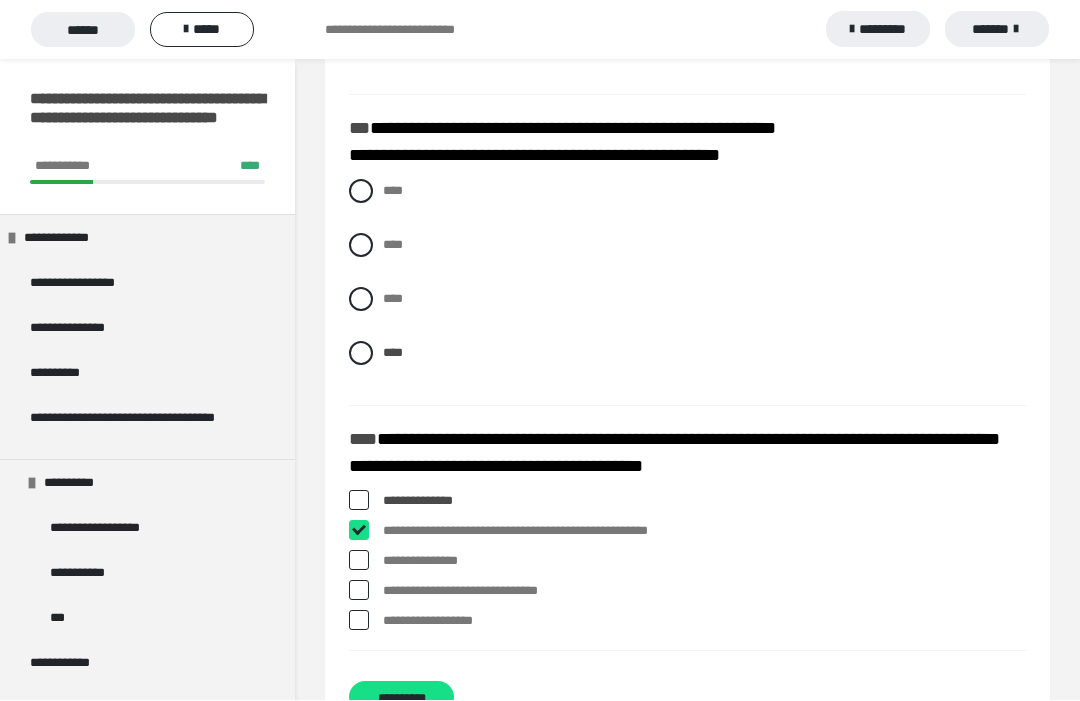 checkbox on "****" 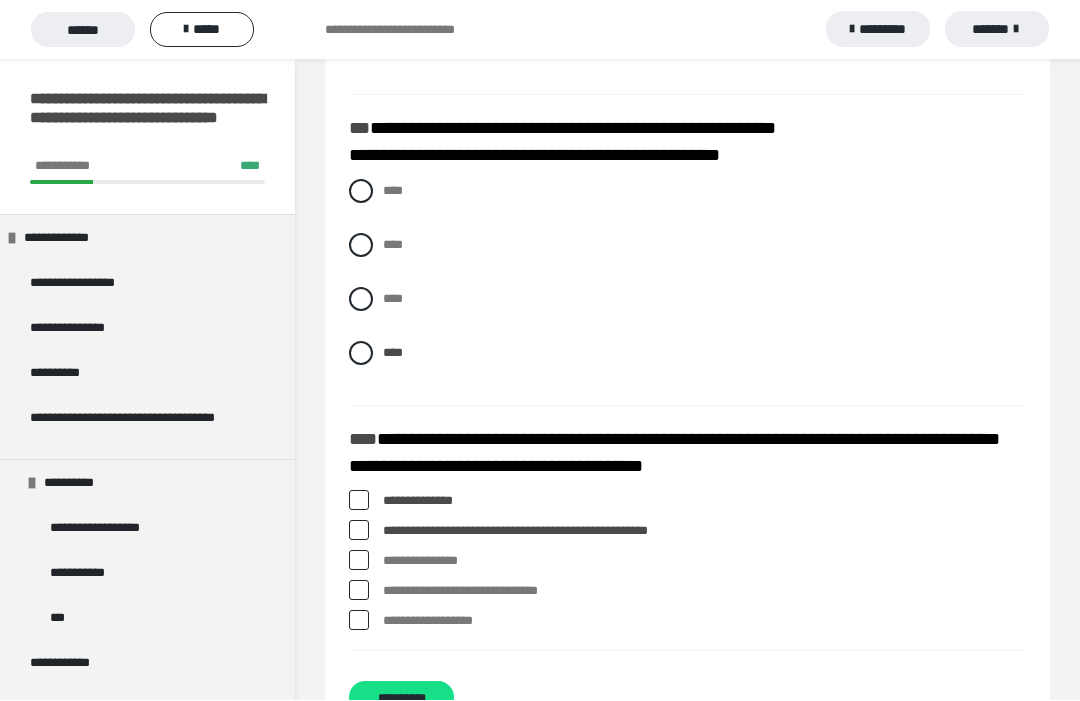 click on "**********" at bounding box center (687, 566) 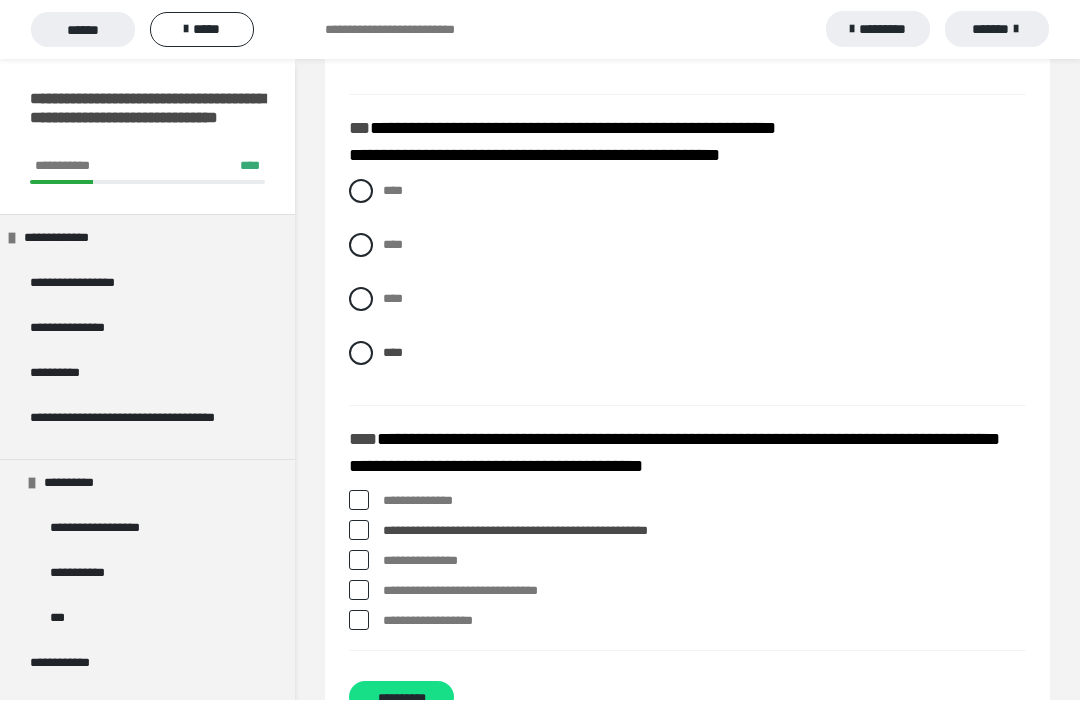 click at bounding box center (359, 591) 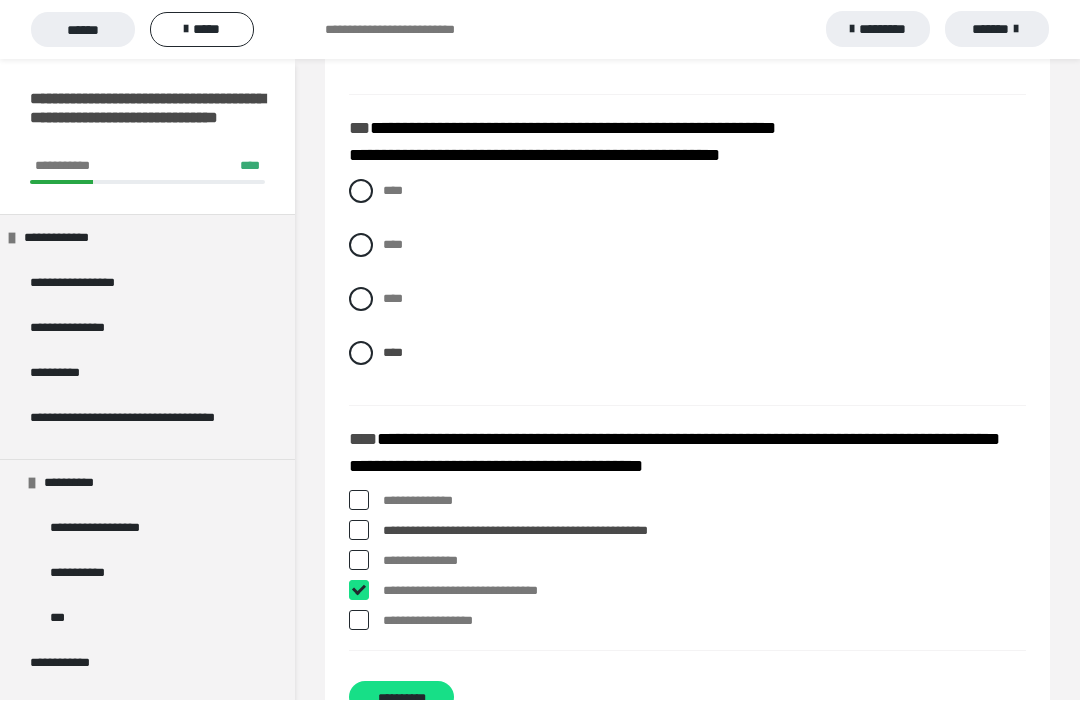 checkbox on "****" 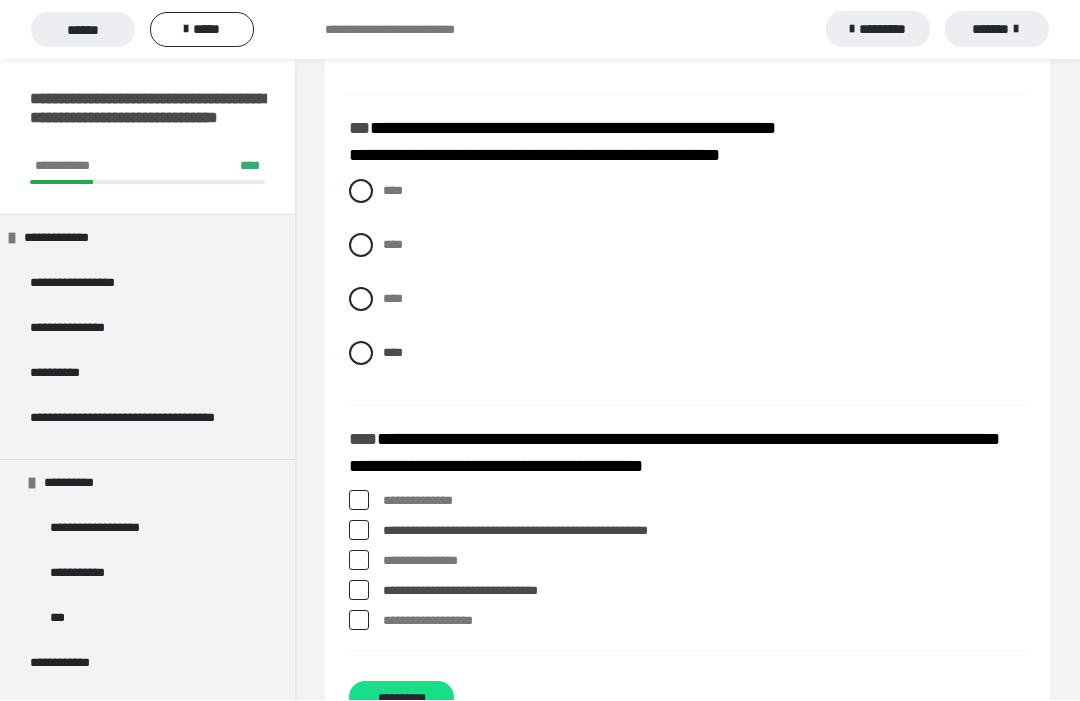 click on "**********" at bounding box center [401, 698] 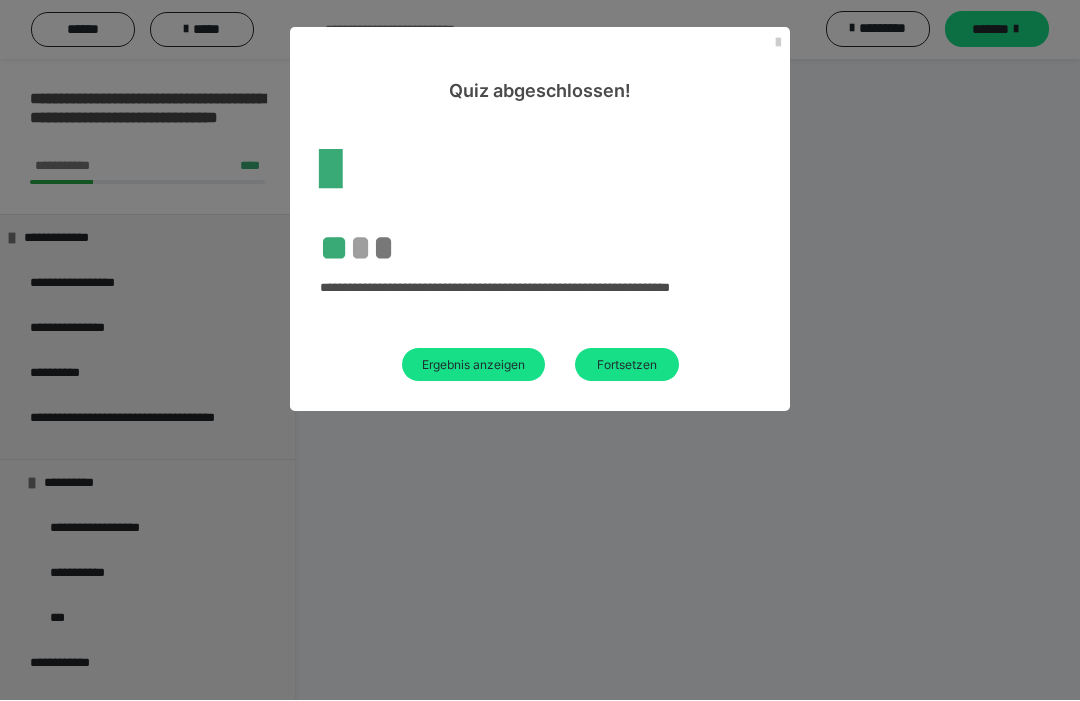 scroll, scrollTop: 60, scrollLeft: 0, axis: vertical 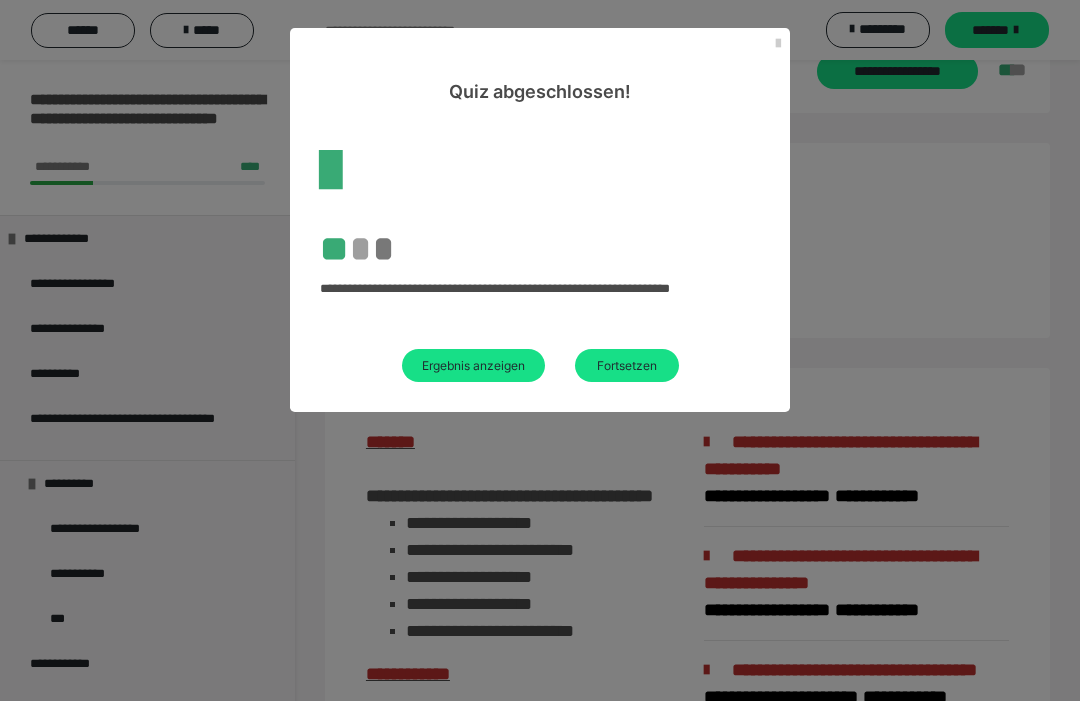 click on "Ergebnis anzeigen" at bounding box center (473, 365) 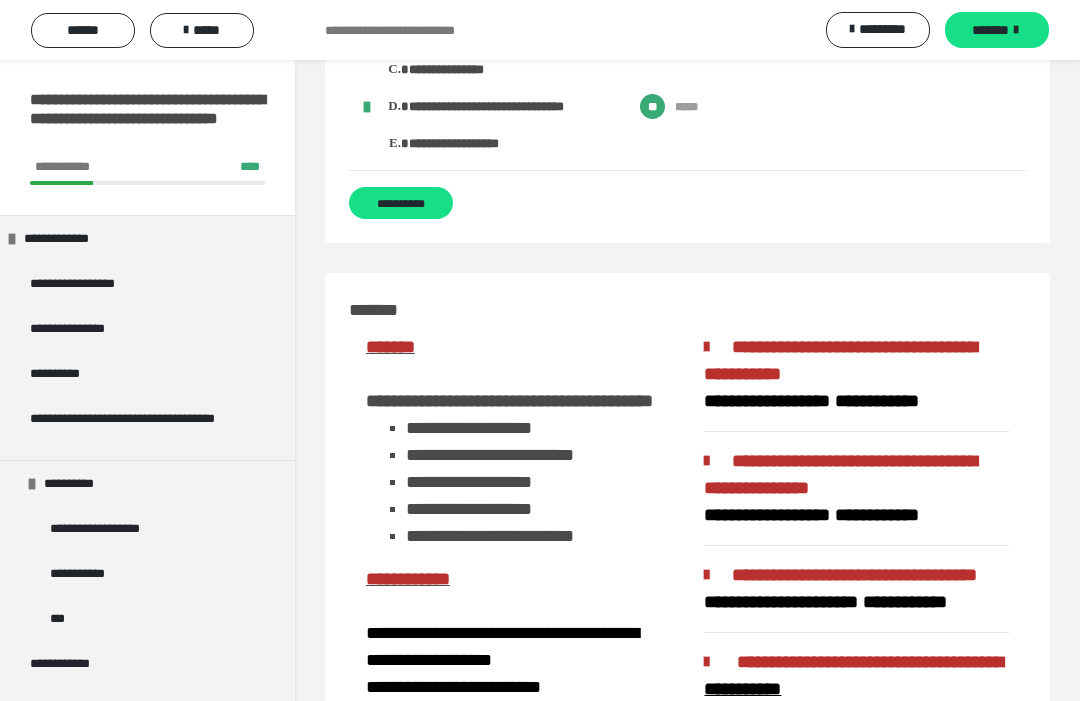 scroll, scrollTop: 2965, scrollLeft: 0, axis: vertical 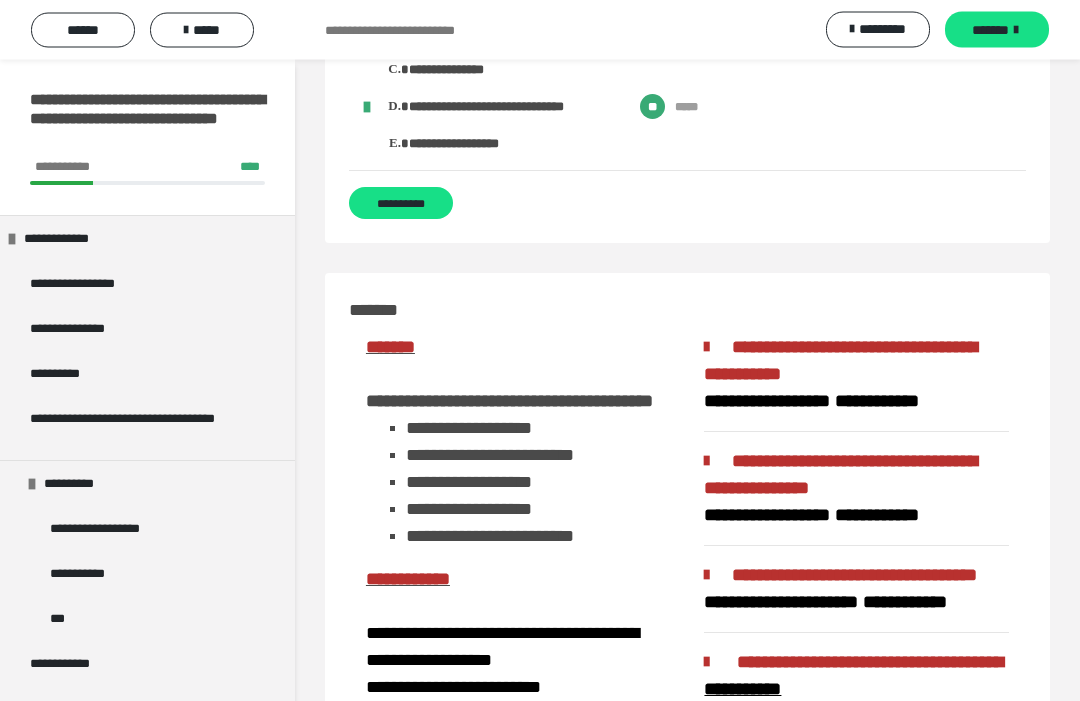 click on "**********" at bounding box center [401, 204] 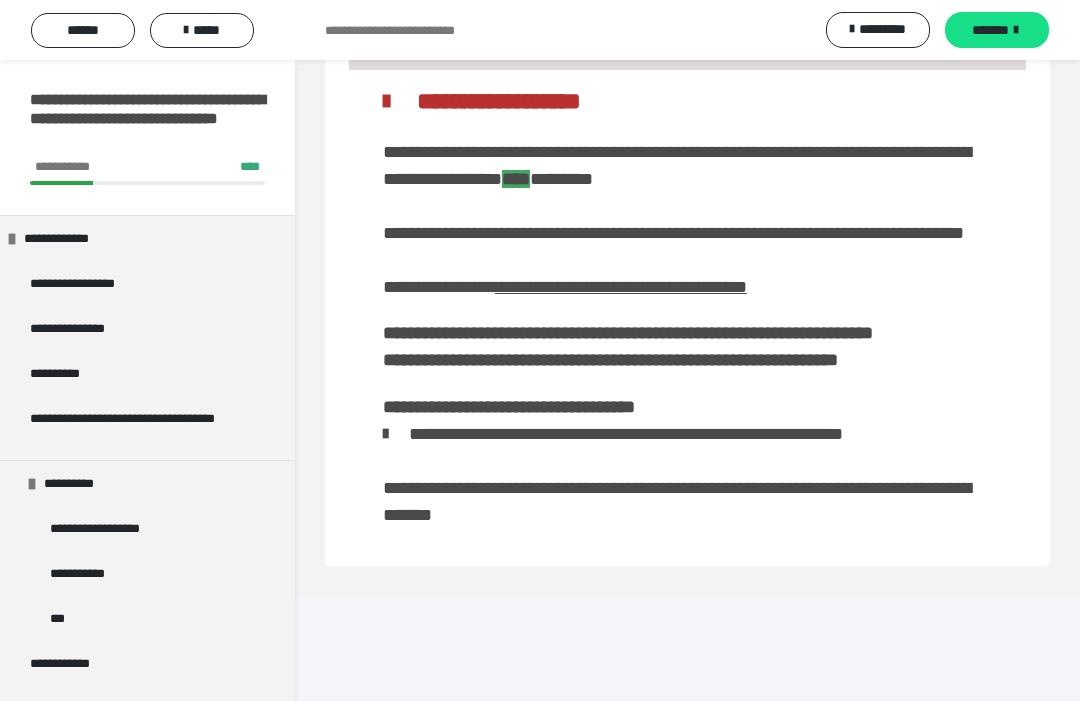 click on "*******" at bounding box center (990, 30) 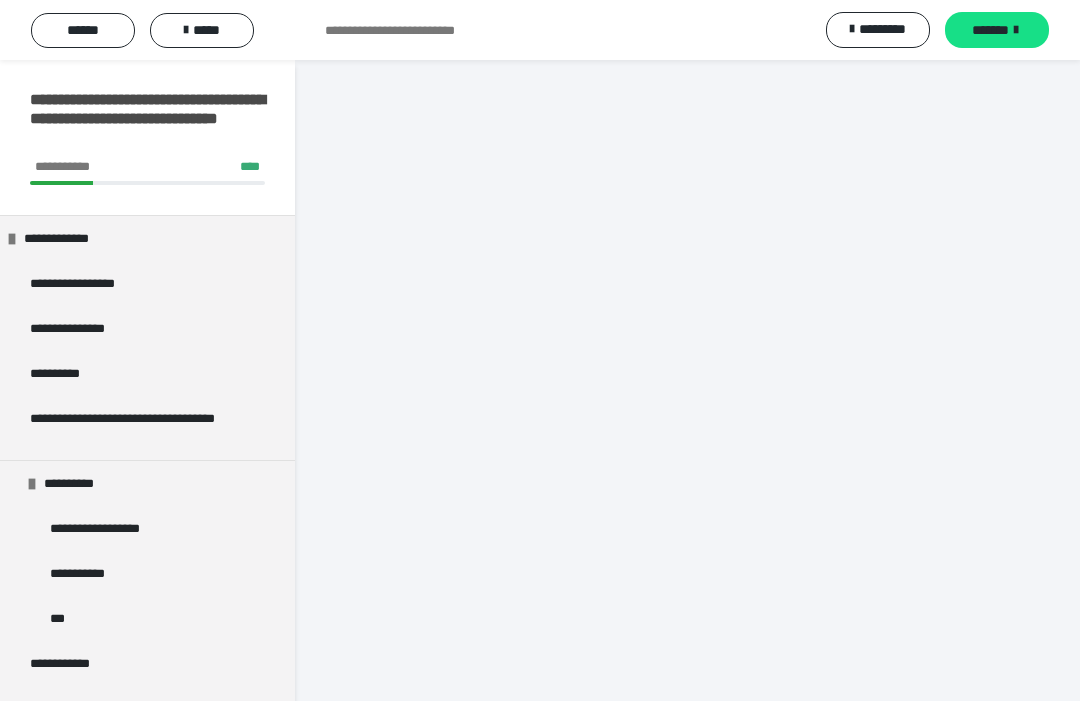 scroll, scrollTop: 2181, scrollLeft: 0, axis: vertical 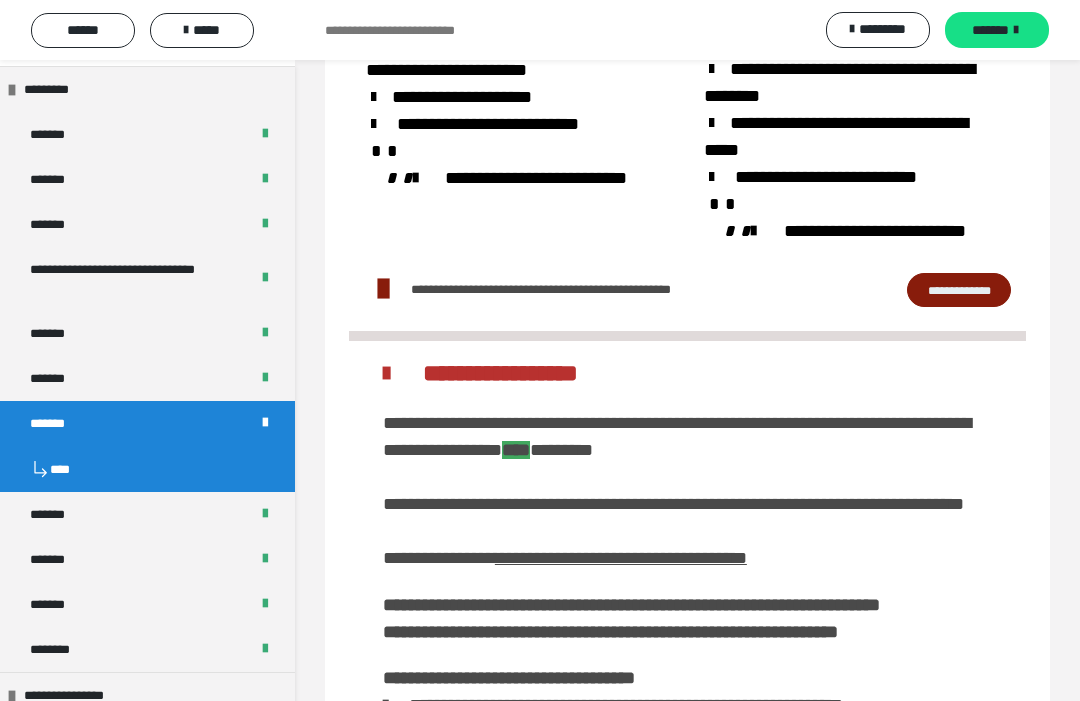 click on "*****" at bounding box center [202, 30] 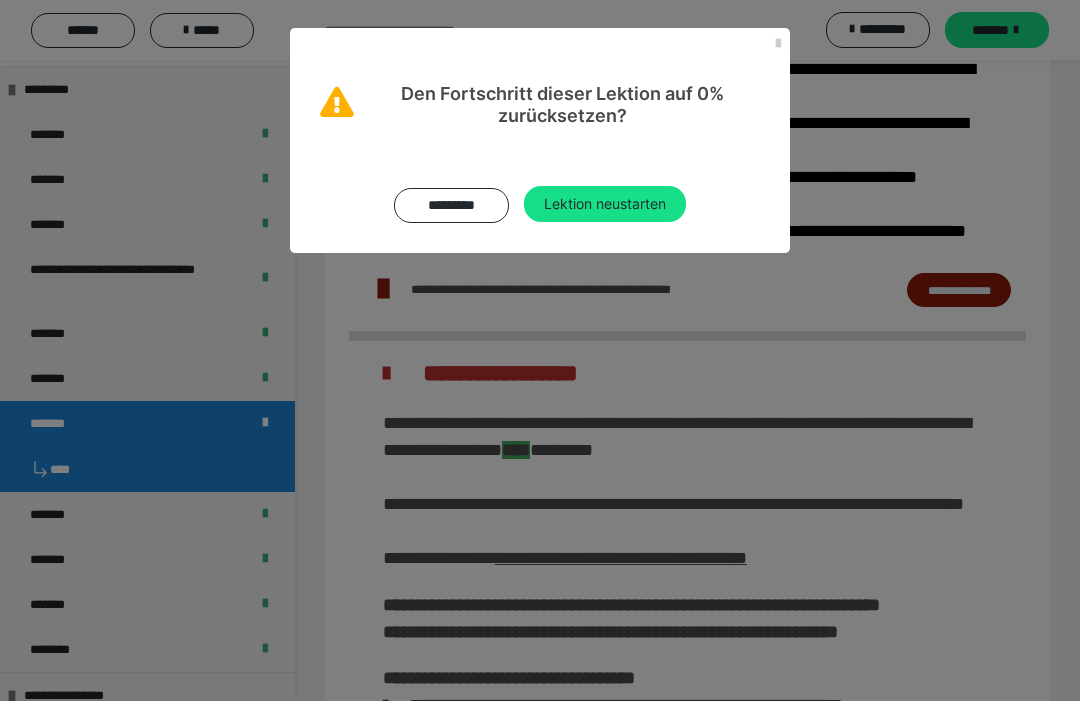 click on "Lektion neustarten" at bounding box center (605, 204) 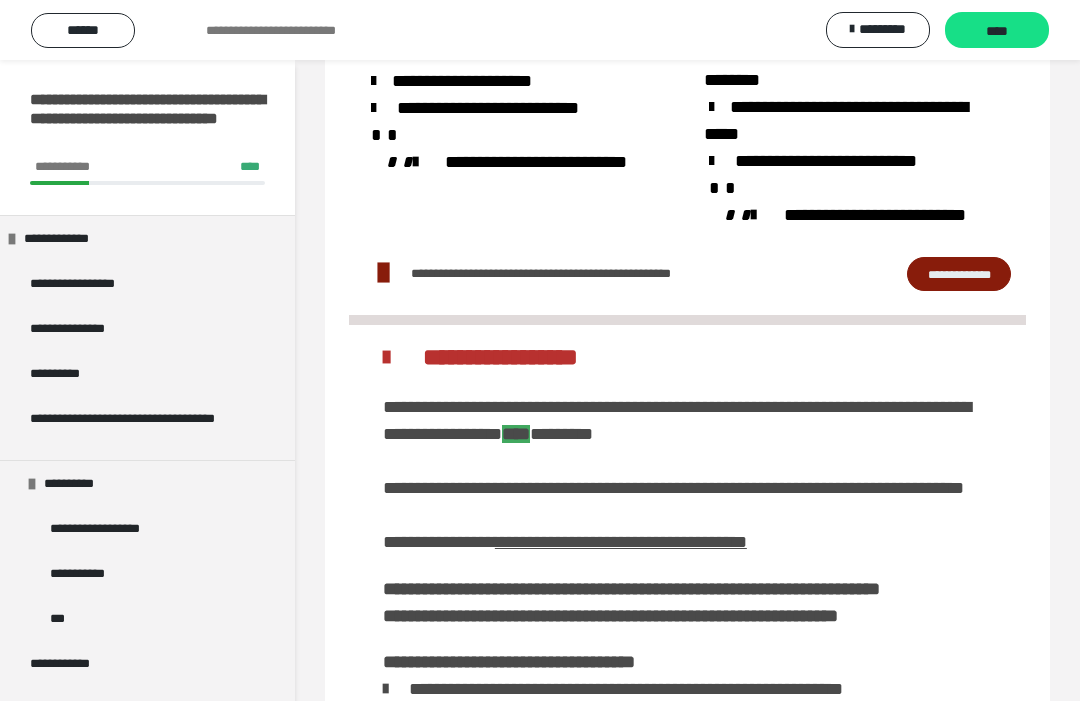 scroll, scrollTop: 1846, scrollLeft: 0, axis: vertical 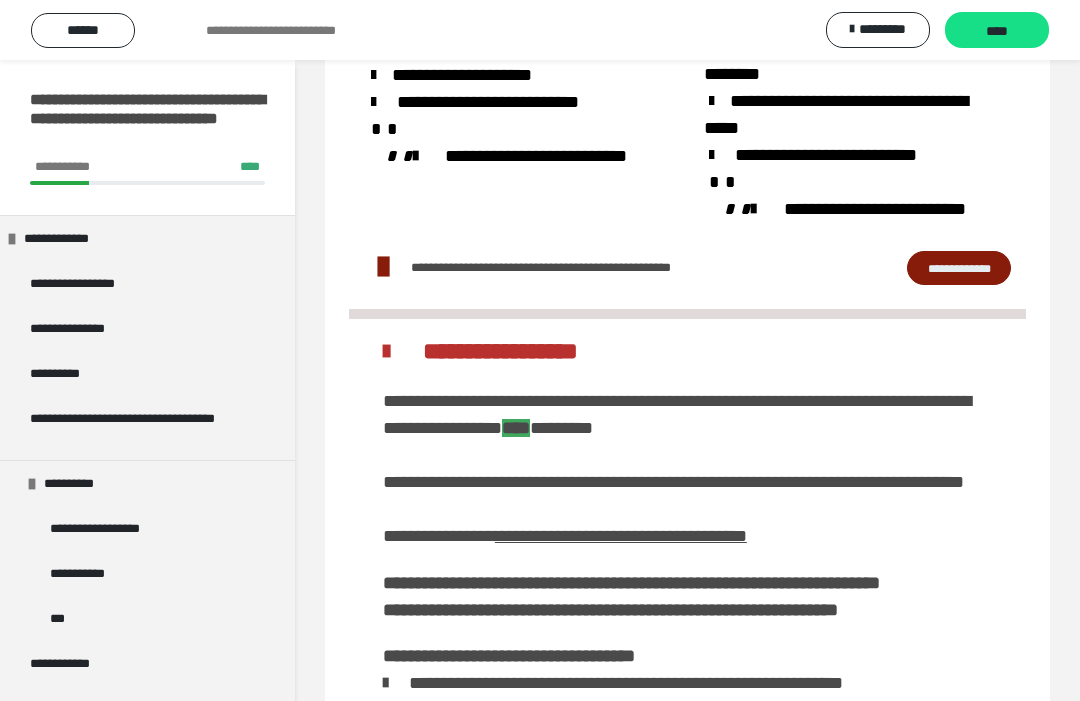 click on "****" at bounding box center (997, 30) 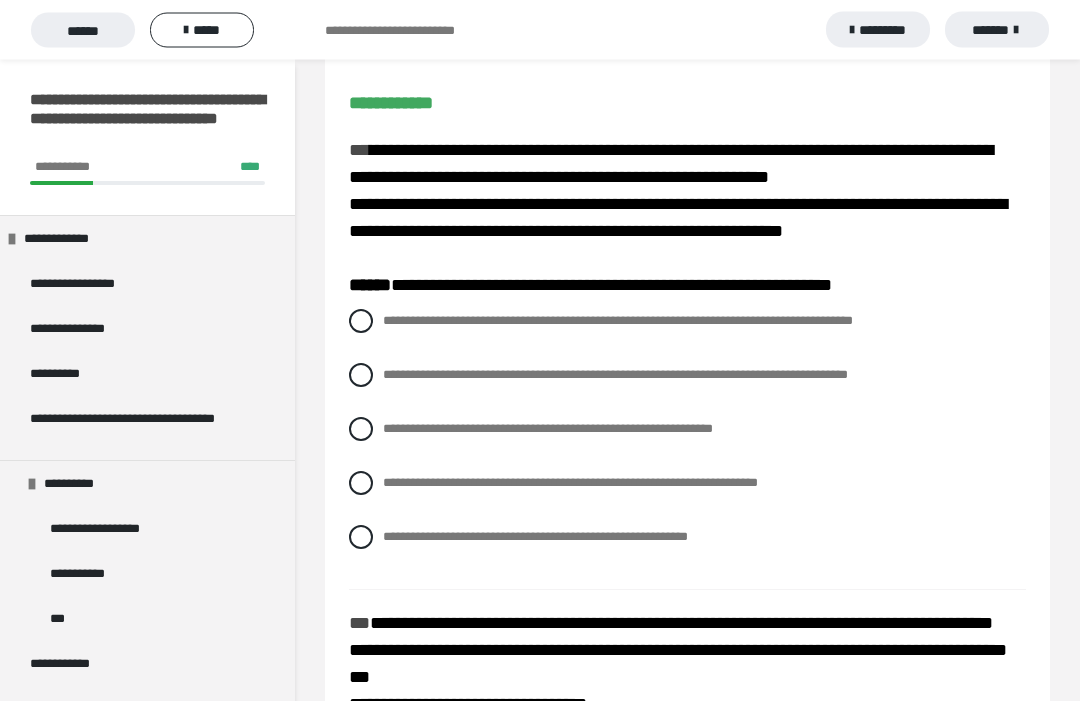 scroll, scrollTop: 187, scrollLeft: 0, axis: vertical 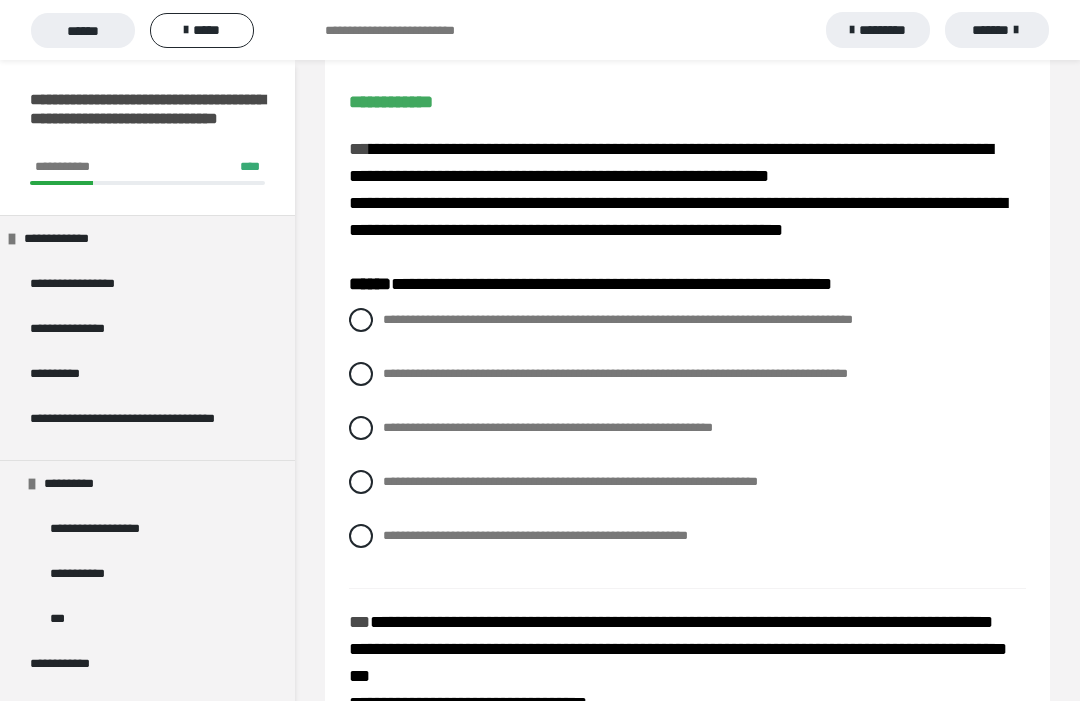 click on "**********" at bounding box center (570, 481) 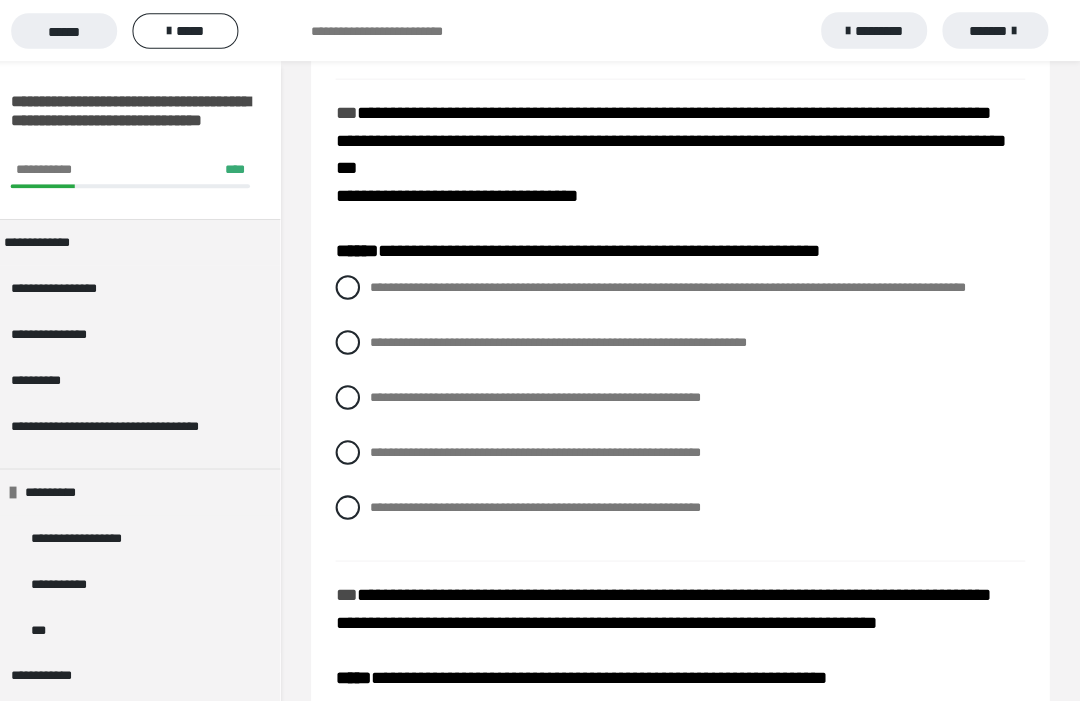 scroll, scrollTop: 700, scrollLeft: 0, axis: vertical 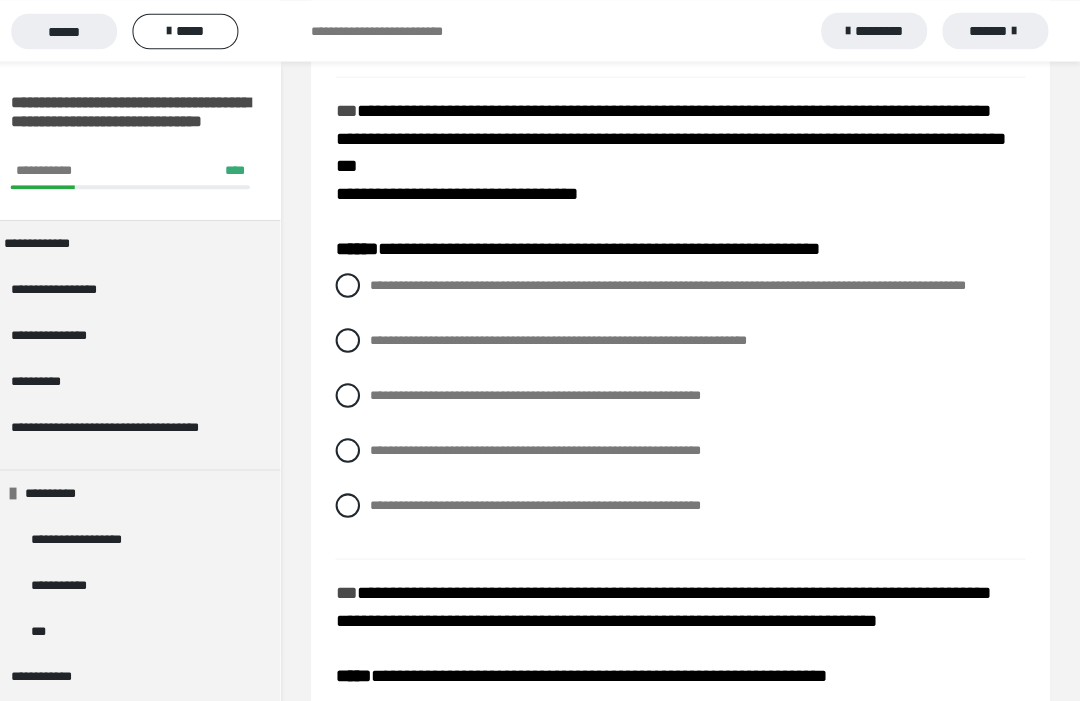 click on "**********" at bounding box center [568, 333] 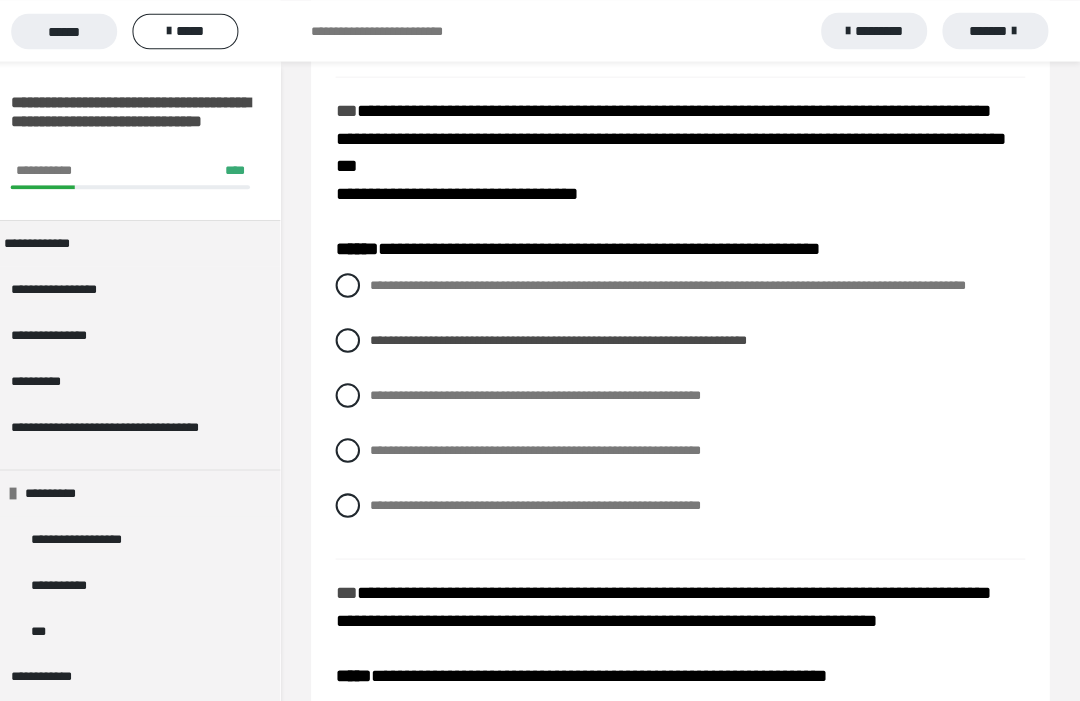 scroll, scrollTop: 700, scrollLeft: 0, axis: vertical 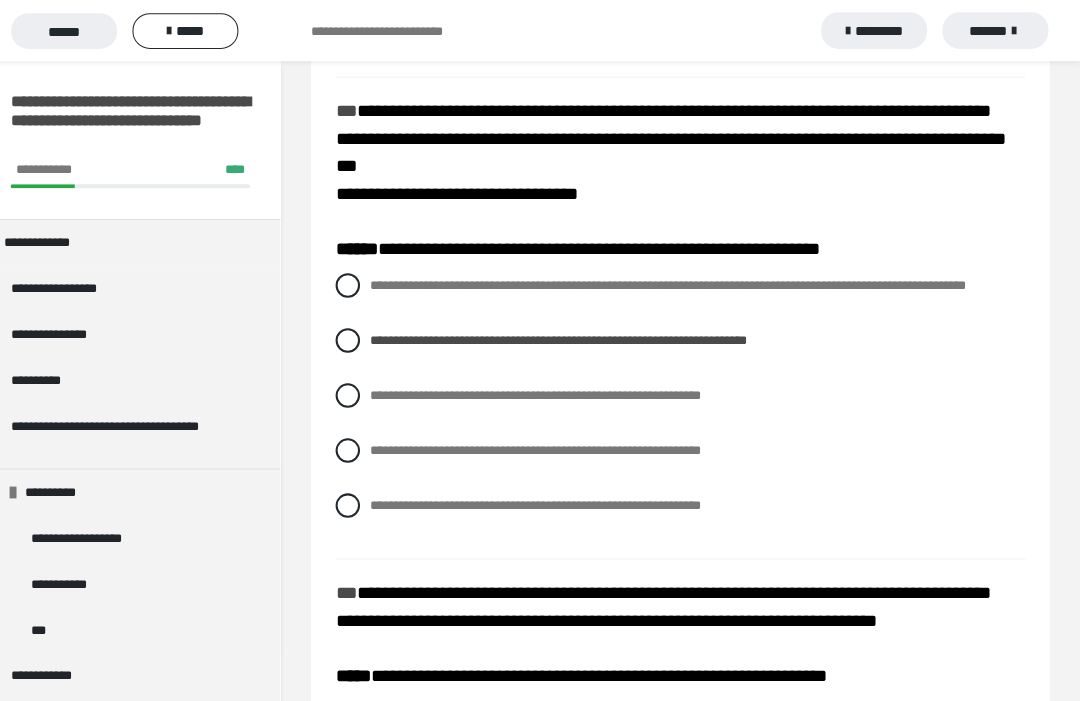 click at bounding box center (361, 388) 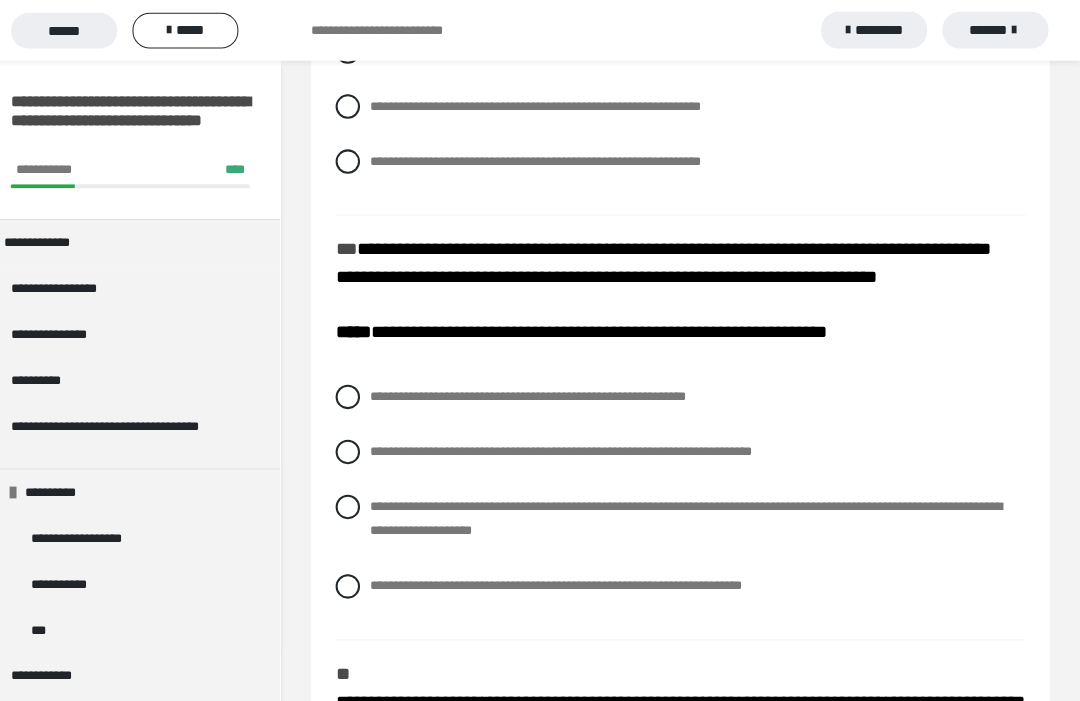 scroll, scrollTop: 1038, scrollLeft: 0, axis: vertical 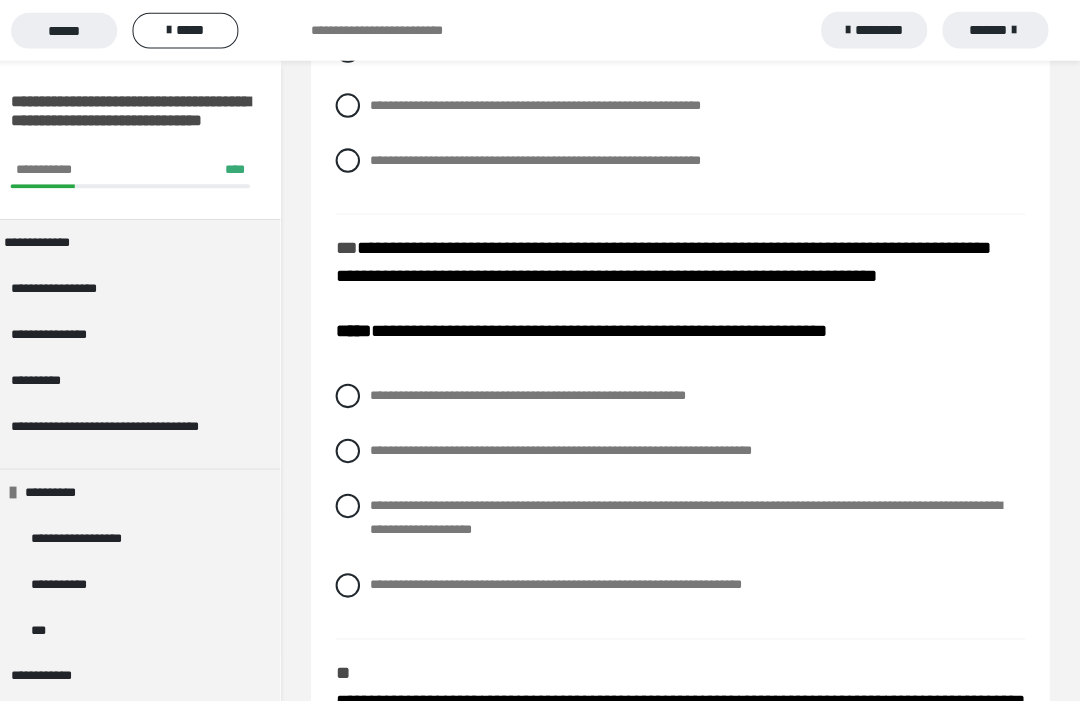 click on "**********" at bounding box center [687, 443] 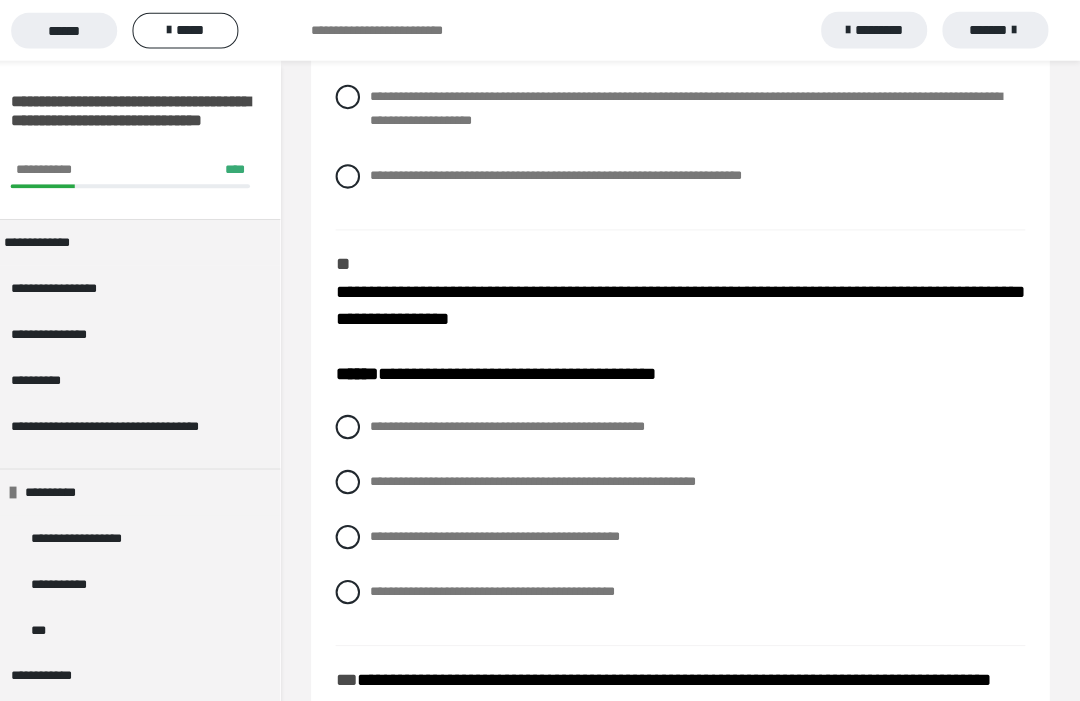 scroll, scrollTop: 1441, scrollLeft: 0, axis: vertical 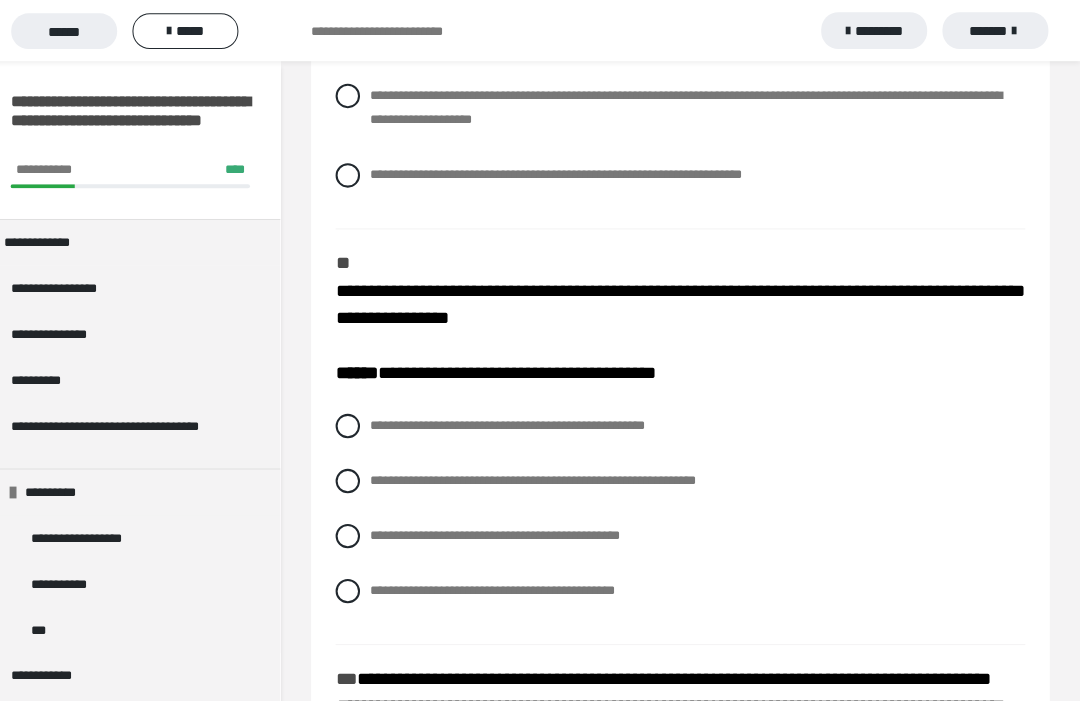 click on "**********" at bounding box center (687, 472) 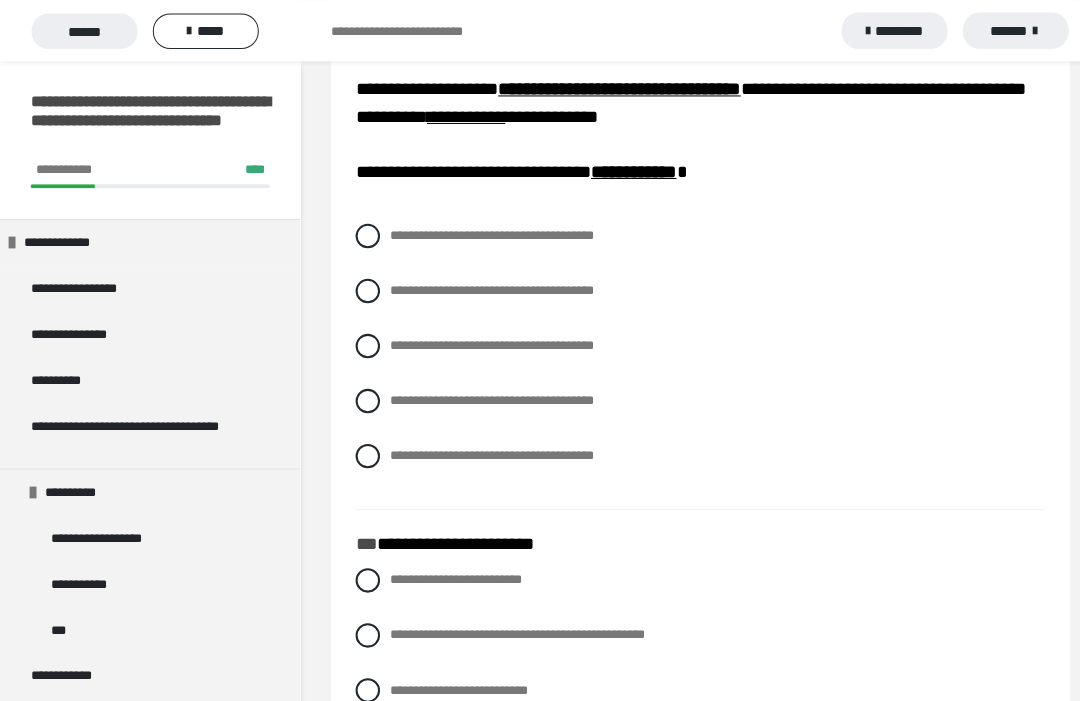 scroll, scrollTop: 2208, scrollLeft: 0, axis: vertical 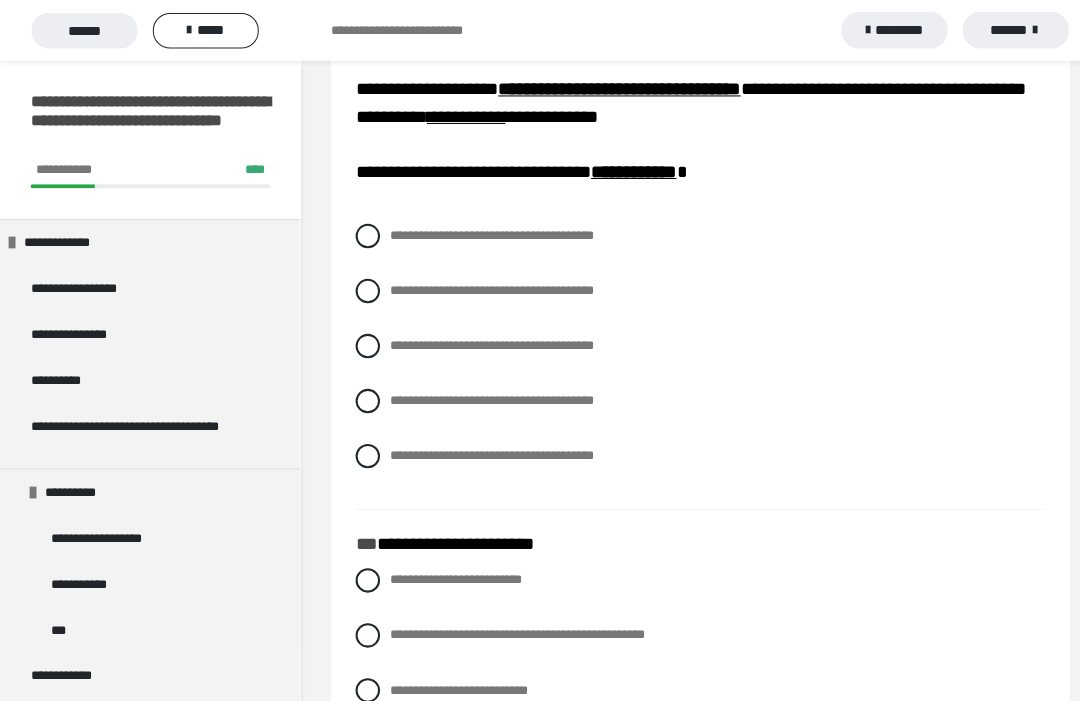 click on "**********" at bounding box center [483, 393] 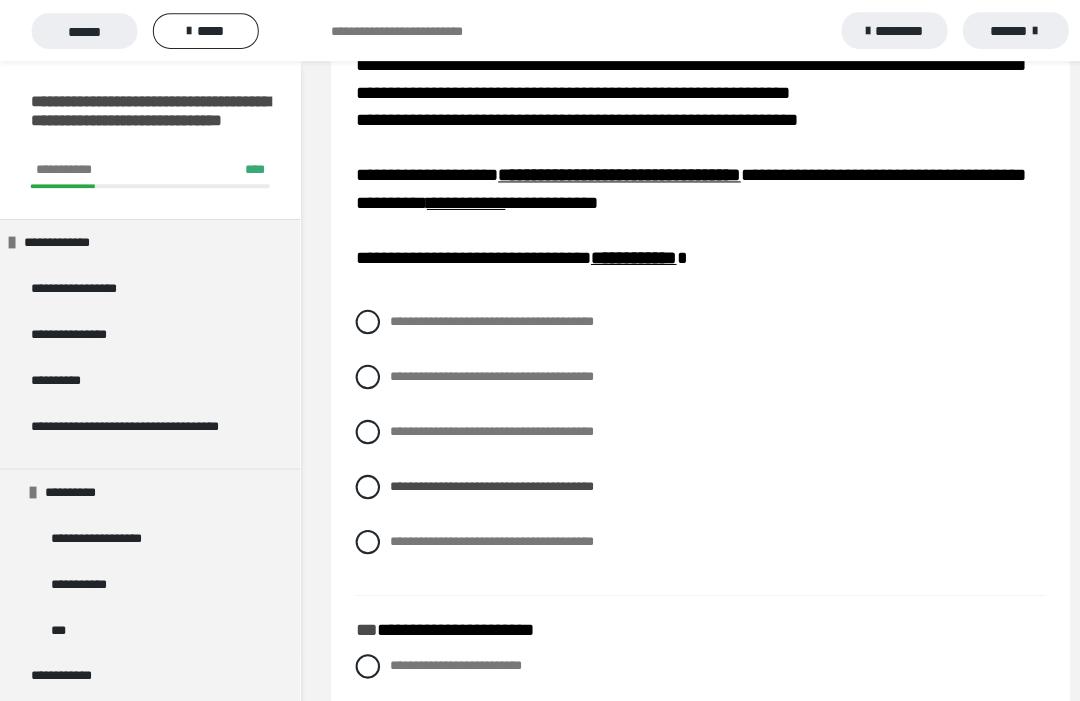 scroll, scrollTop: 2121, scrollLeft: 0, axis: vertical 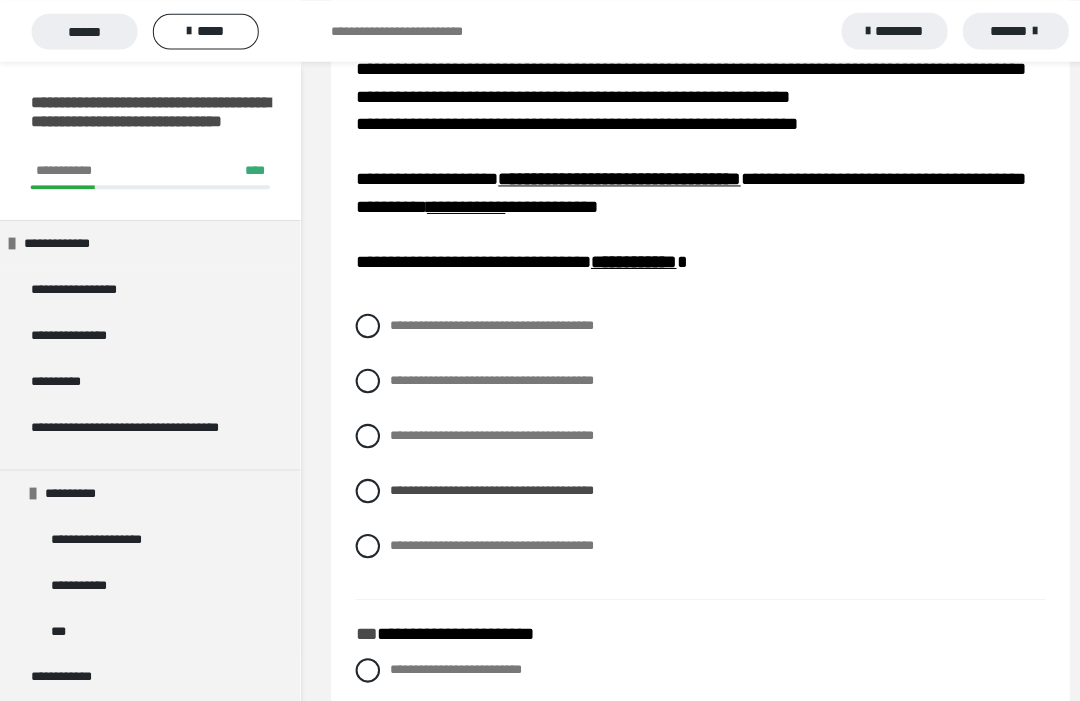click on "**********" at bounding box center (483, 372) 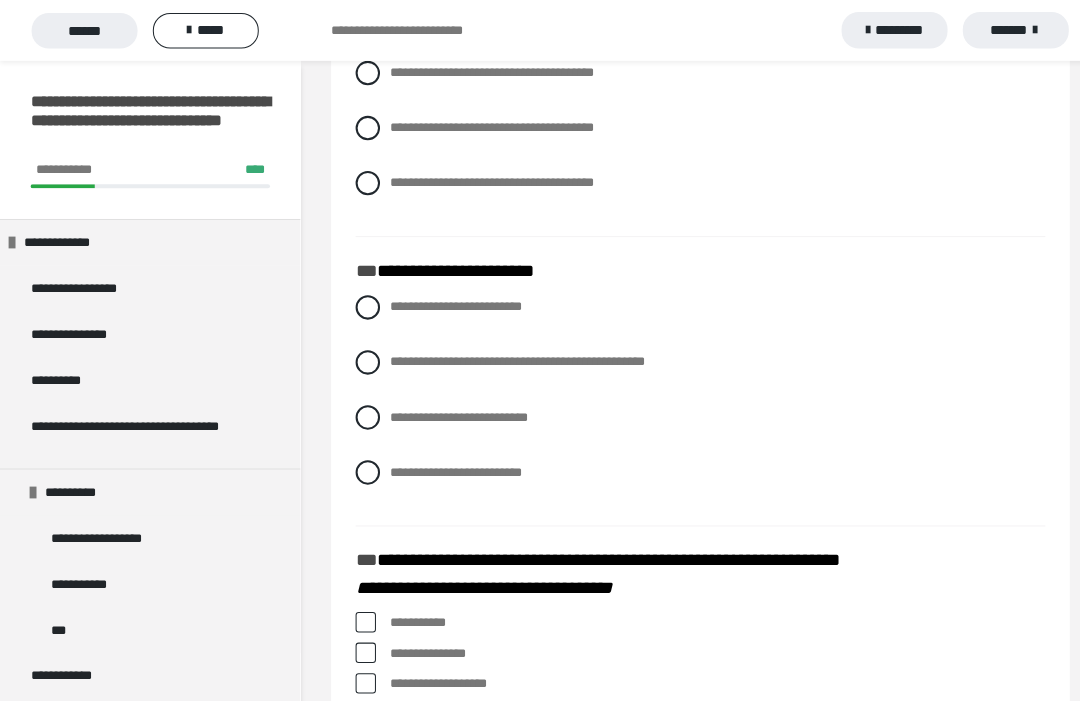 scroll, scrollTop: 2477, scrollLeft: 0, axis: vertical 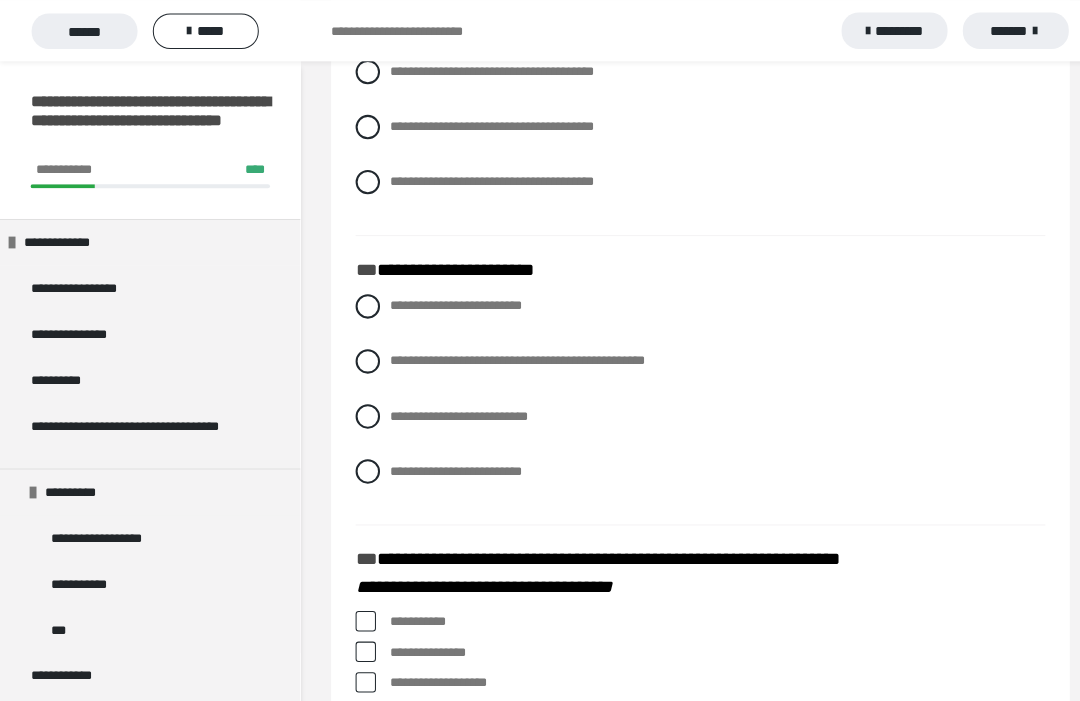 click on "**********" at bounding box center [508, 354] 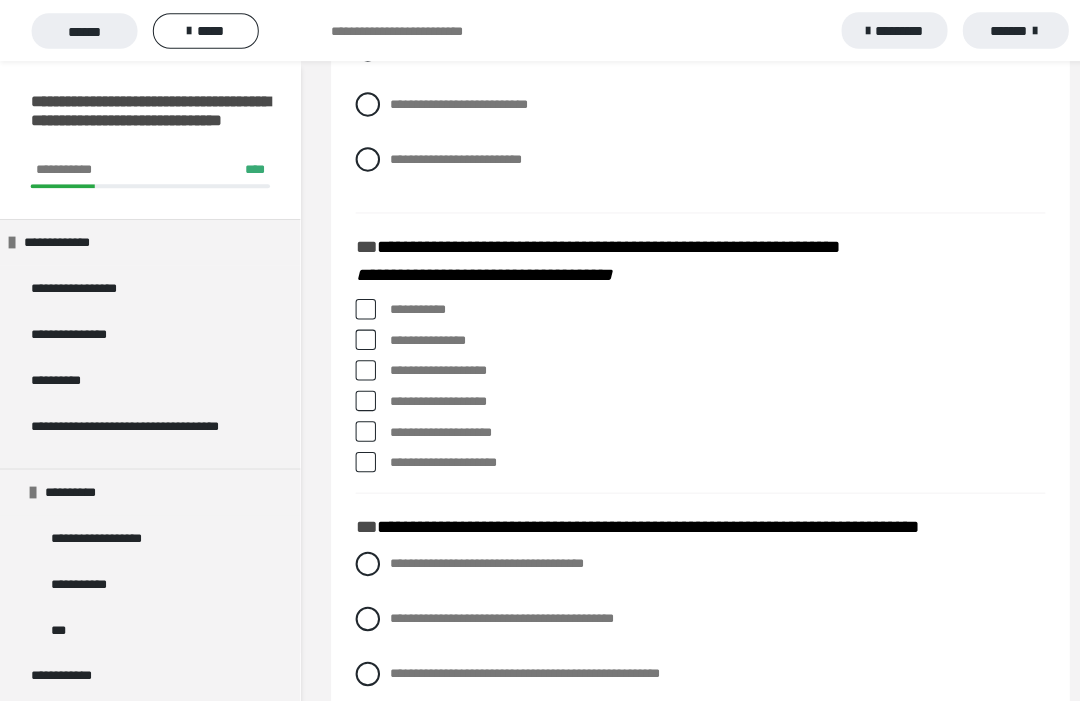 scroll, scrollTop: 2786, scrollLeft: 0, axis: vertical 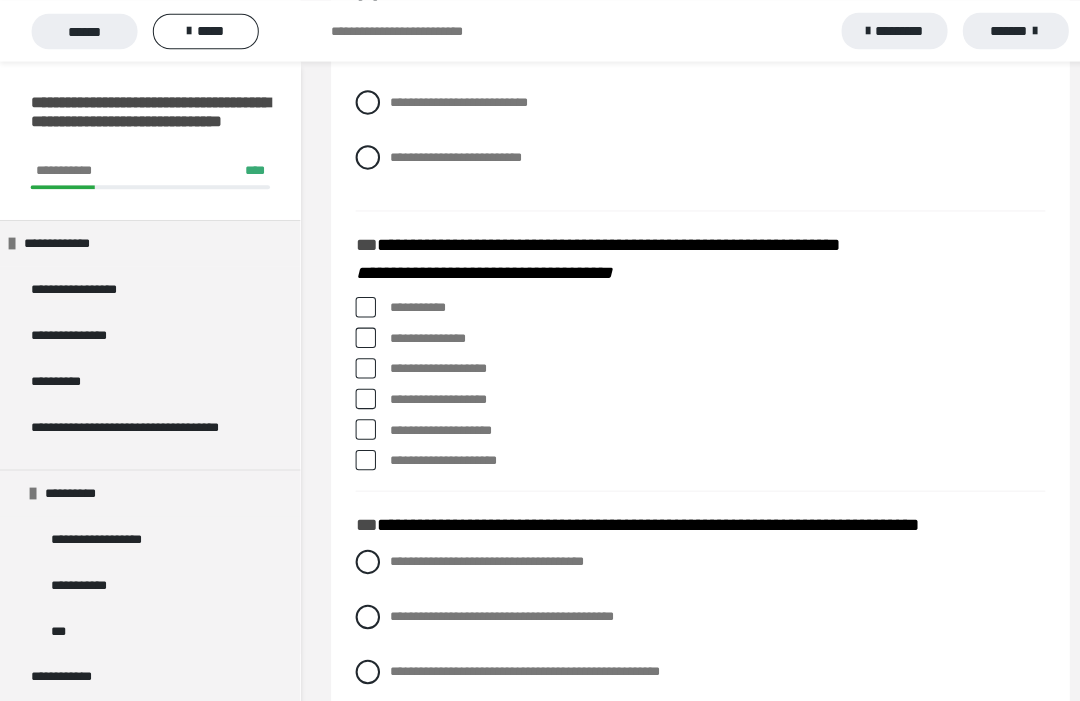 click at bounding box center [359, 361] 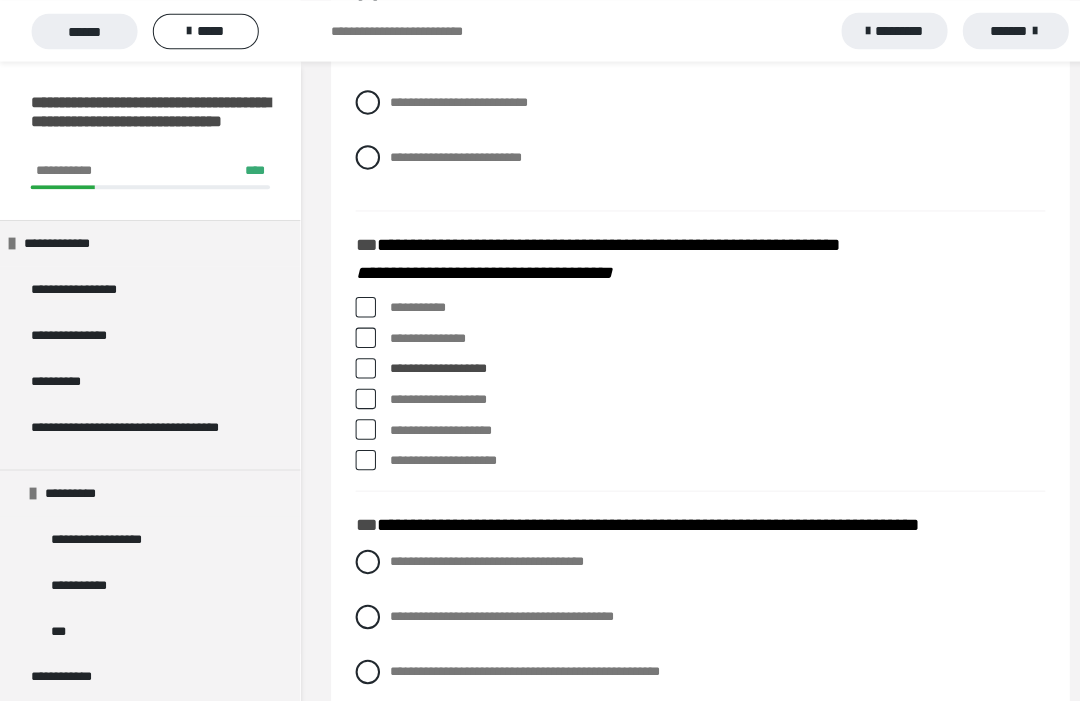 scroll, scrollTop: 2786, scrollLeft: 0, axis: vertical 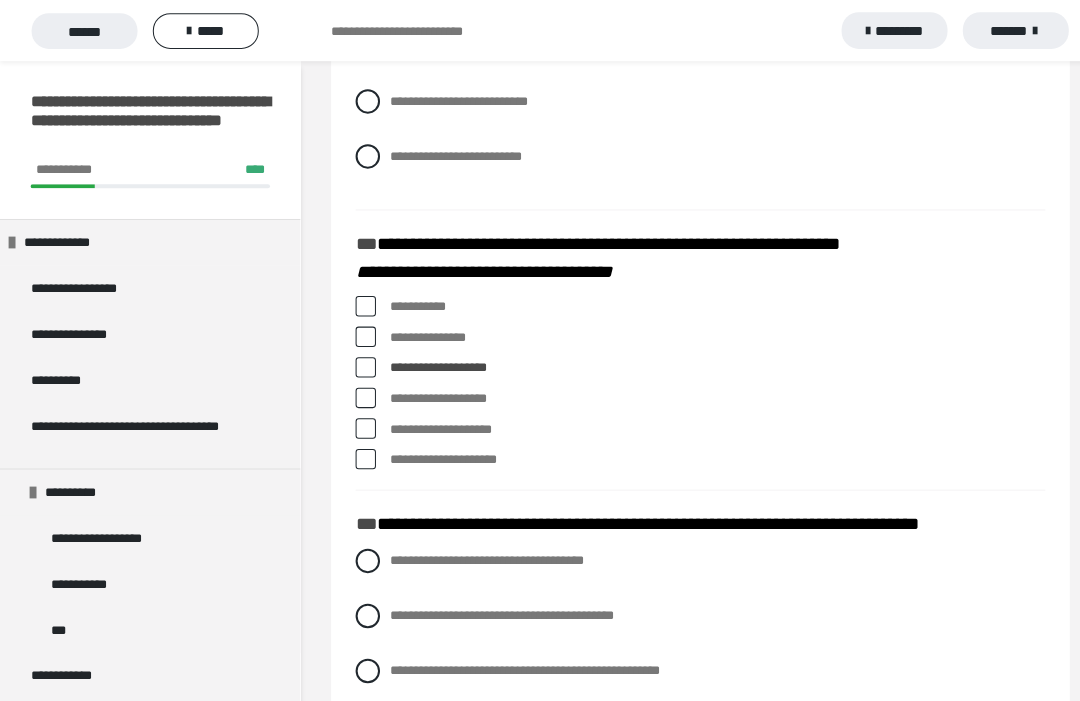 click at bounding box center (359, 451) 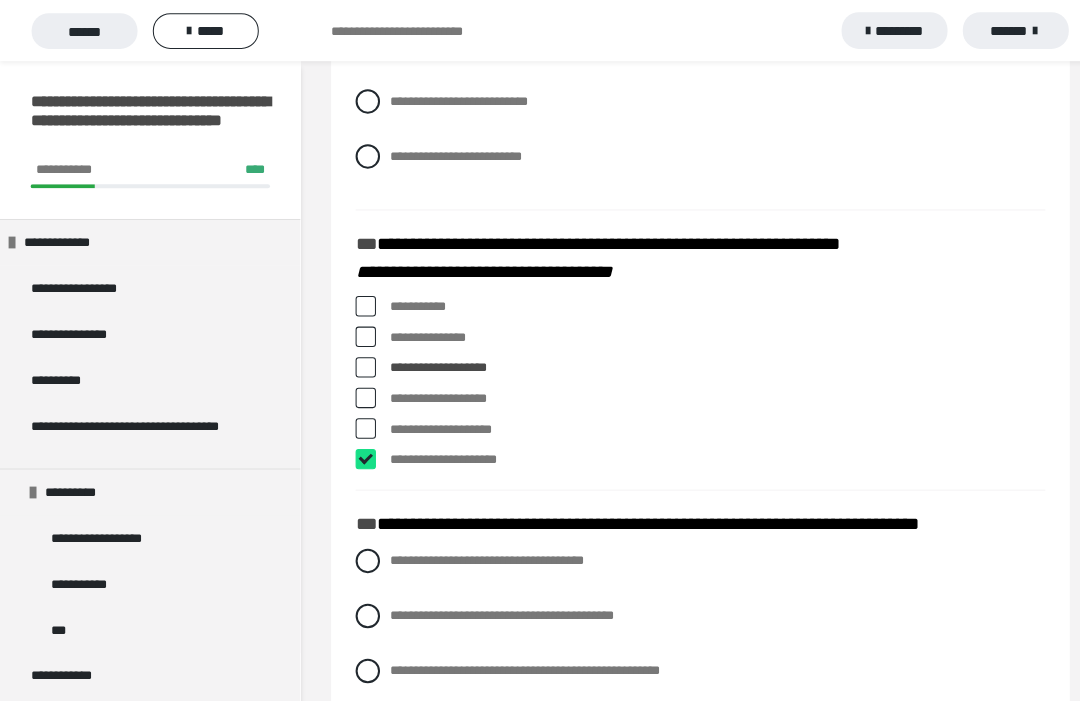 checkbox on "****" 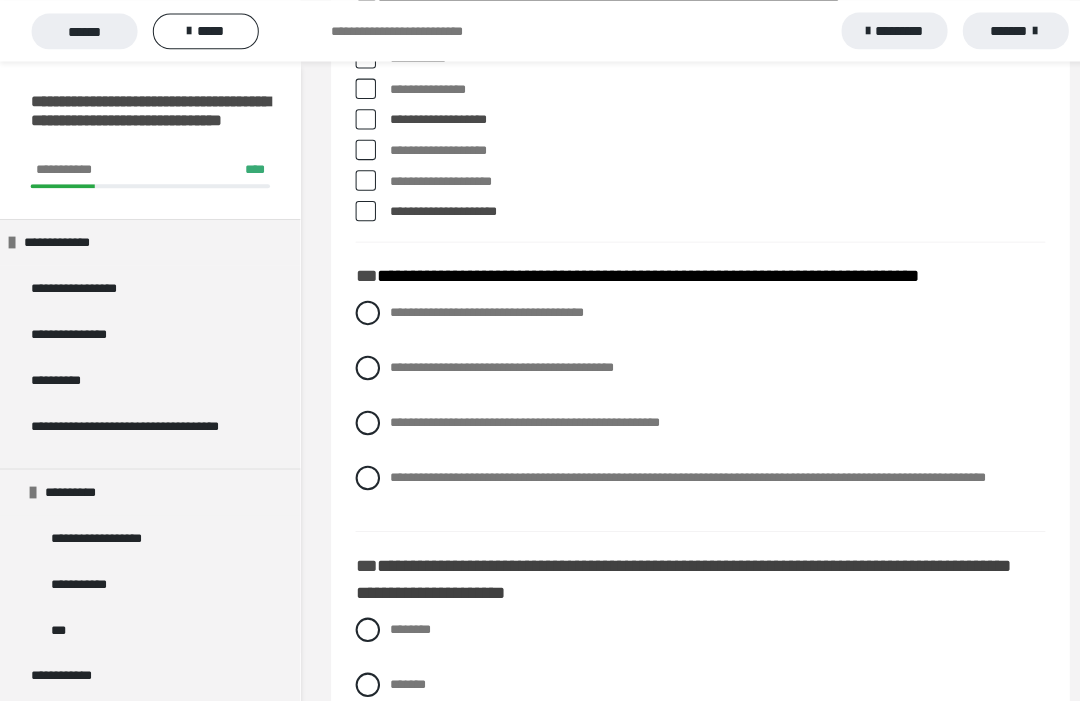 scroll, scrollTop: 3032, scrollLeft: 0, axis: vertical 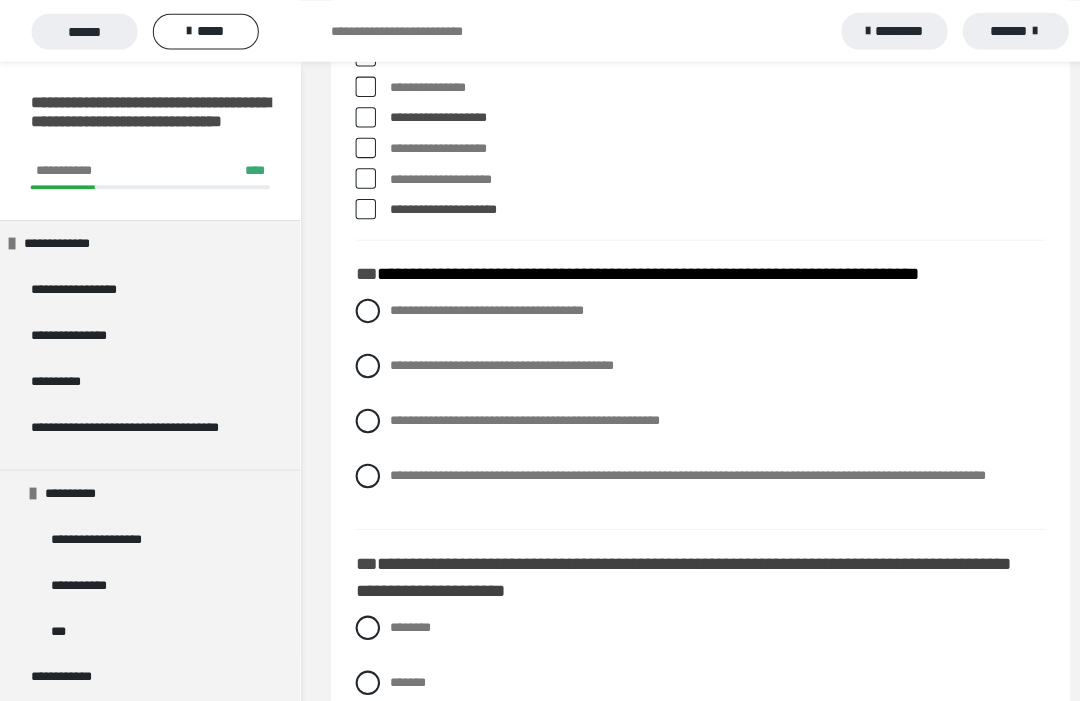 click on "**********" at bounding box center [687, 413] 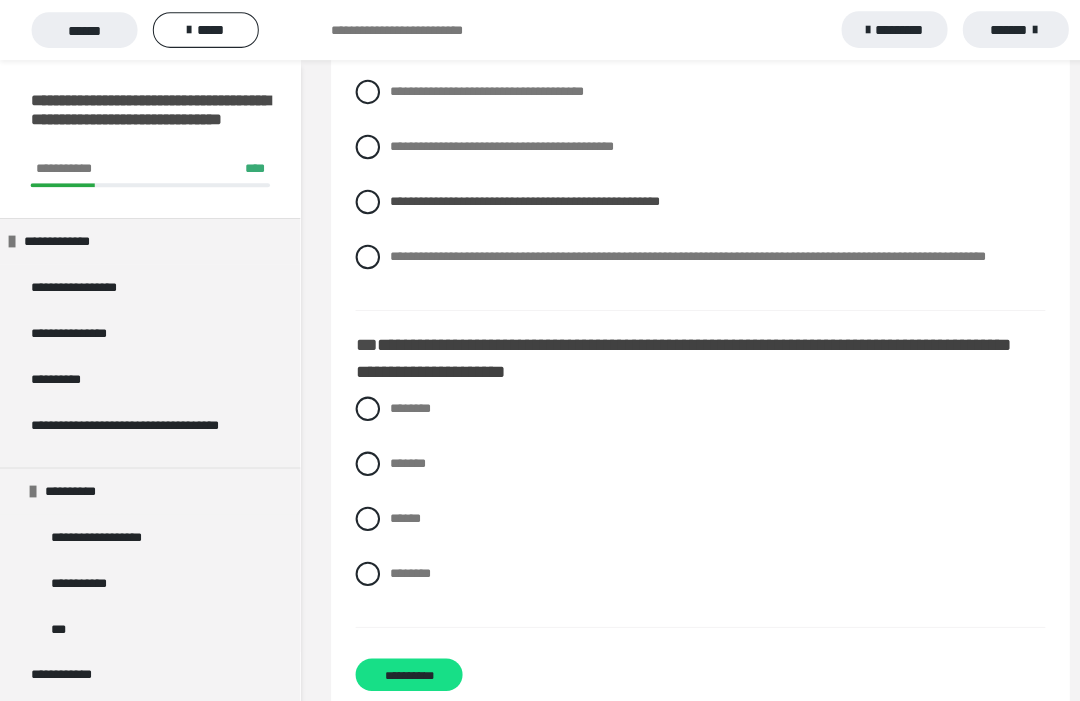 scroll, scrollTop: 3273, scrollLeft: 0, axis: vertical 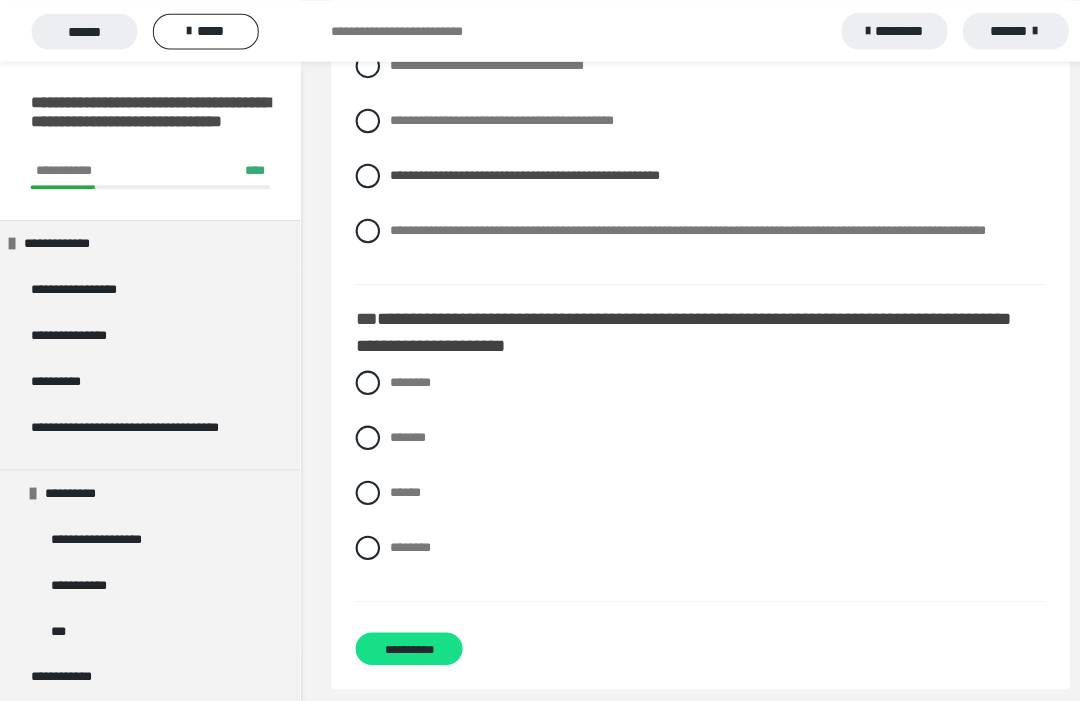 click at bounding box center [361, 537] 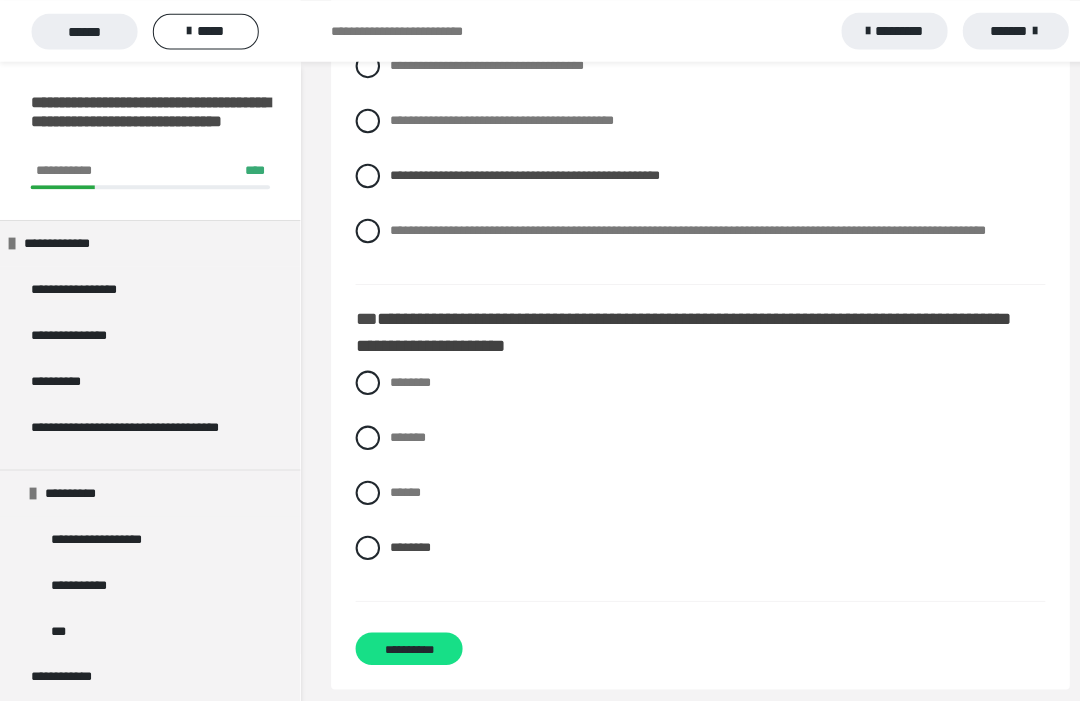 scroll, scrollTop: 3273, scrollLeft: 0, axis: vertical 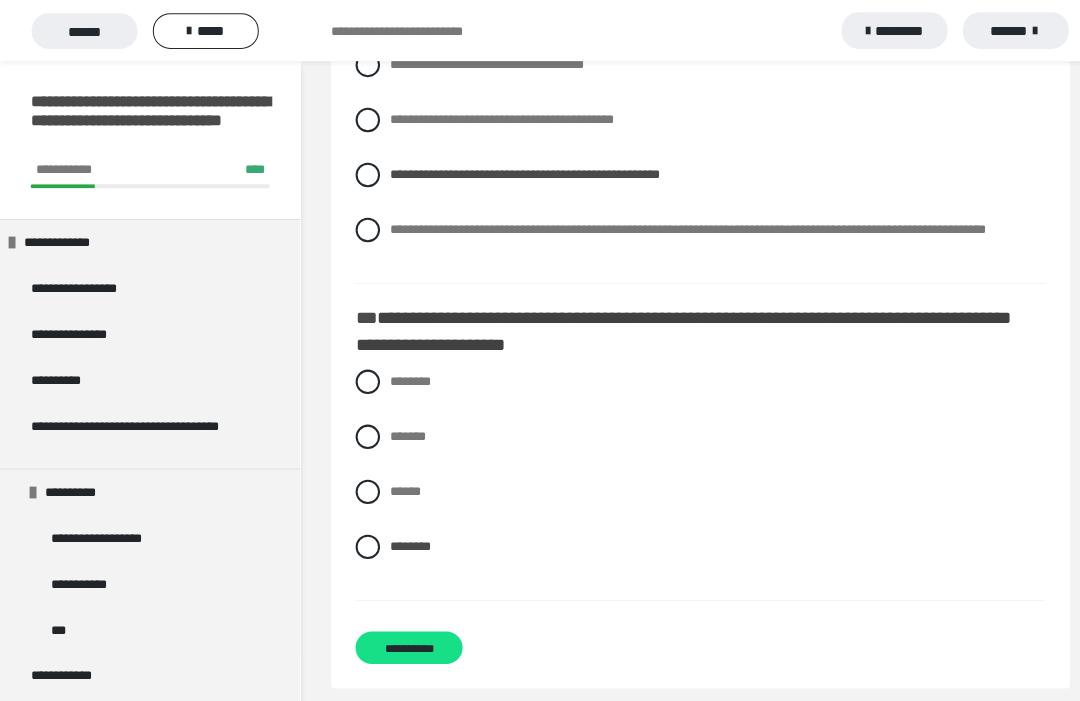 click on "**********" at bounding box center (401, 636) 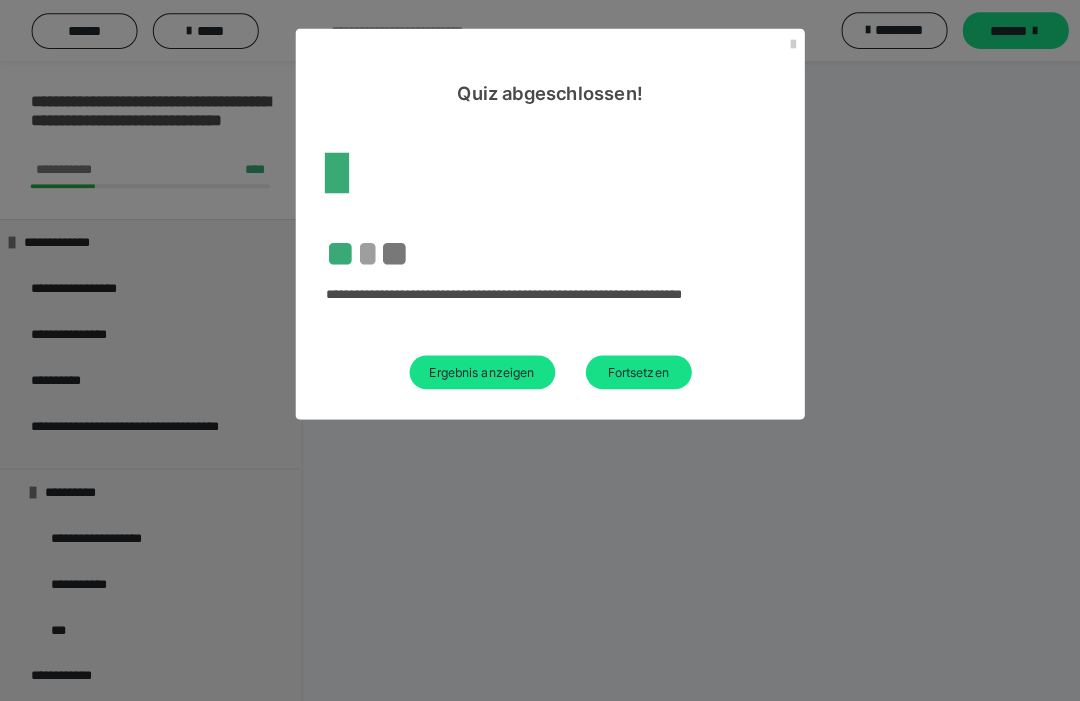 scroll, scrollTop: 74, scrollLeft: 0, axis: vertical 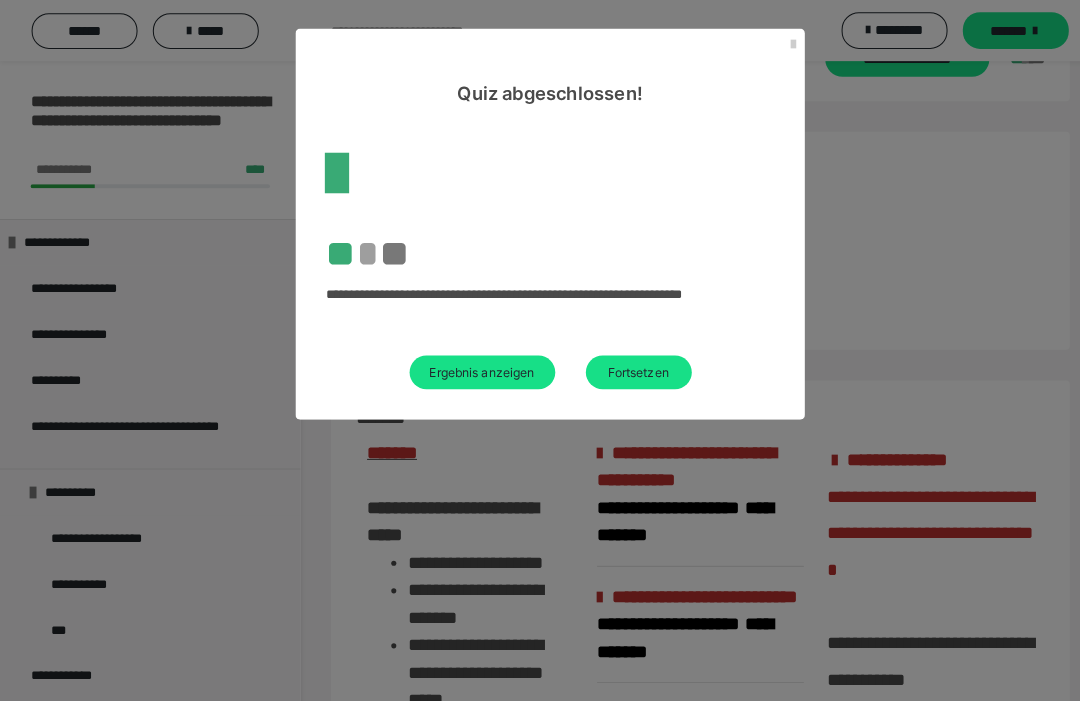 click on "Ergebnis anzeigen" at bounding box center [473, 365] 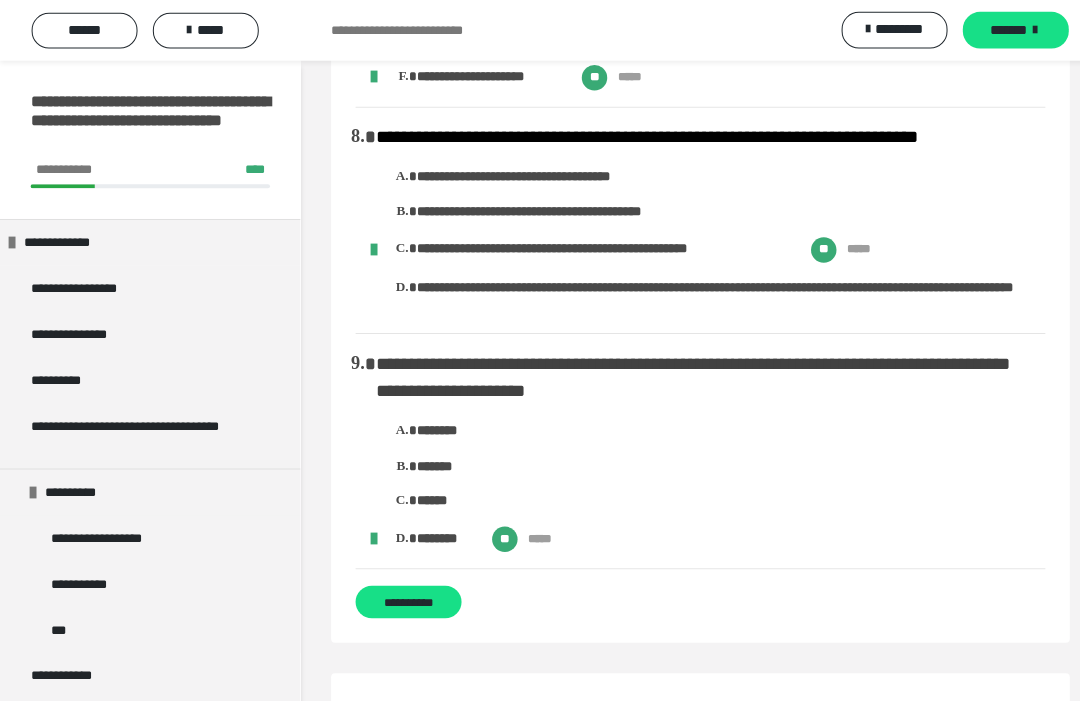 scroll, scrollTop: 2439, scrollLeft: 0, axis: vertical 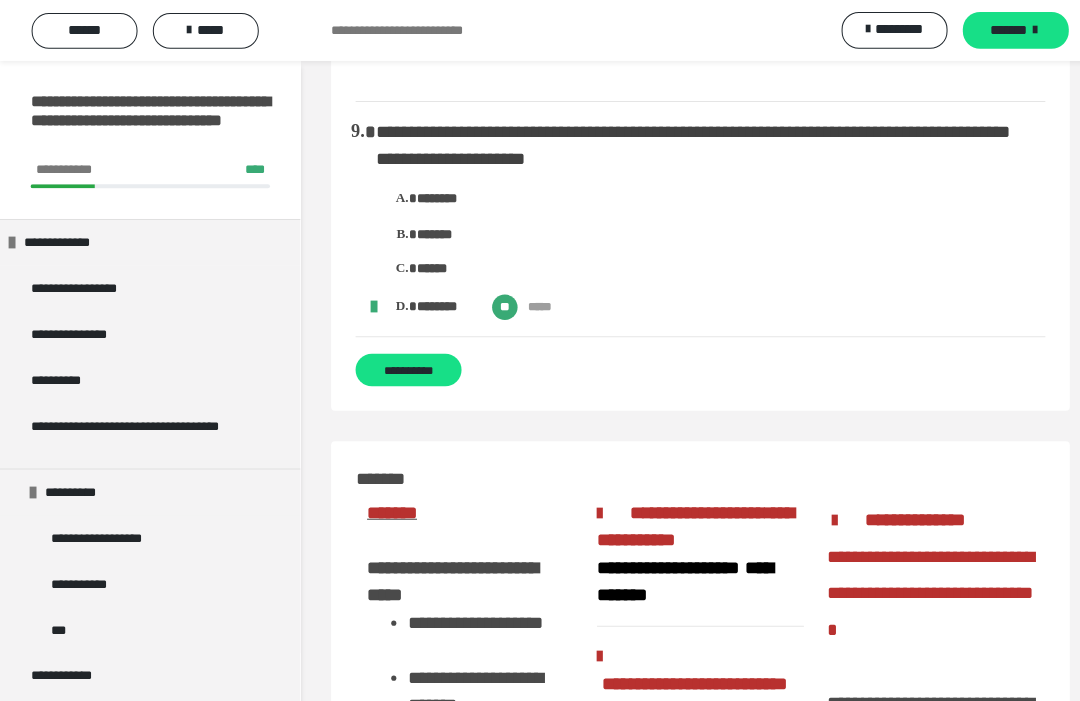 click on "**********" at bounding box center [401, 363] 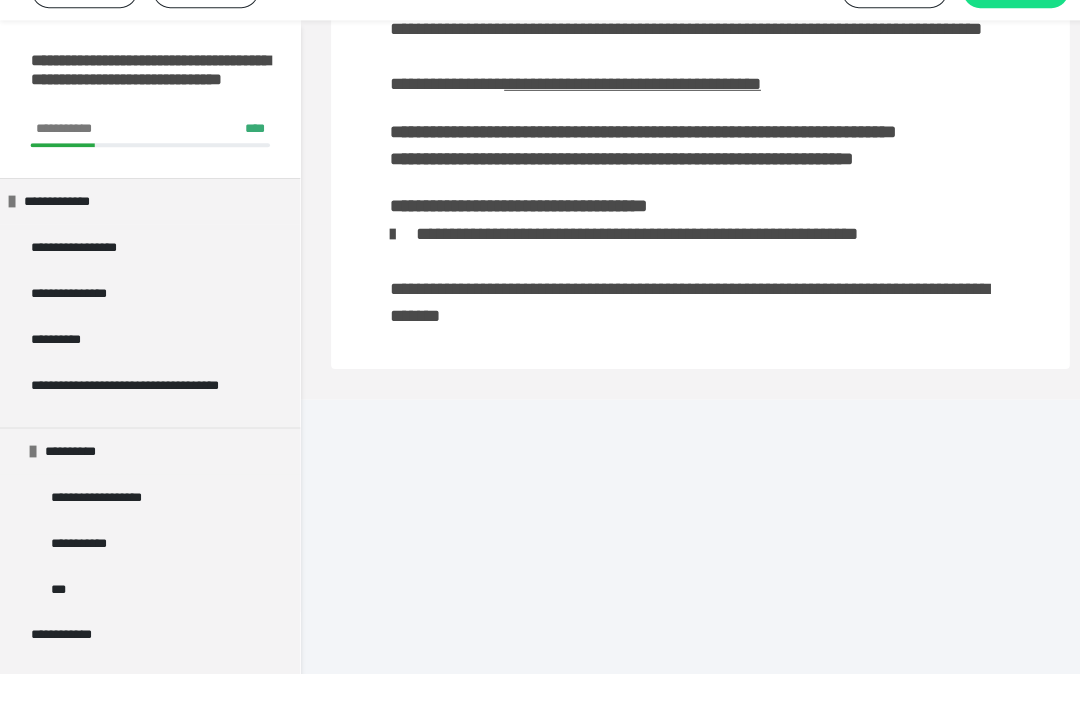 scroll, scrollTop: 2616, scrollLeft: 0, axis: vertical 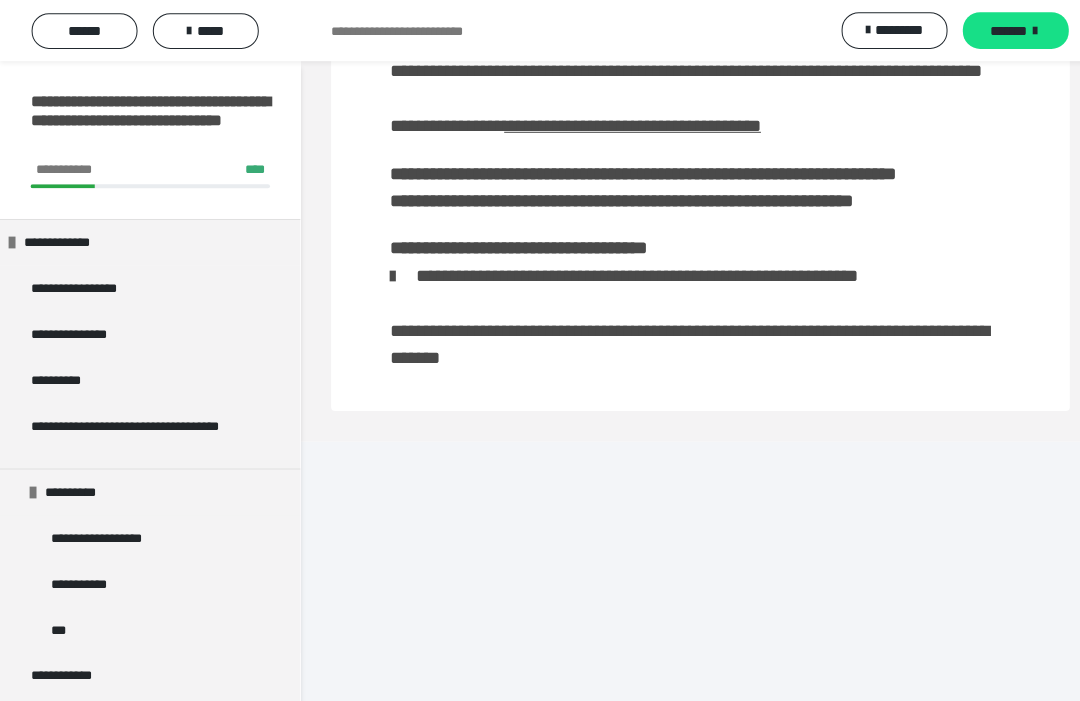 click on "*****" at bounding box center [202, 30] 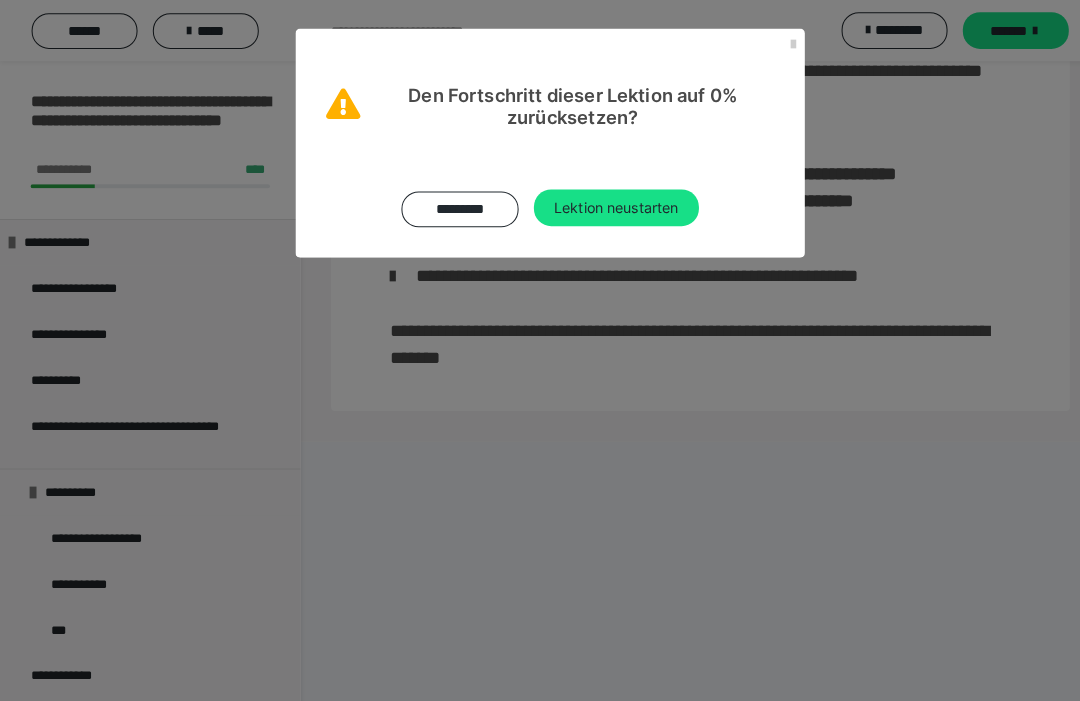 click on "Lektion neustarten" at bounding box center (605, 204) 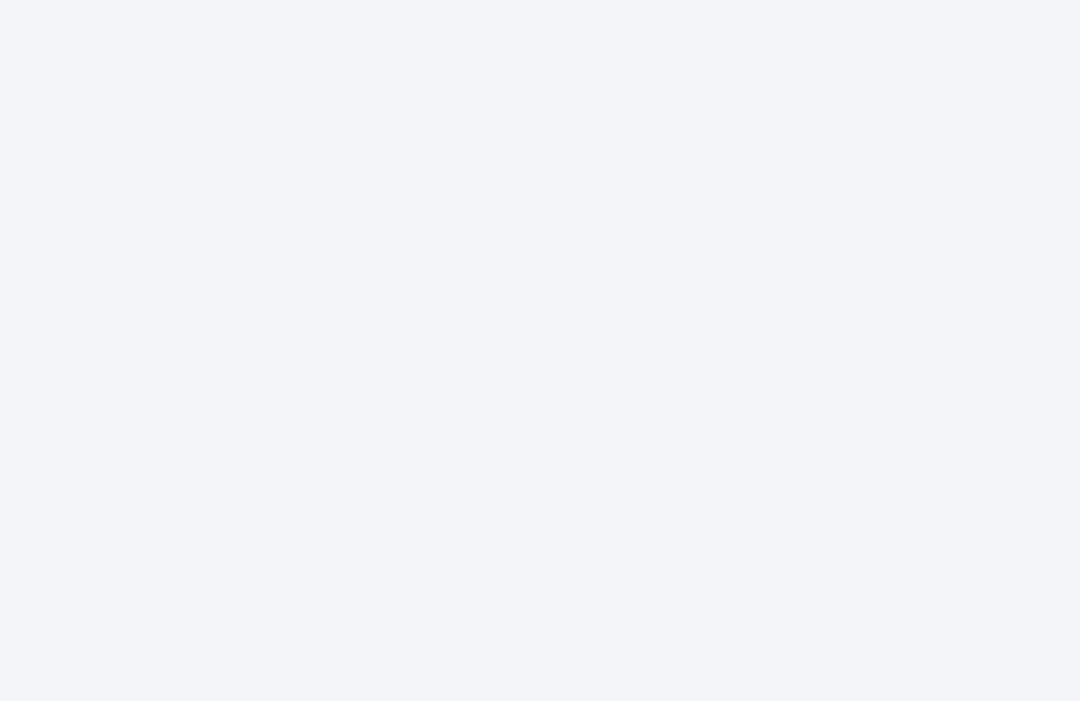 scroll, scrollTop: 14, scrollLeft: 0, axis: vertical 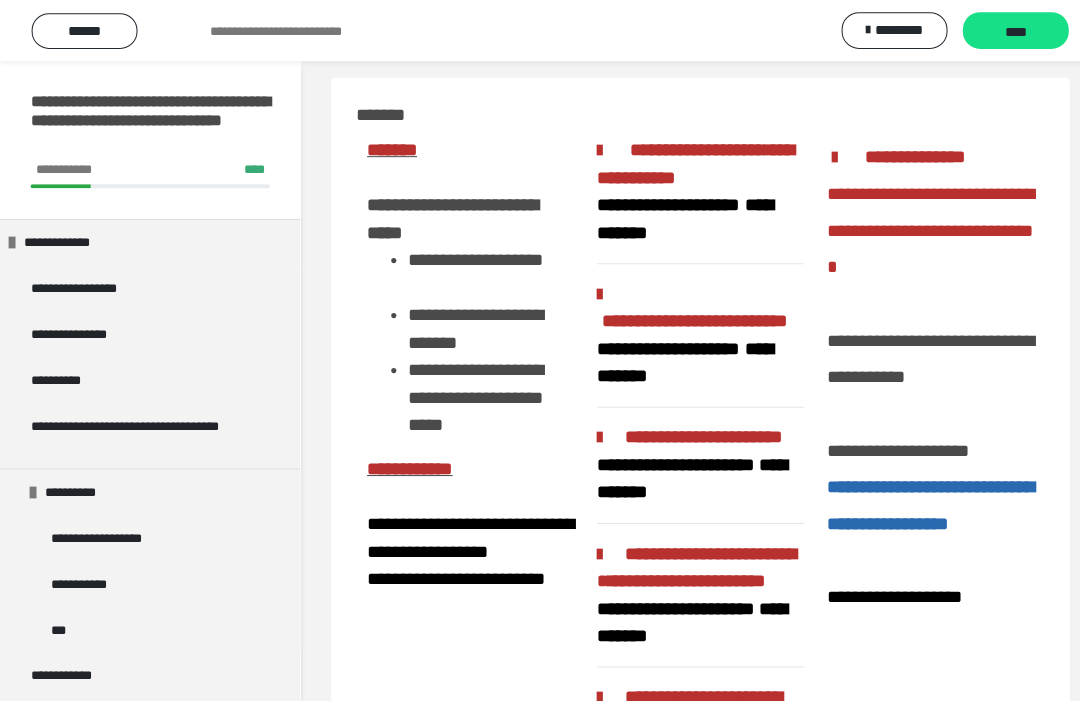 click on "****" at bounding box center (997, 31) 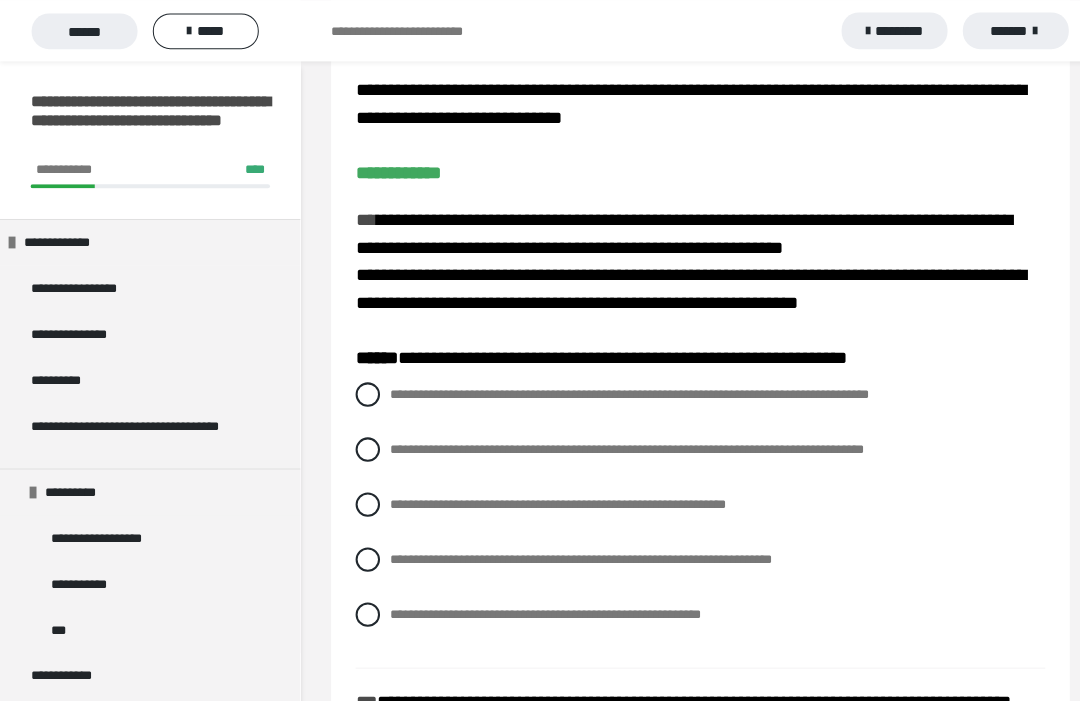 scroll, scrollTop: 131, scrollLeft: 0, axis: vertical 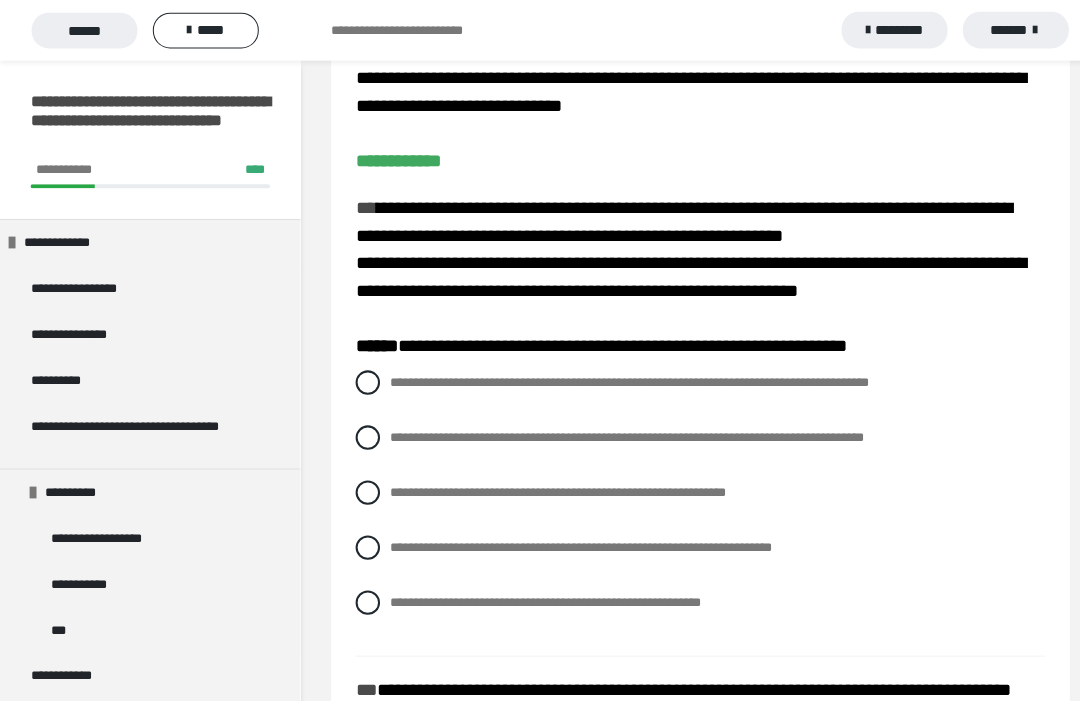 click at bounding box center [361, 538] 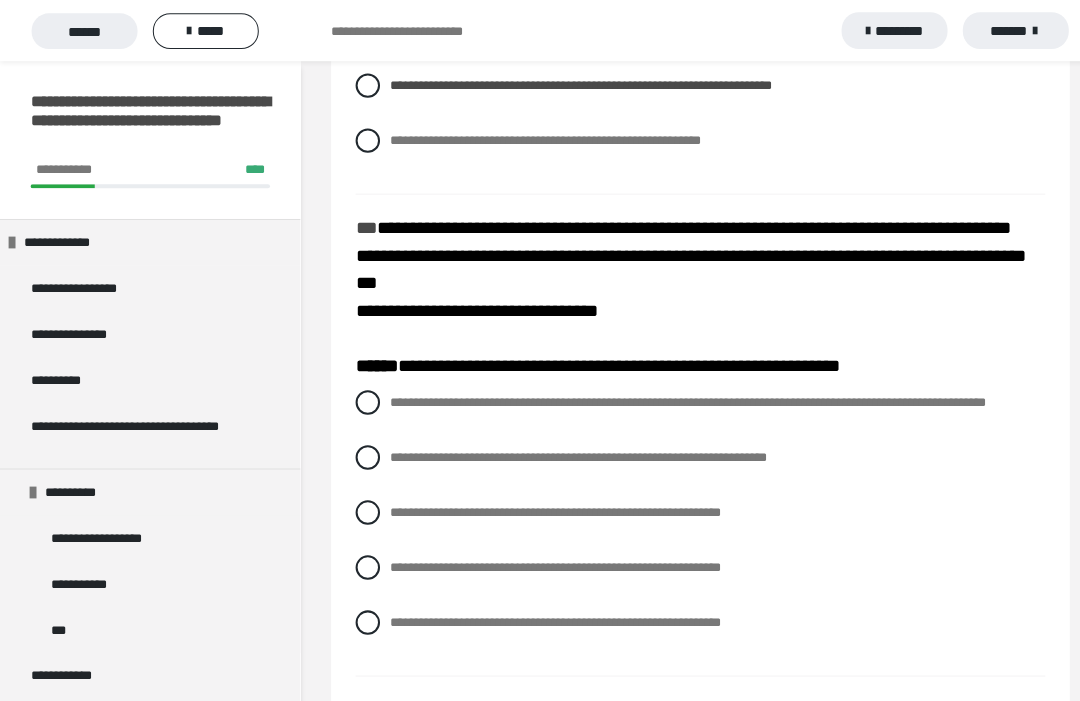scroll, scrollTop: 595, scrollLeft: 0, axis: vertical 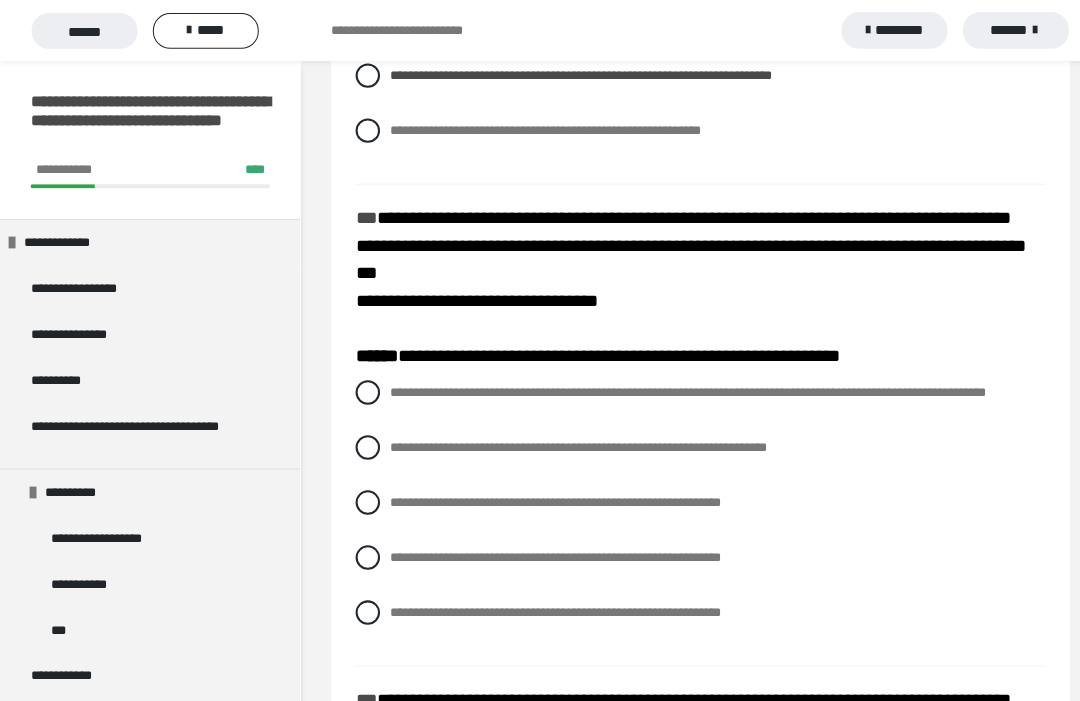 click on "**********" at bounding box center (545, 492) 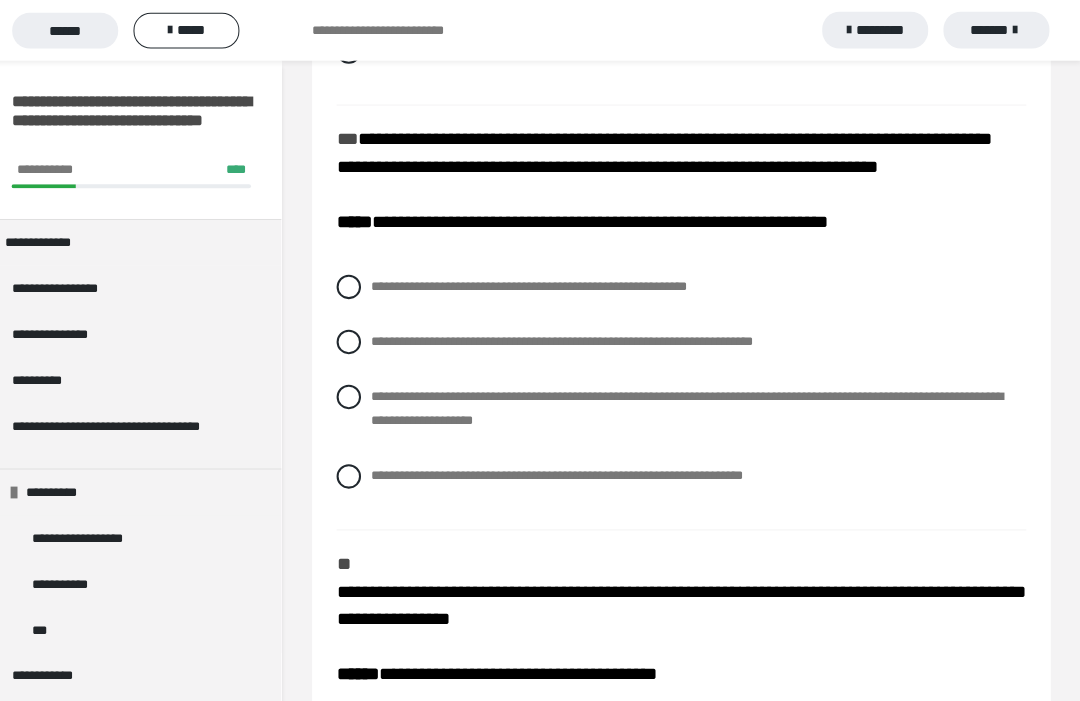 scroll, scrollTop: 1146, scrollLeft: 0, axis: vertical 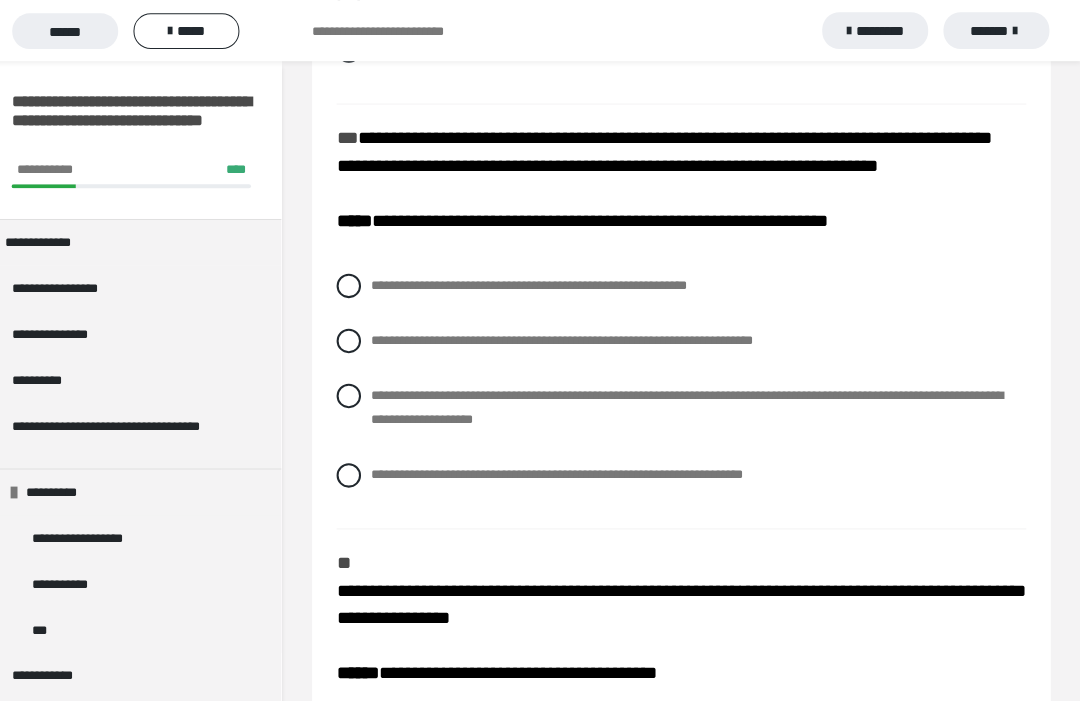 click on "**********" at bounding box center [570, 334] 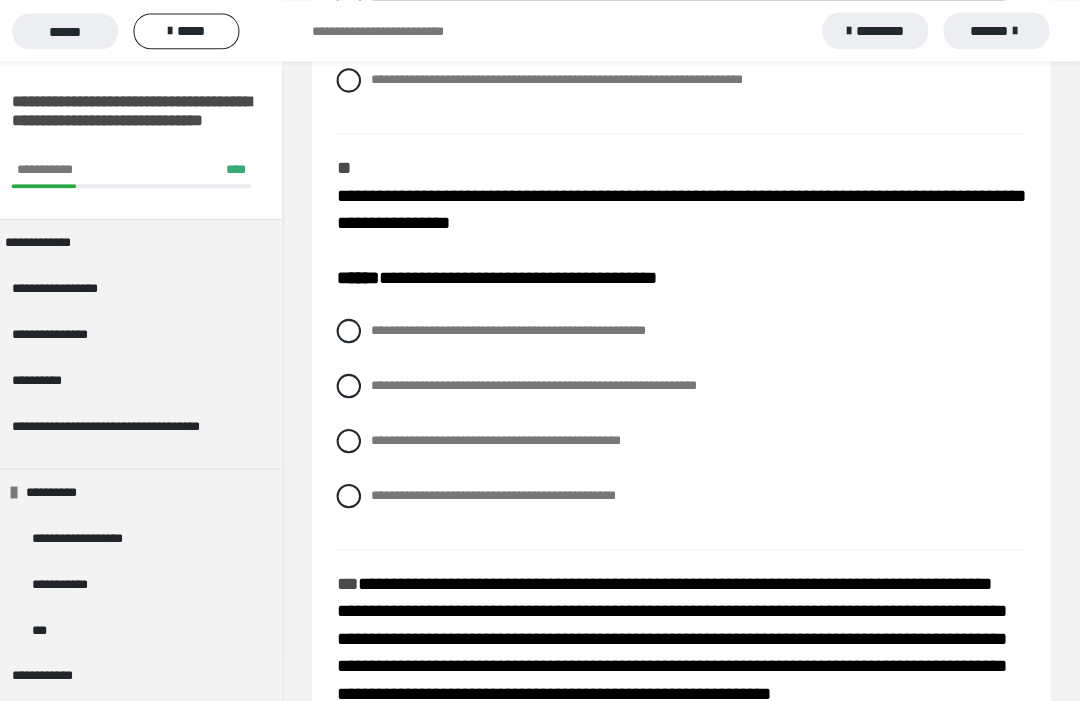 scroll, scrollTop: 1540, scrollLeft: 0, axis: vertical 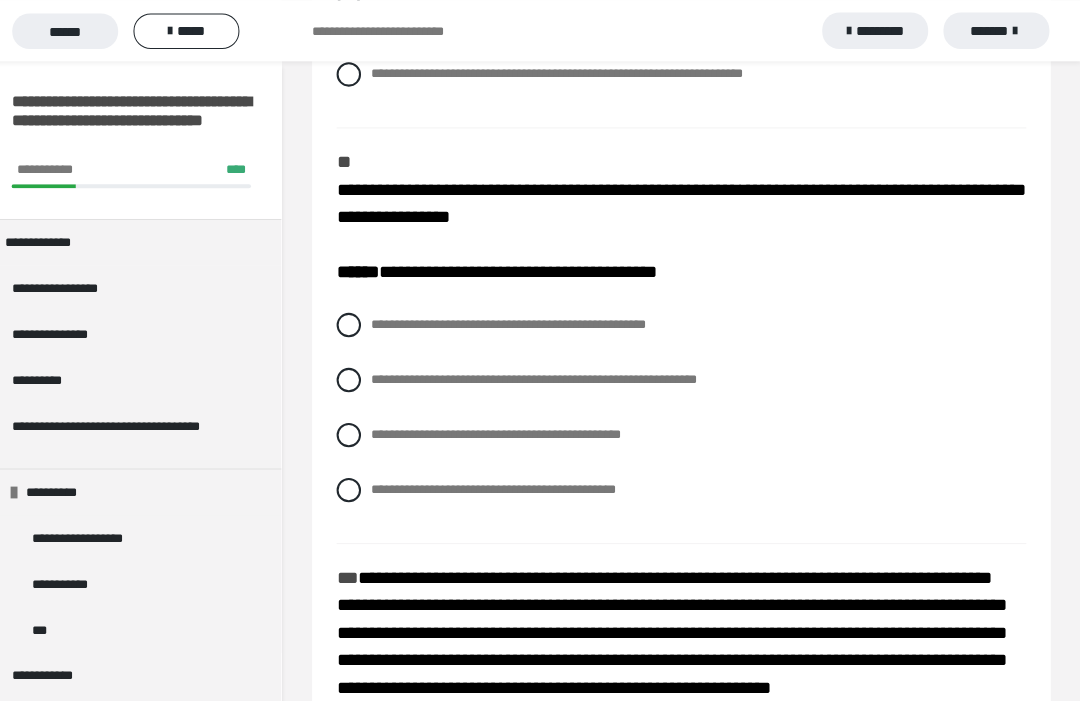 click on "**********" at bounding box center (543, 372) 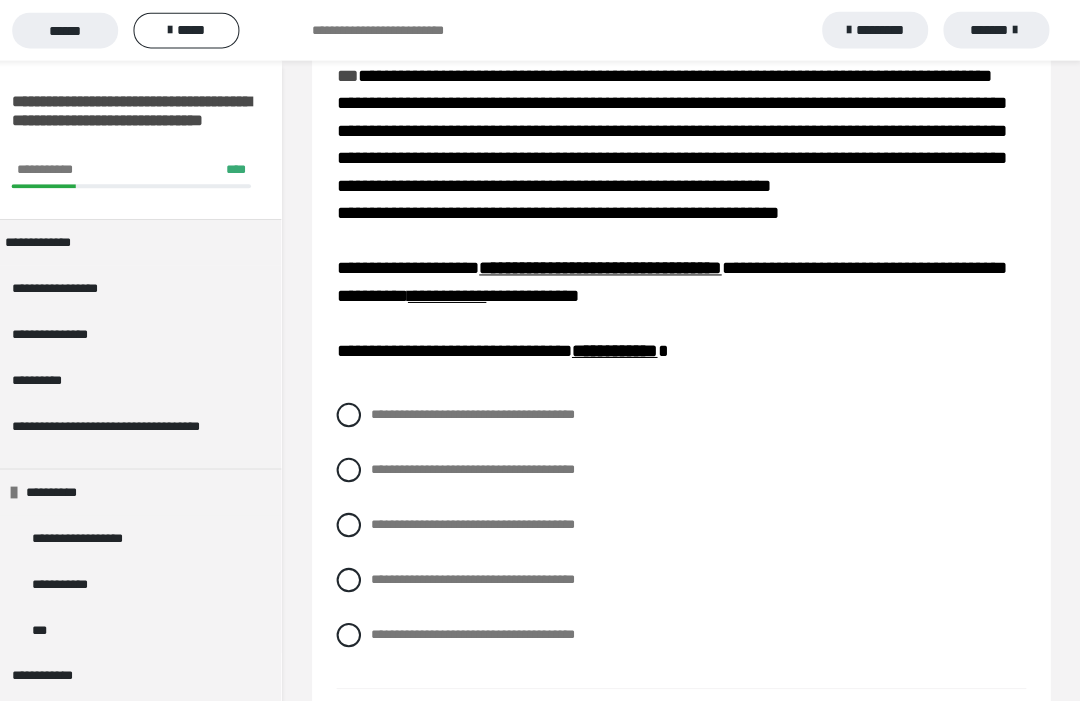 scroll, scrollTop: 2034, scrollLeft: 0, axis: vertical 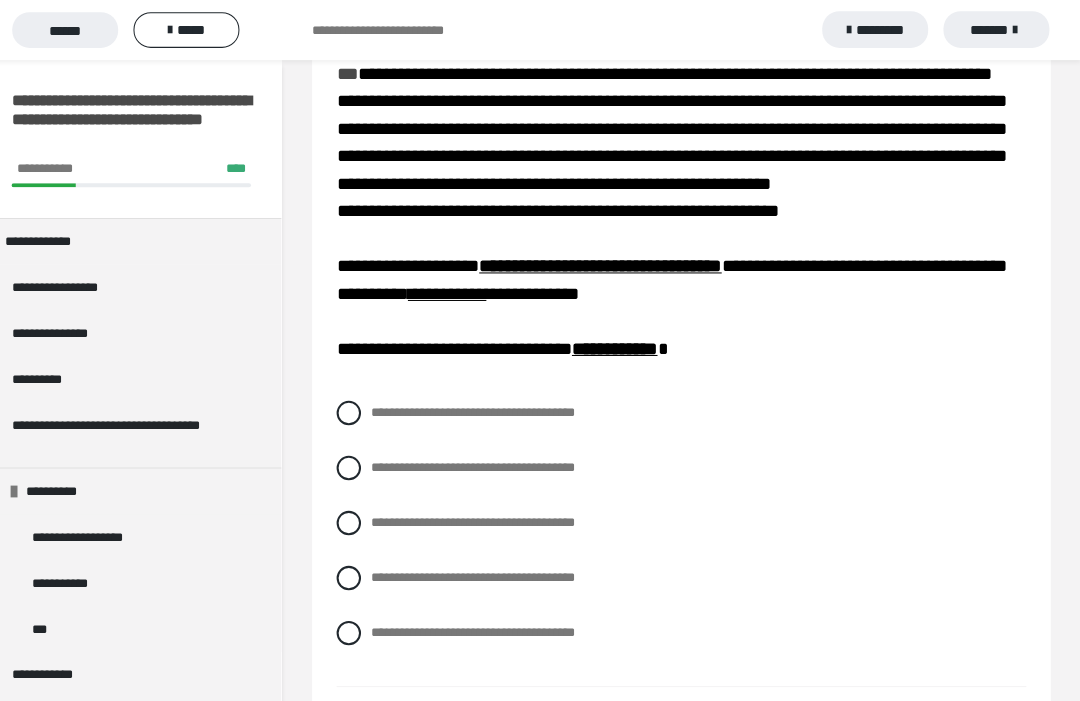 click on "**********" at bounding box center (687, 460) 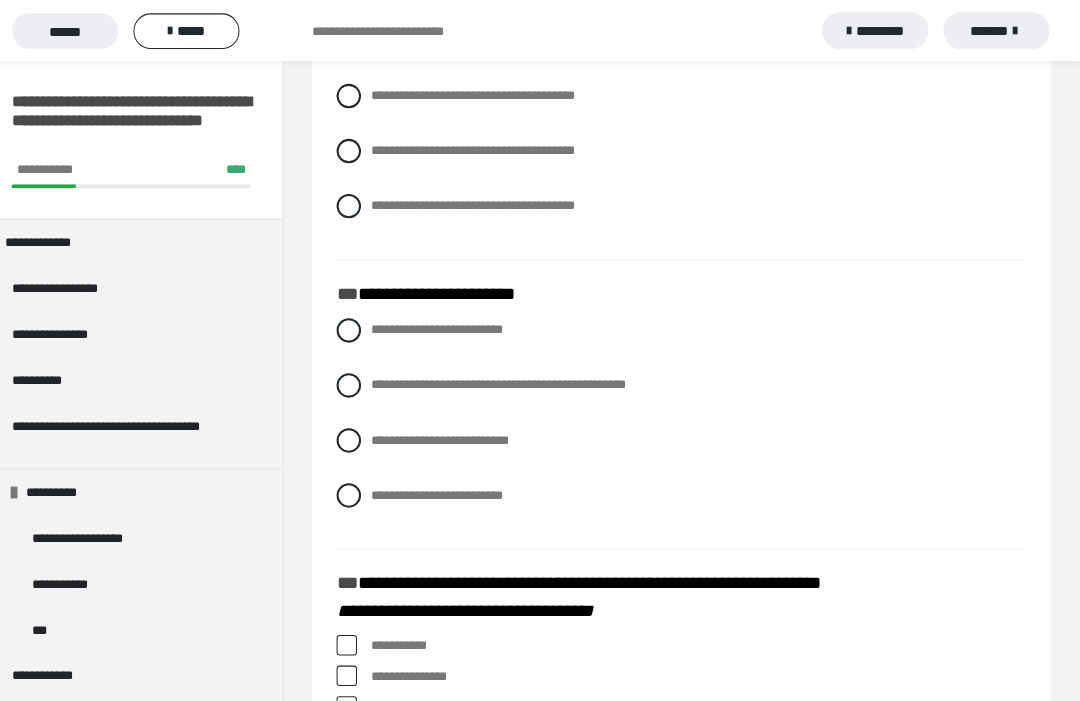 scroll, scrollTop: 2458, scrollLeft: 0, axis: vertical 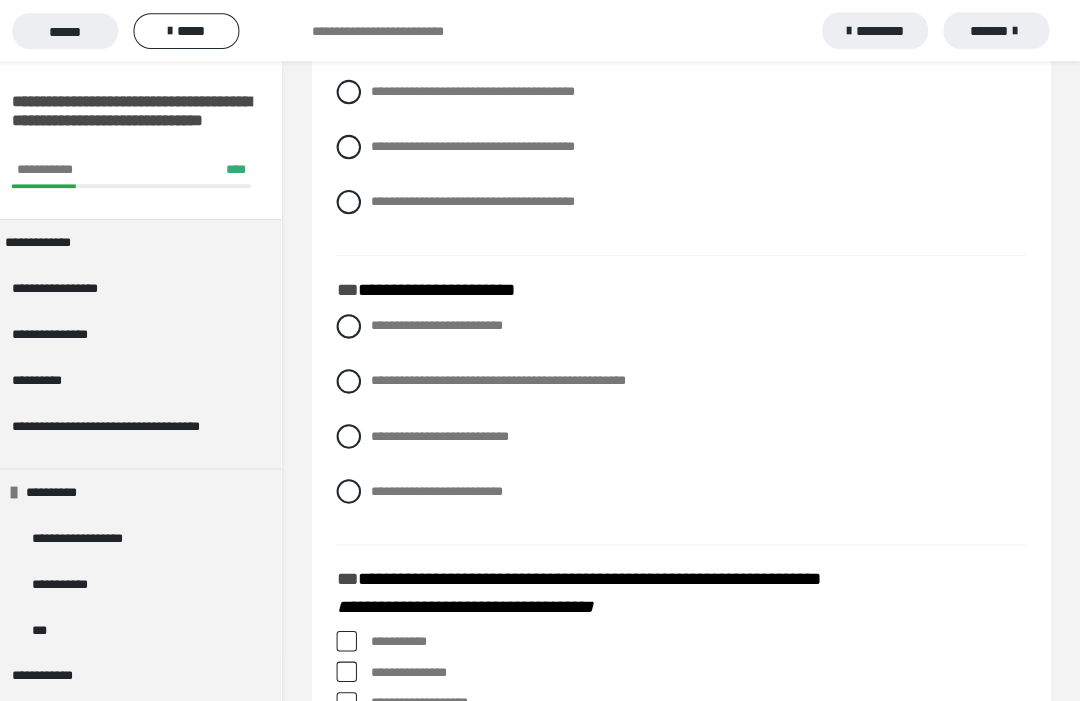 click on "**********" at bounding box center (508, 373) 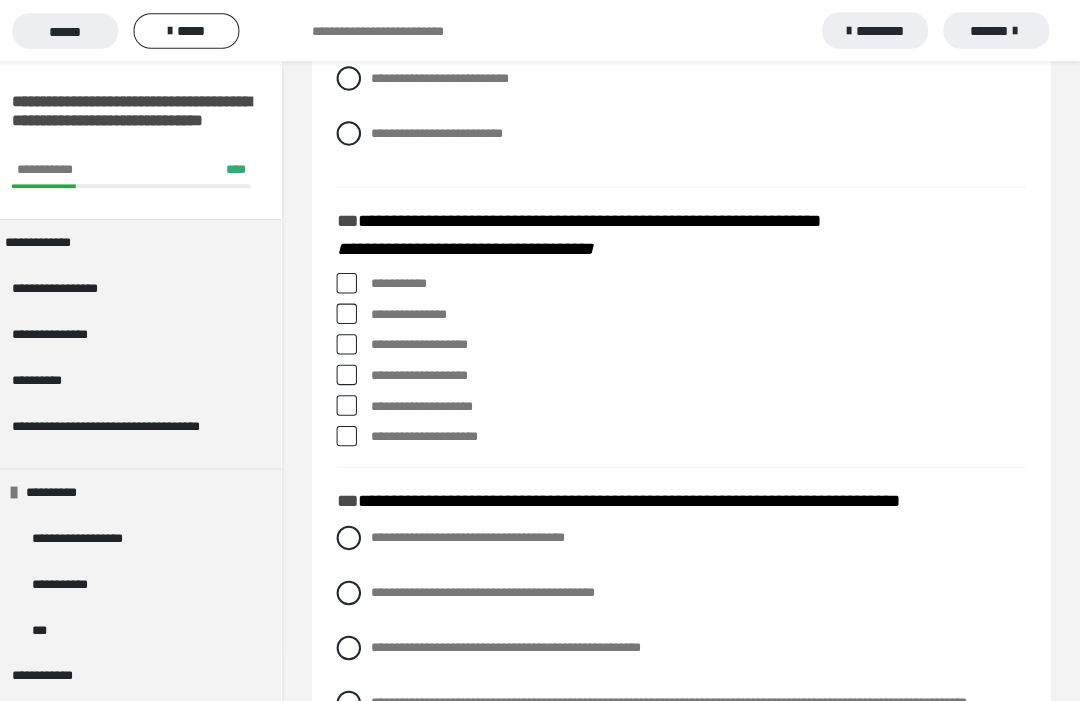 scroll, scrollTop: 2822, scrollLeft: 0, axis: vertical 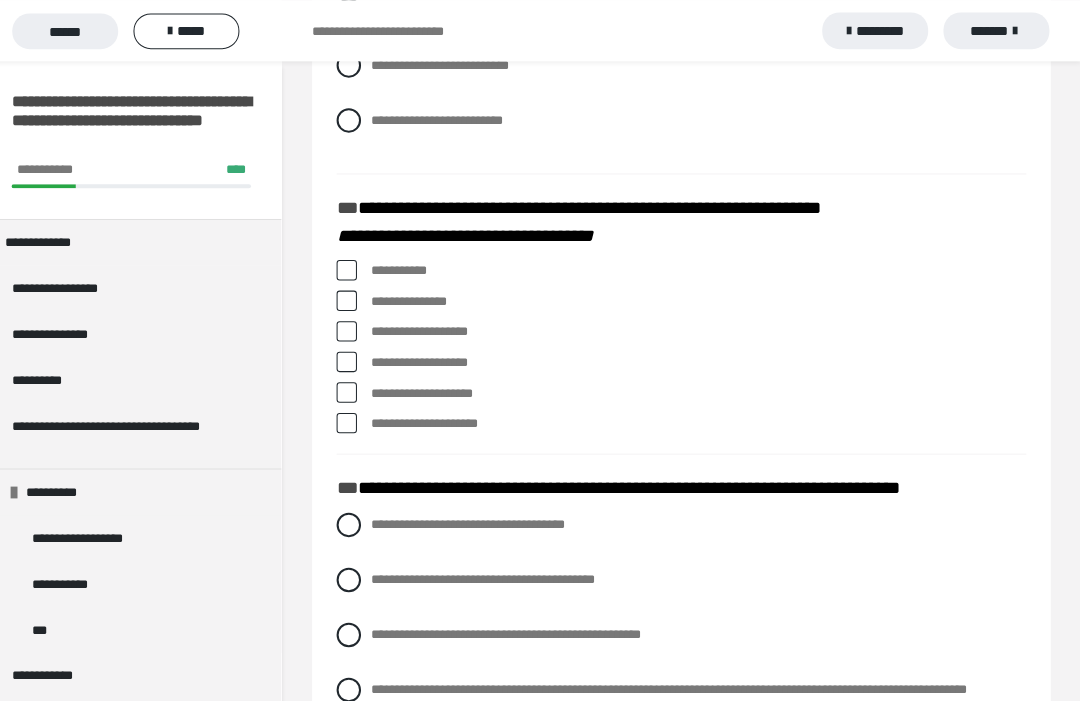 click on "**********" at bounding box center [704, 326] 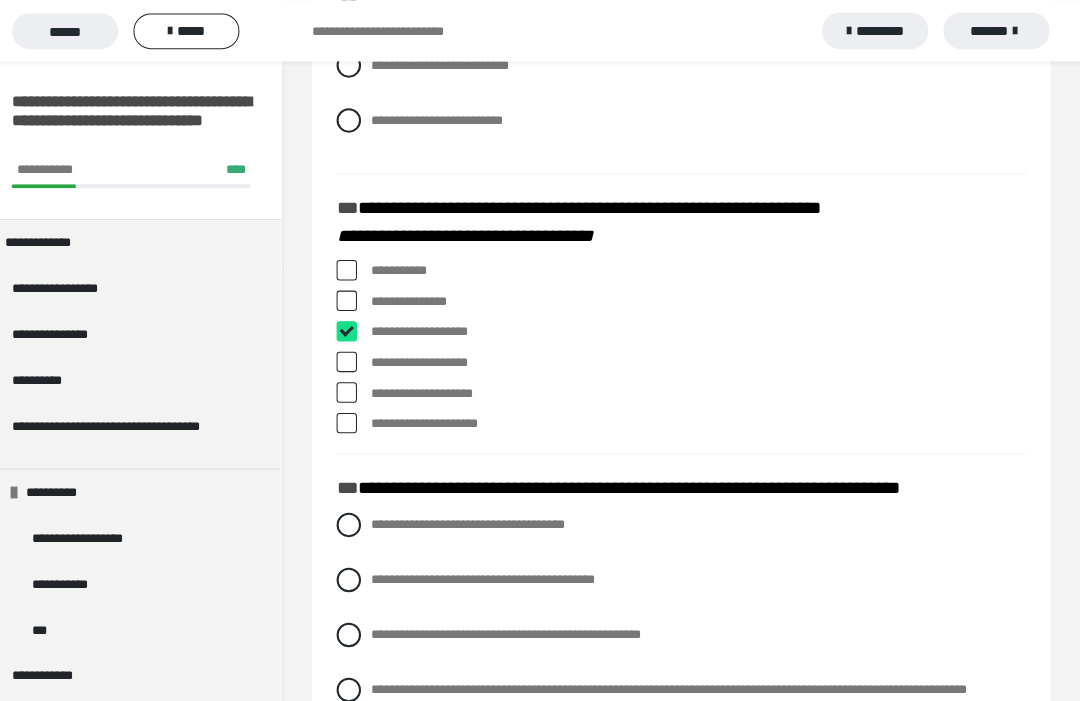 checkbox on "****" 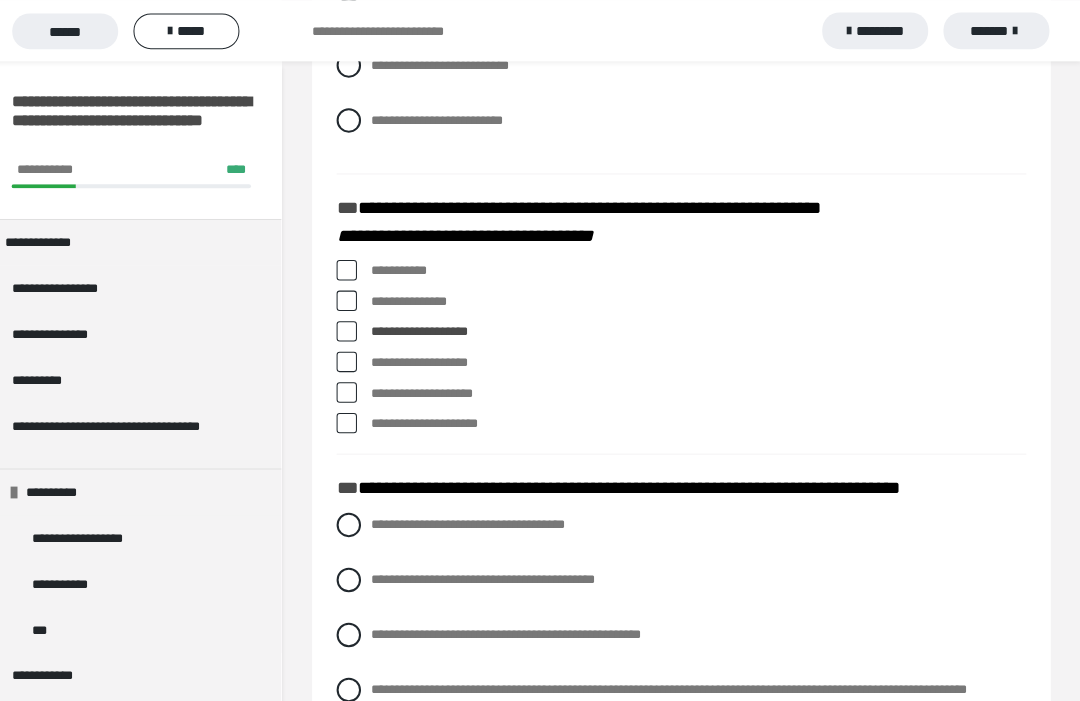 scroll, scrollTop: 2822, scrollLeft: 0, axis: vertical 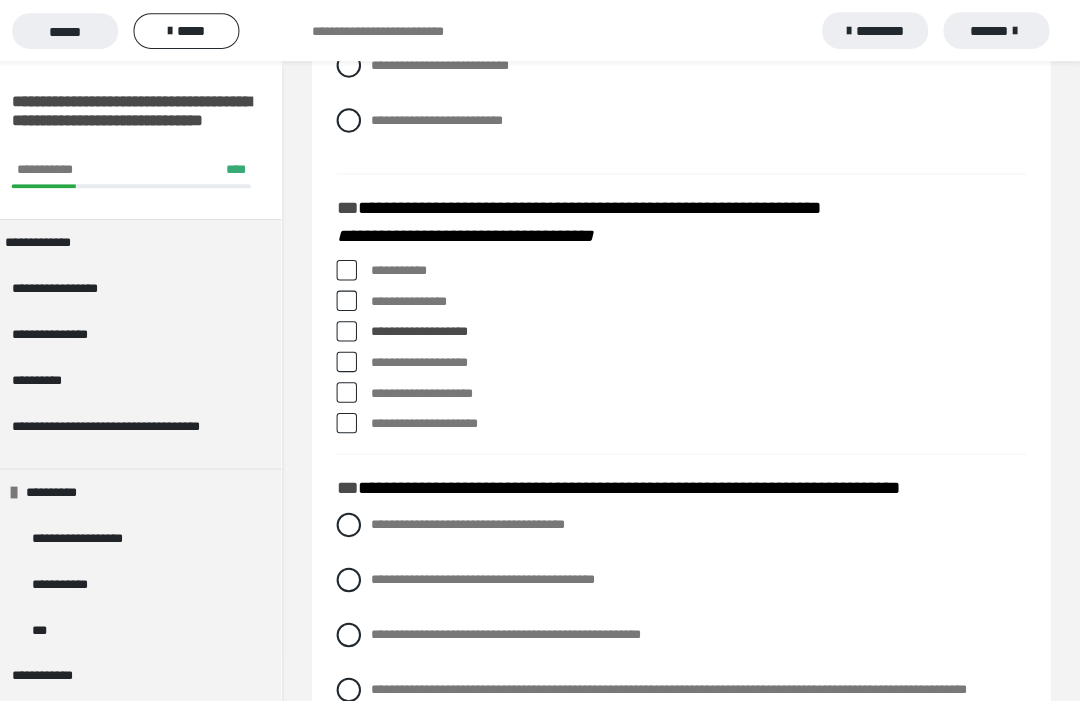 click on "**********" at bounding box center (704, 416) 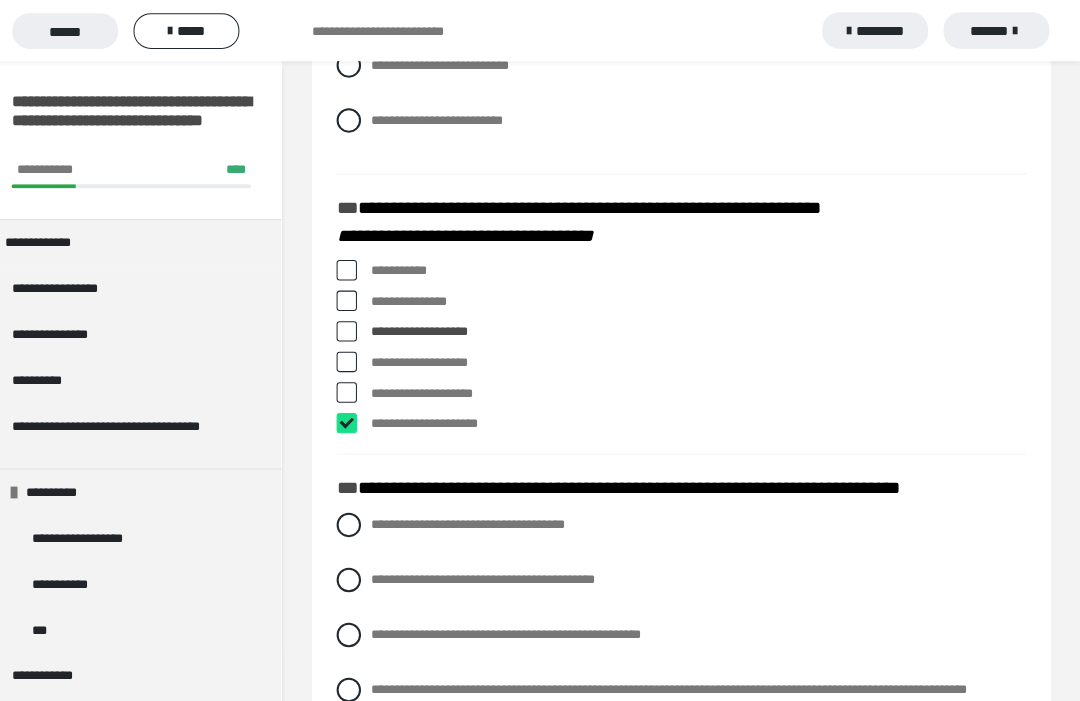 checkbox on "****" 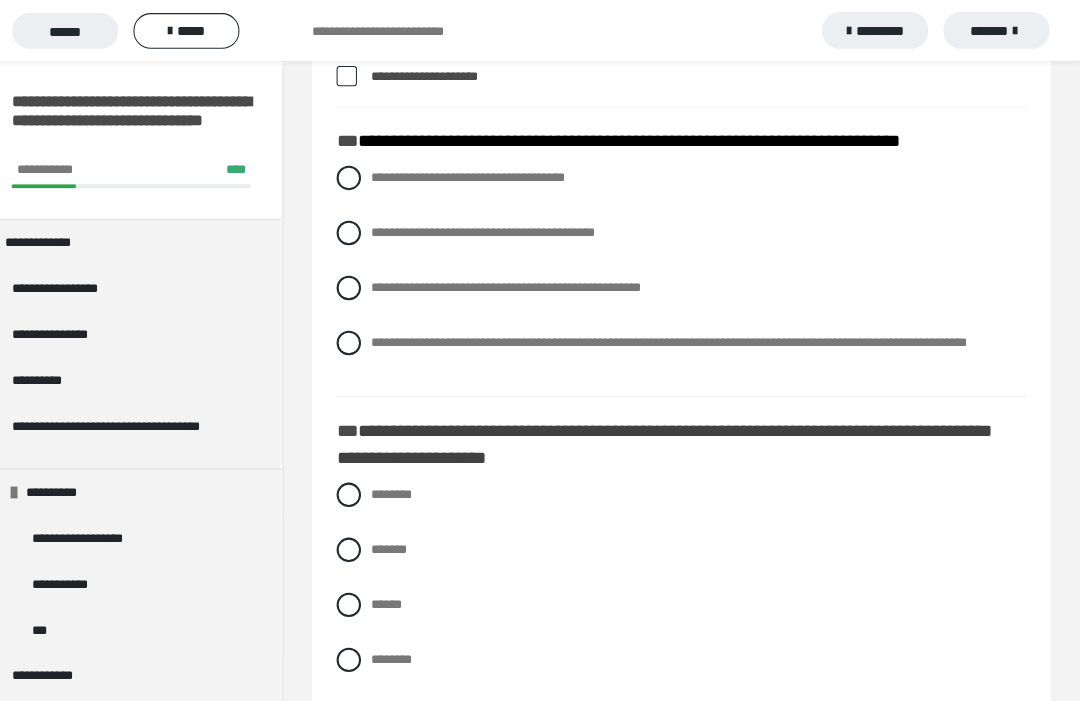 scroll, scrollTop: 3161, scrollLeft: 0, axis: vertical 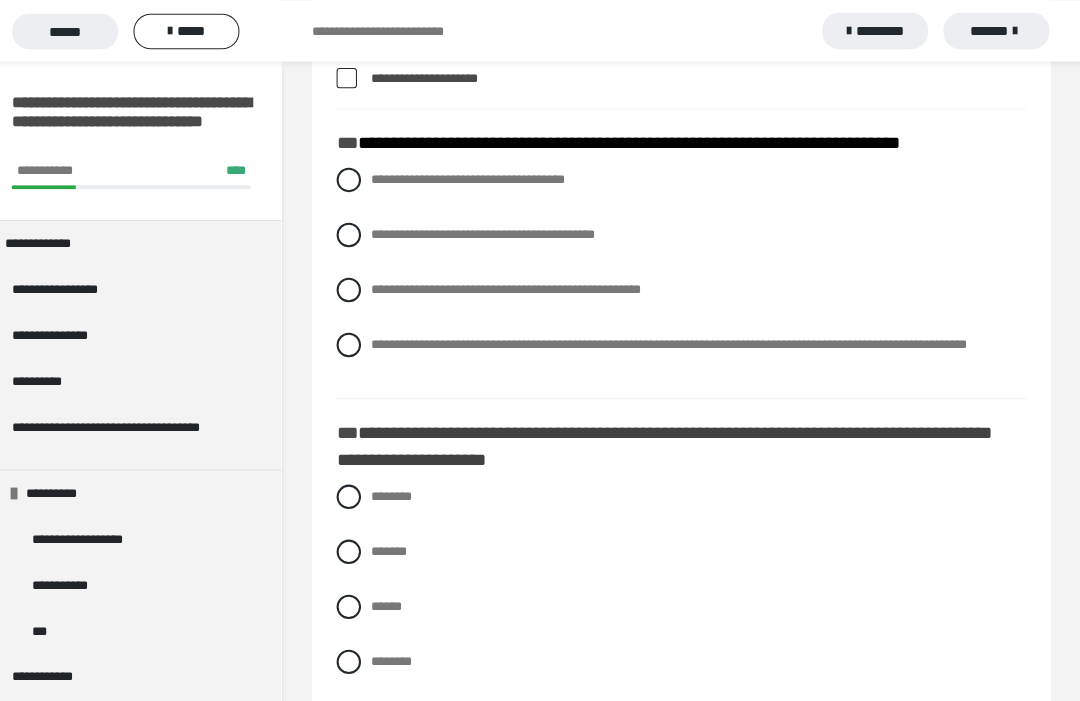 click on "**********" at bounding box center [515, 283] 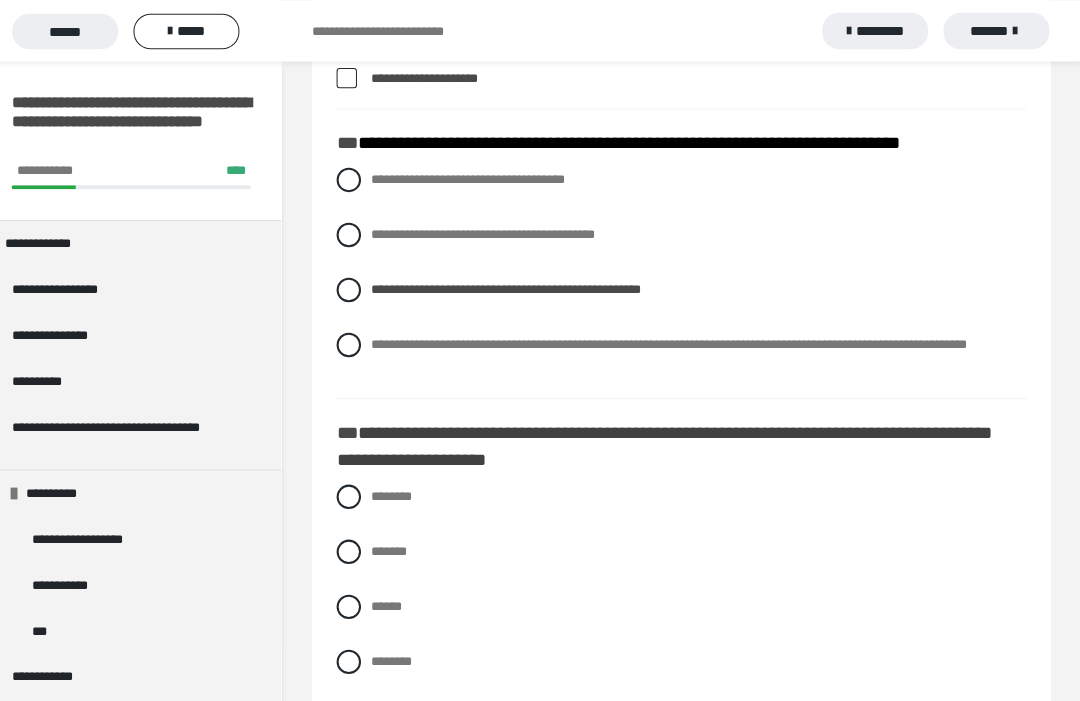 scroll, scrollTop: 3161, scrollLeft: 0, axis: vertical 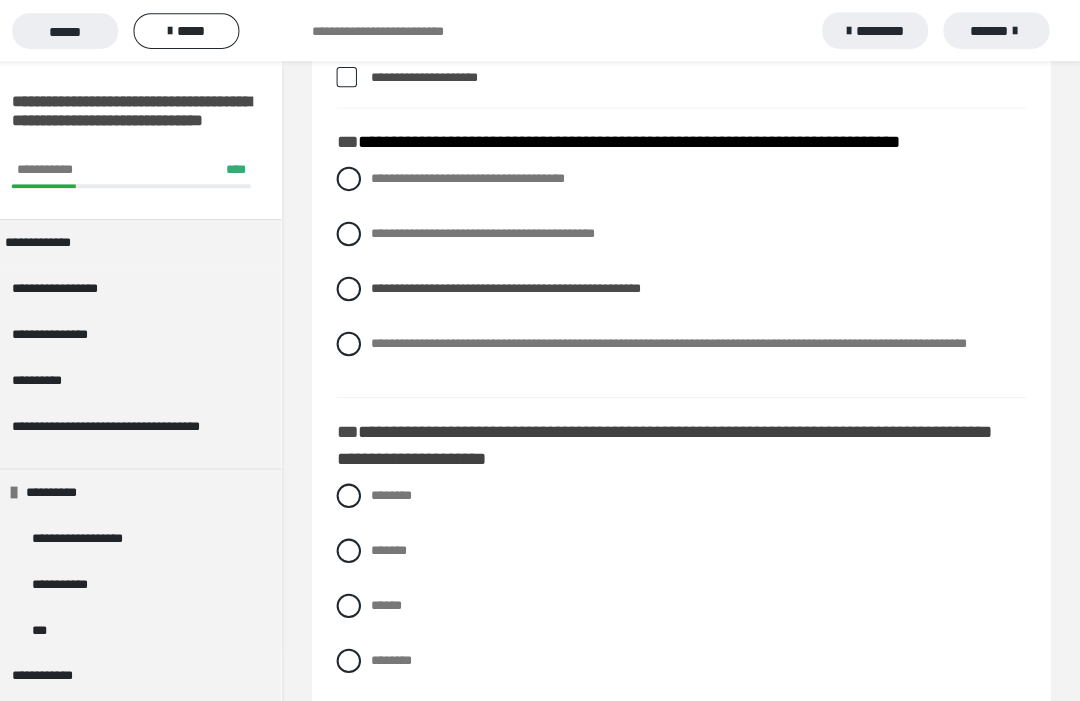 click at bounding box center [361, 649] 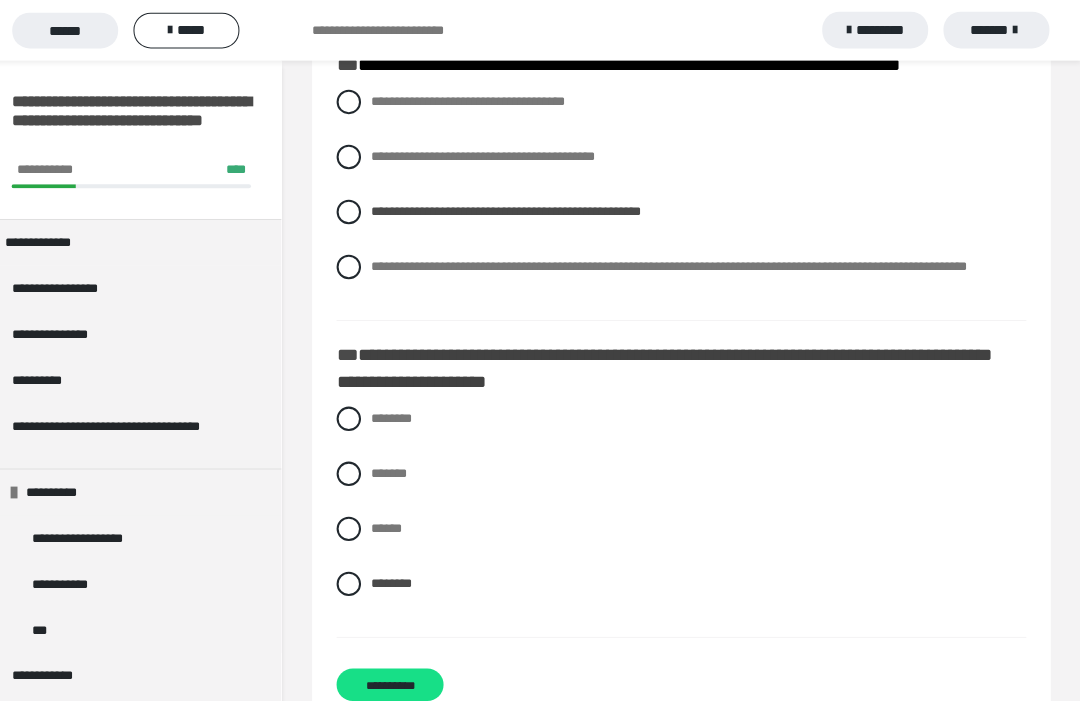 scroll, scrollTop: 3273, scrollLeft: 0, axis: vertical 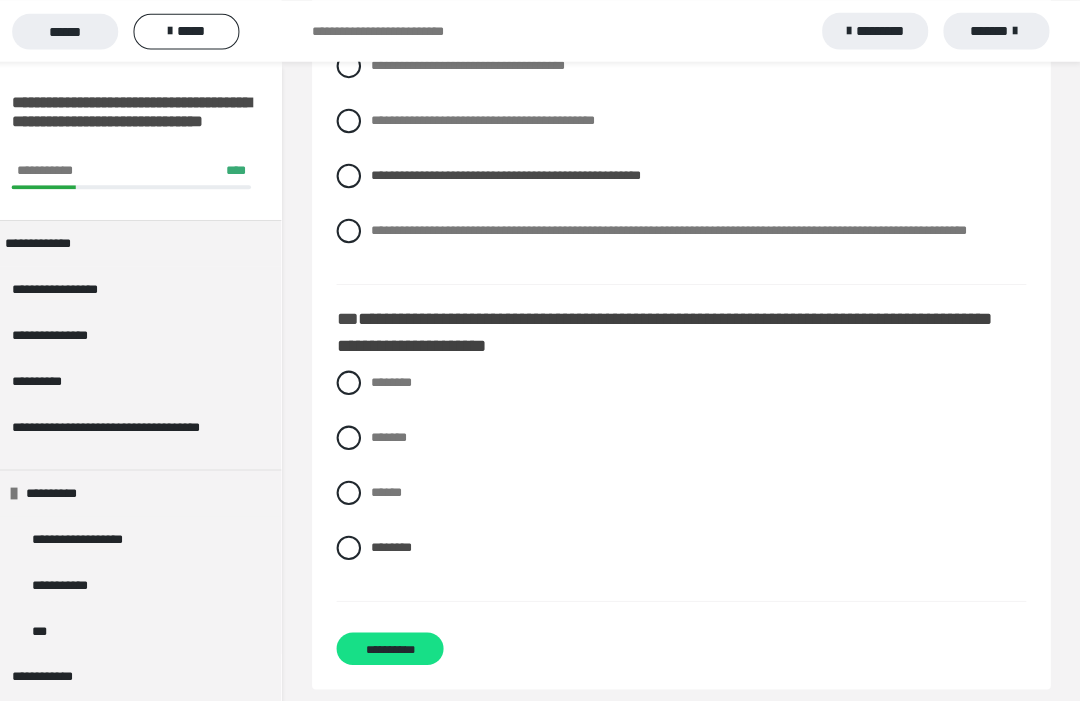 click on "**********" at bounding box center [401, 636] 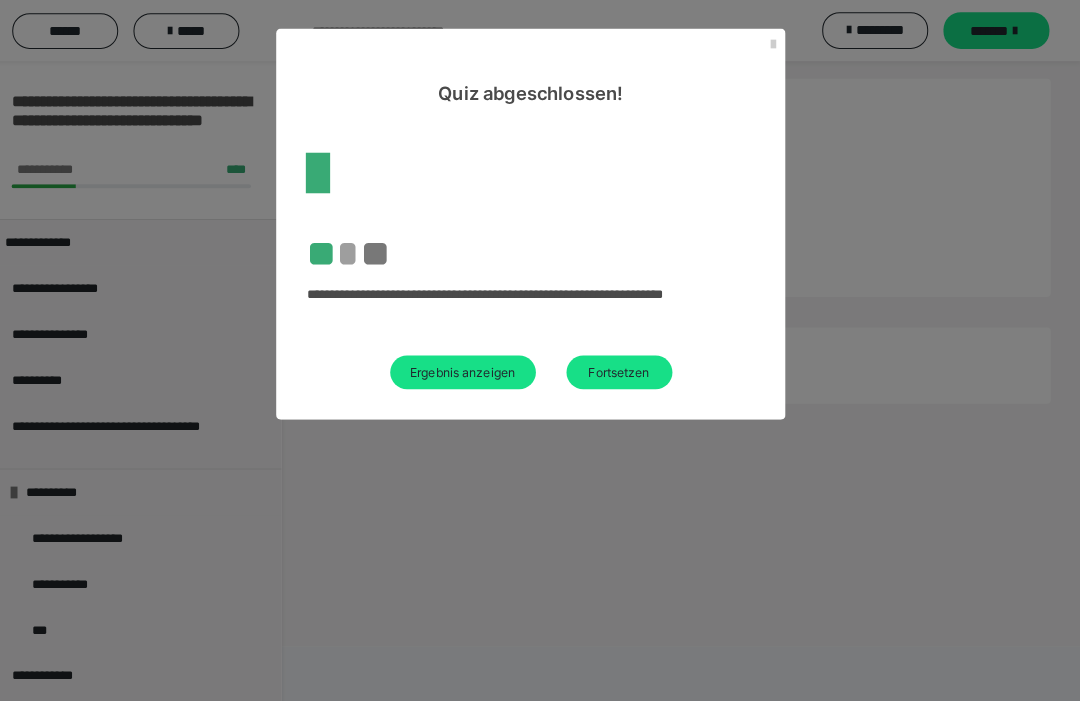 scroll, scrollTop: 74, scrollLeft: 0, axis: vertical 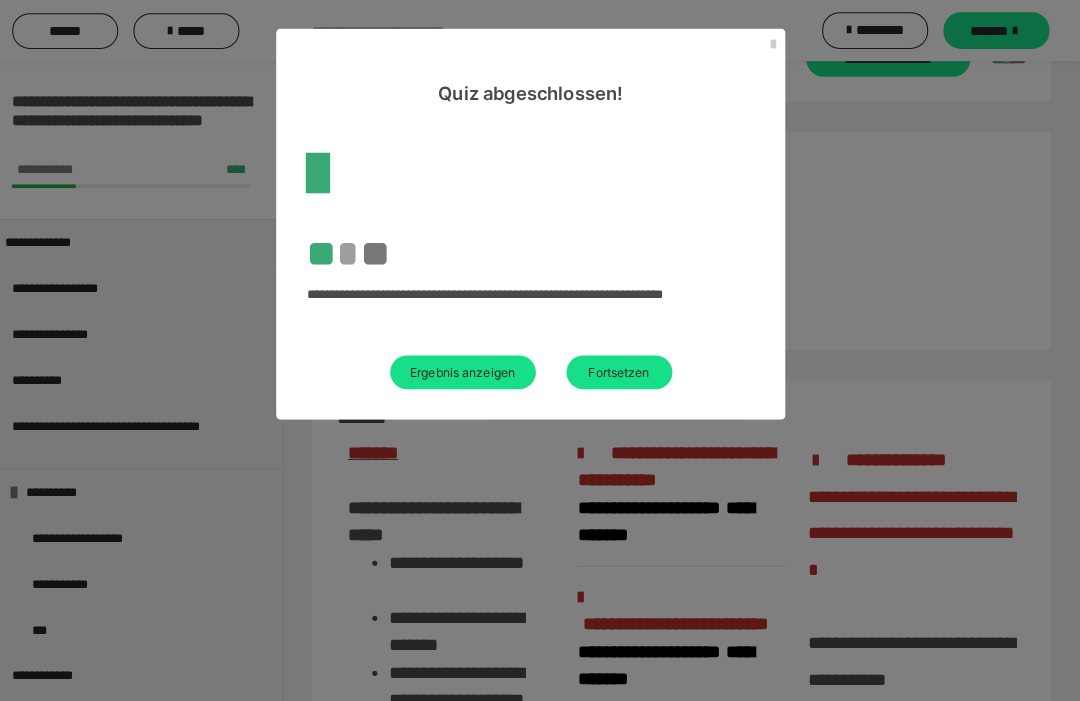 click on "Ergebnis anzeigen" at bounding box center [473, 365] 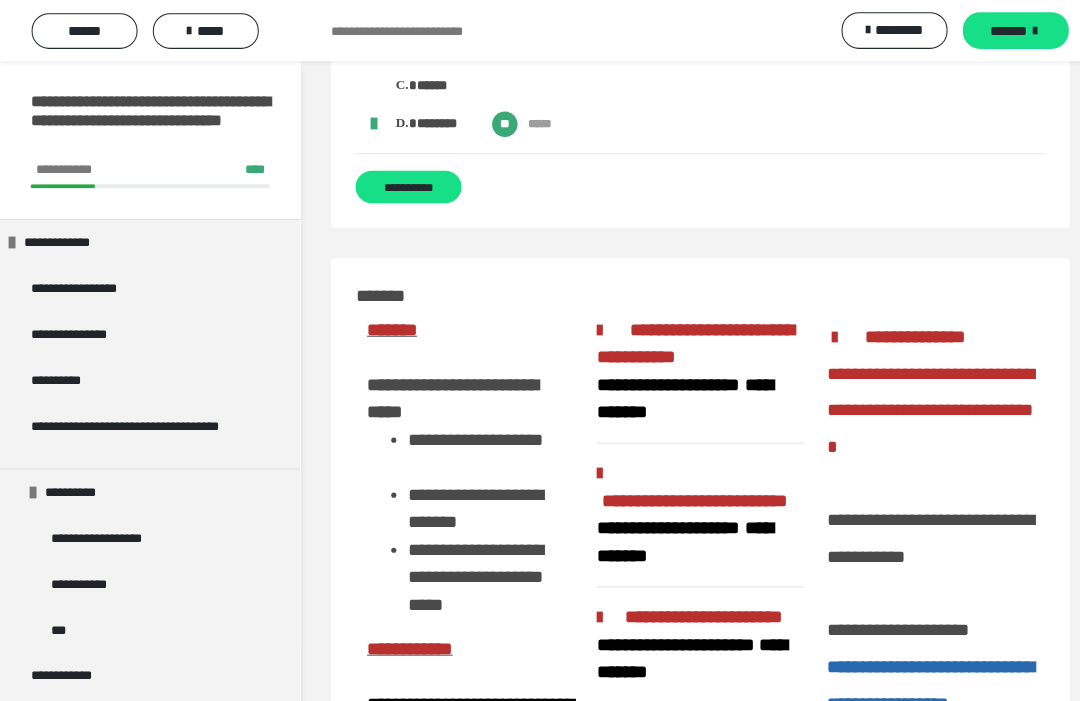 click on "**********" at bounding box center (401, 184) 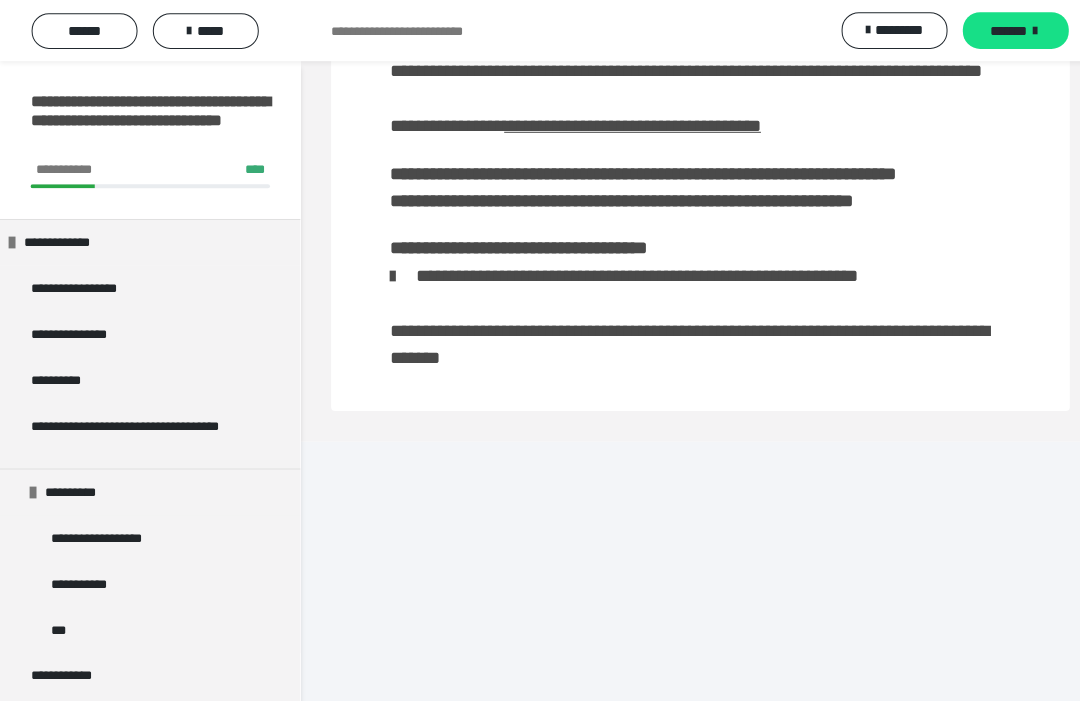 click on "*****" at bounding box center (202, 30) 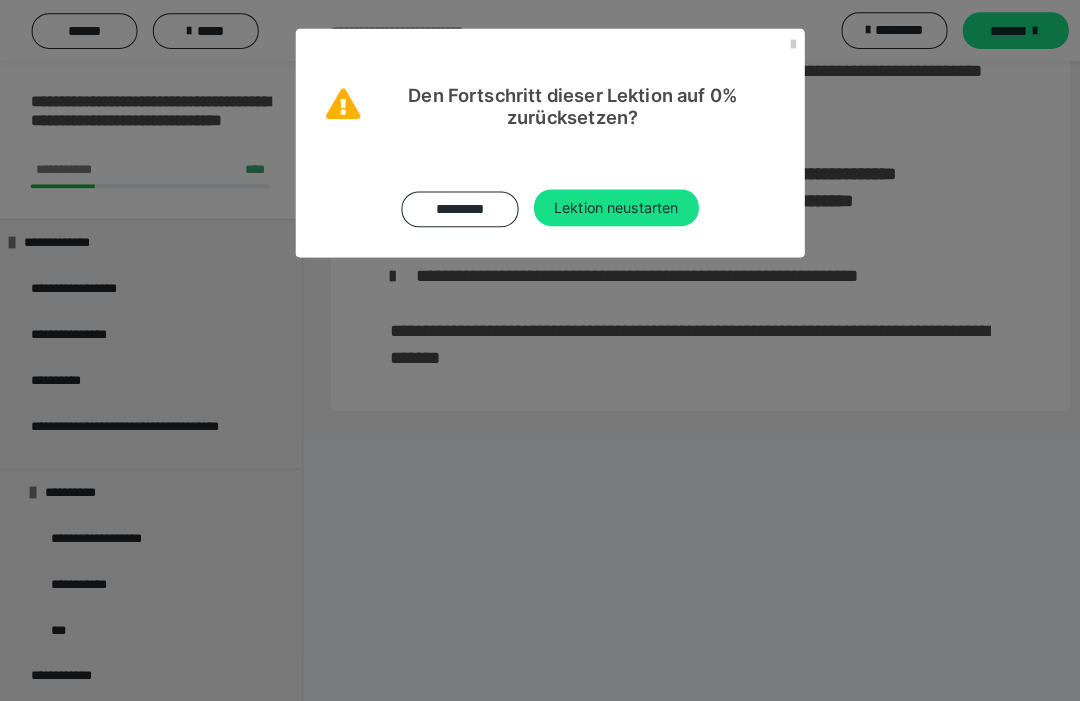 click on "Lektion neustarten" at bounding box center [605, 204] 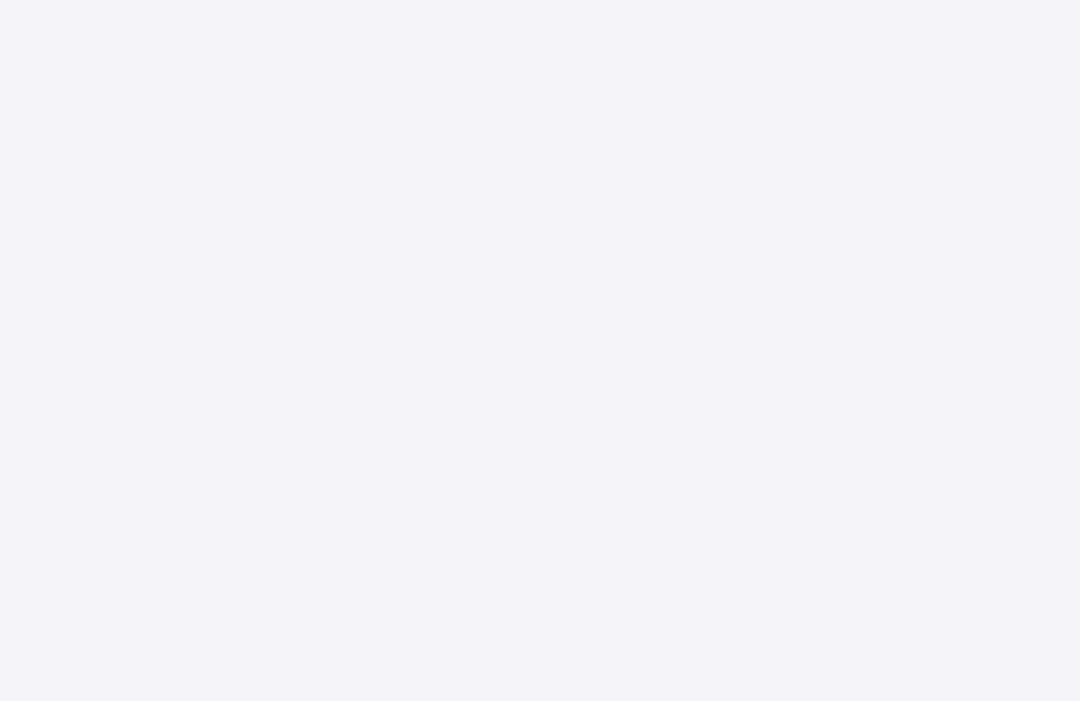scroll, scrollTop: 14, scrollLeft: 0, axis: vertical 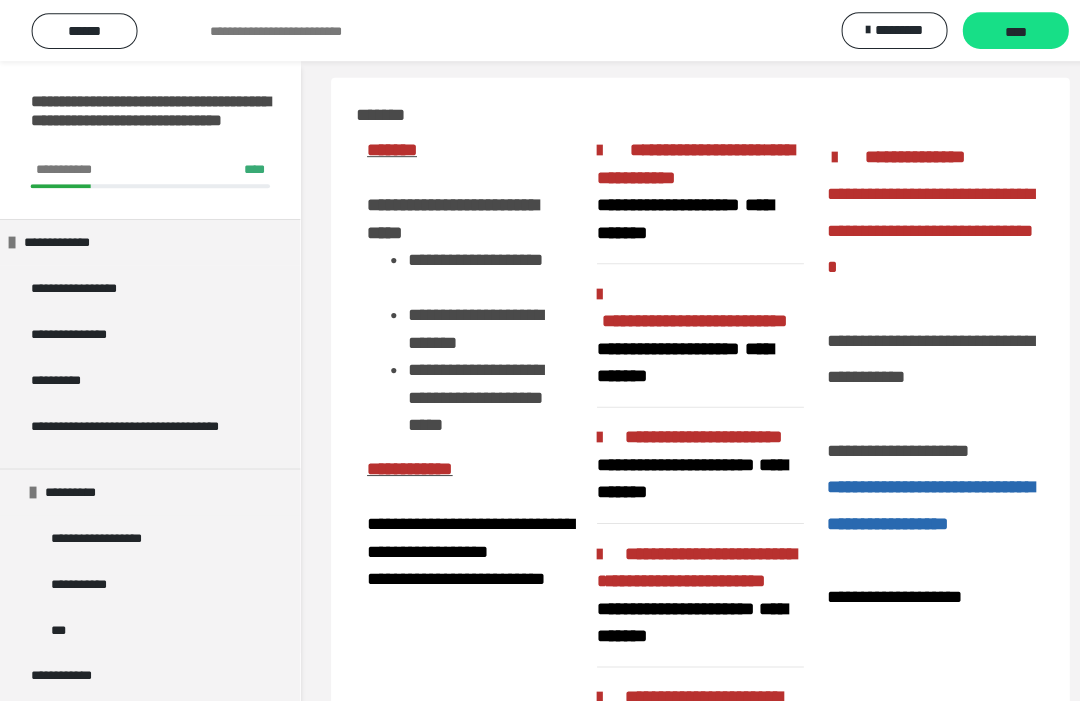 click on "****" at bounding box center [997, 31] 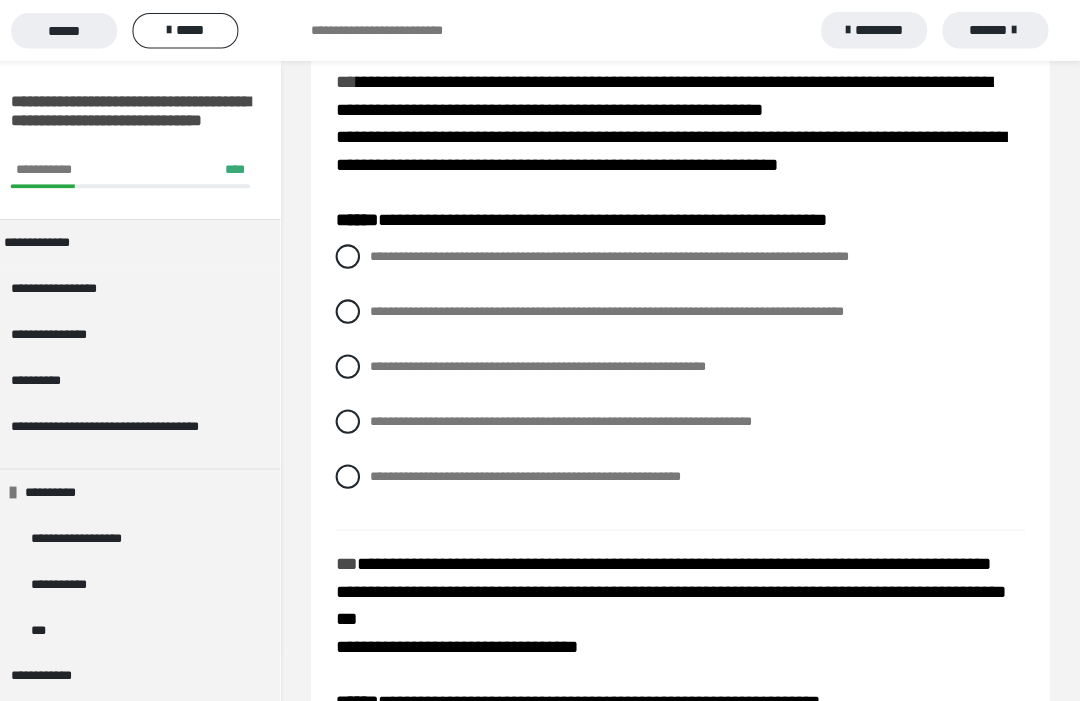 scroll, scrollTop: 257, scrollLeft: 0, axis: vertical 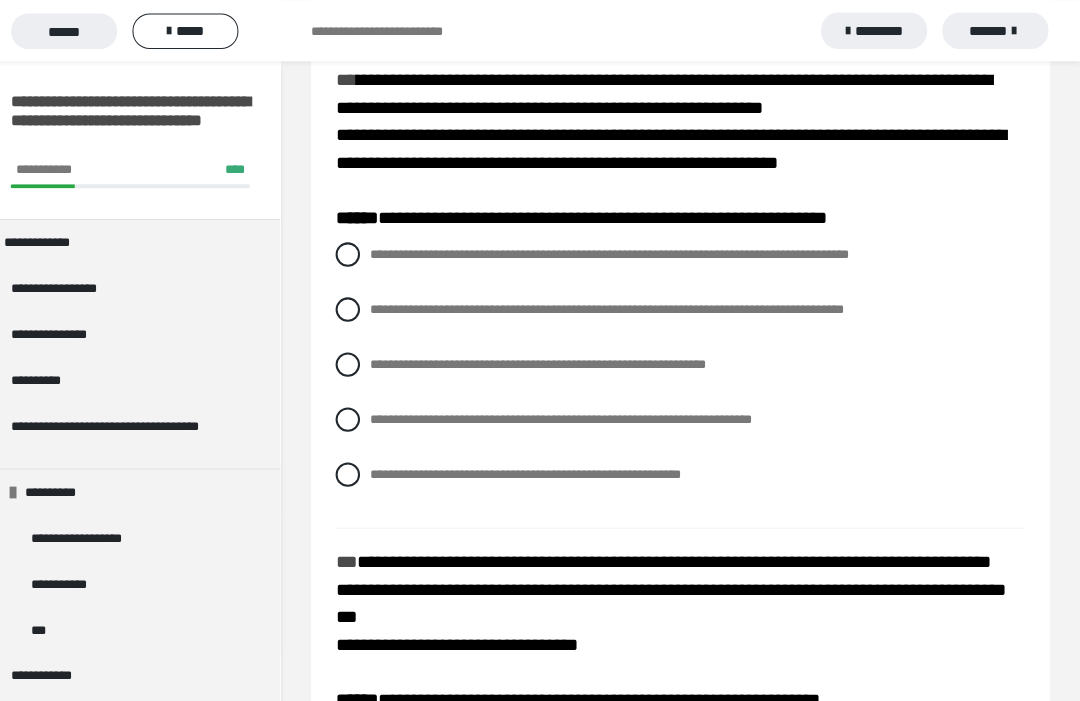click on "**********" at bounding box center [570, 411] 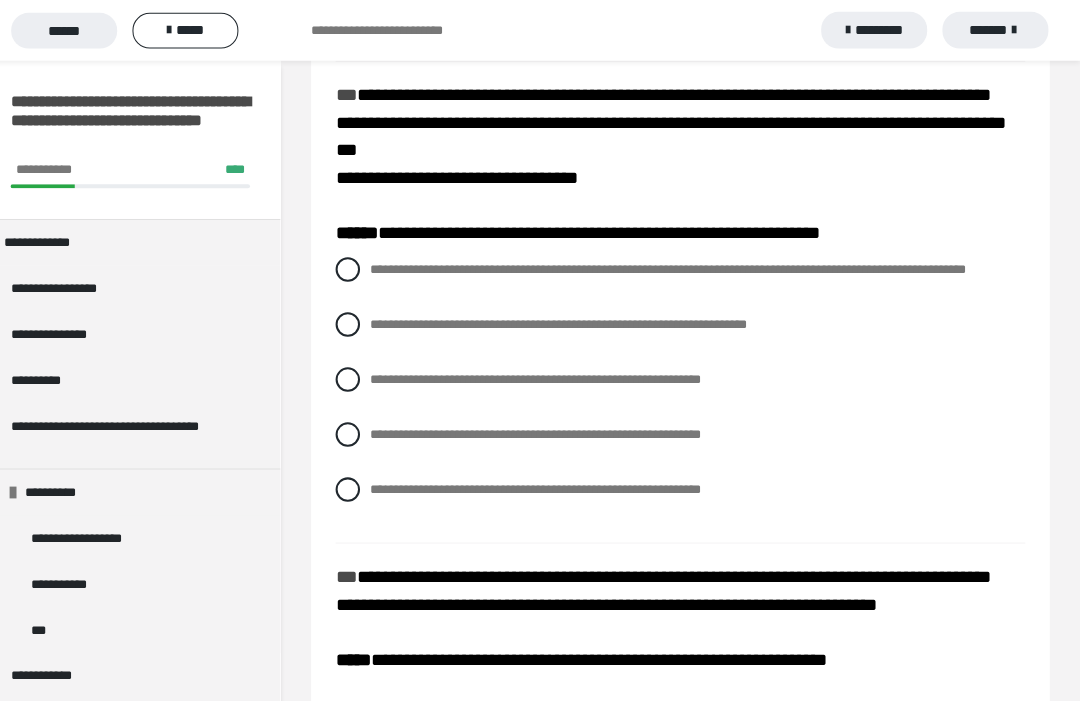 scroll, scrollTop: 718, scrollLeft: 0, axis: vertical 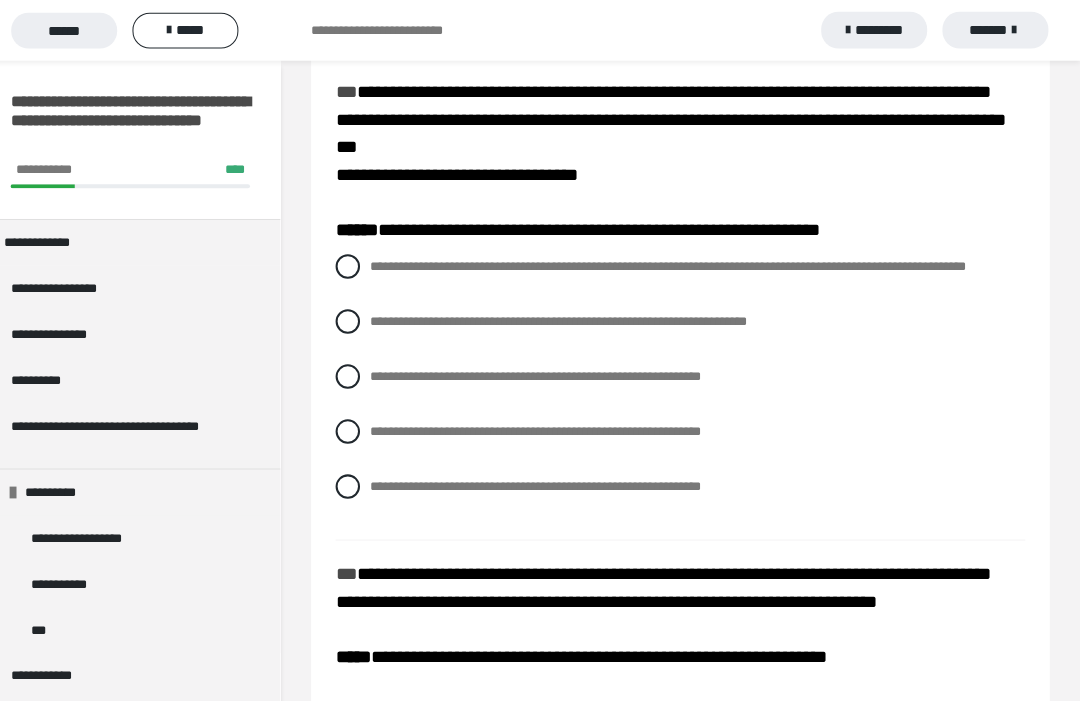 click on "**********" at bounding box center (545, 369) 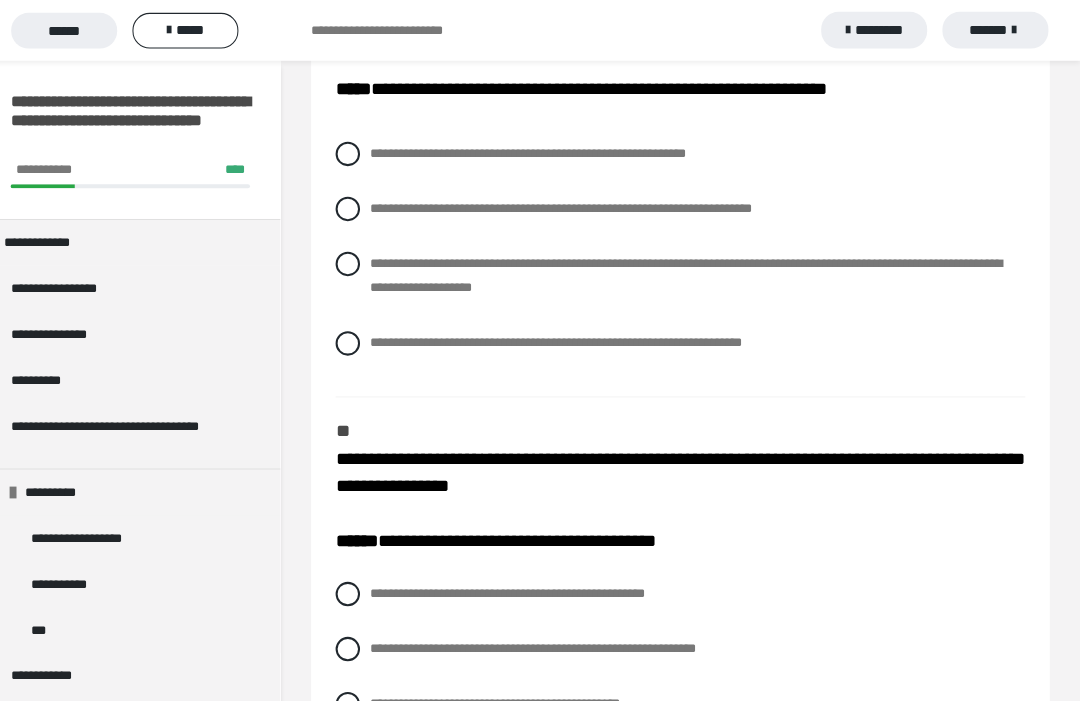 scroll, scrollTop: 1277, scrollLeft: 0, axis: vertical 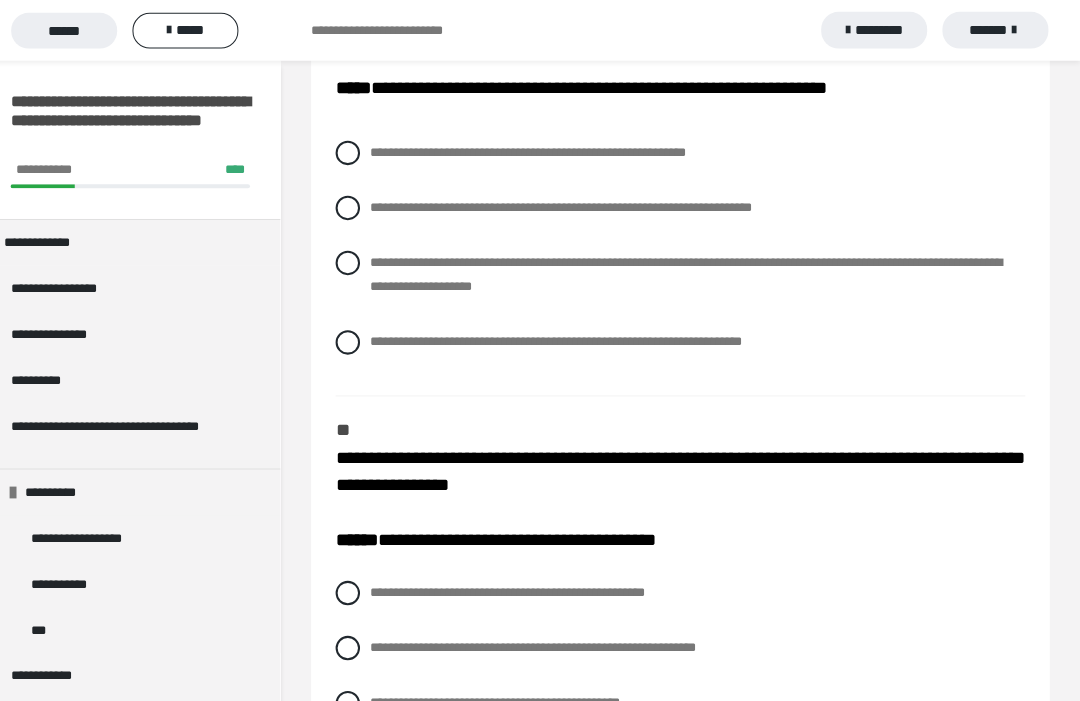 click on "**********" at bounding box center (687, 204) 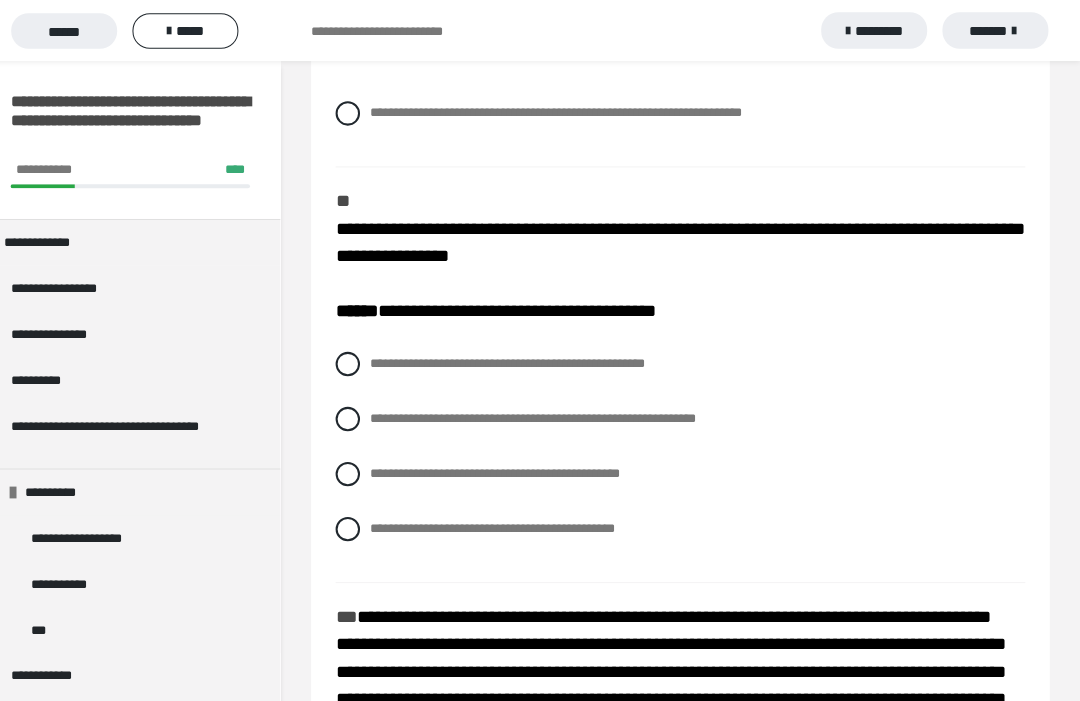 scroll, scrollTop: 1503, scrollLeft: 0, axis: vertical 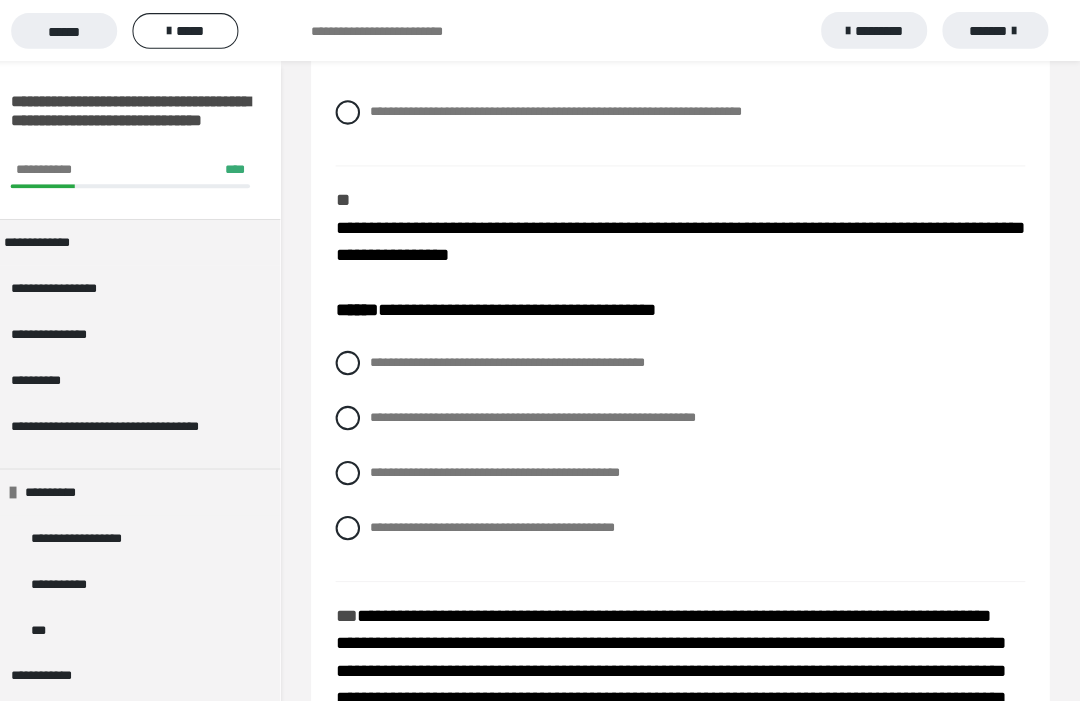 click on "**********" at bounding box center [543, 409] 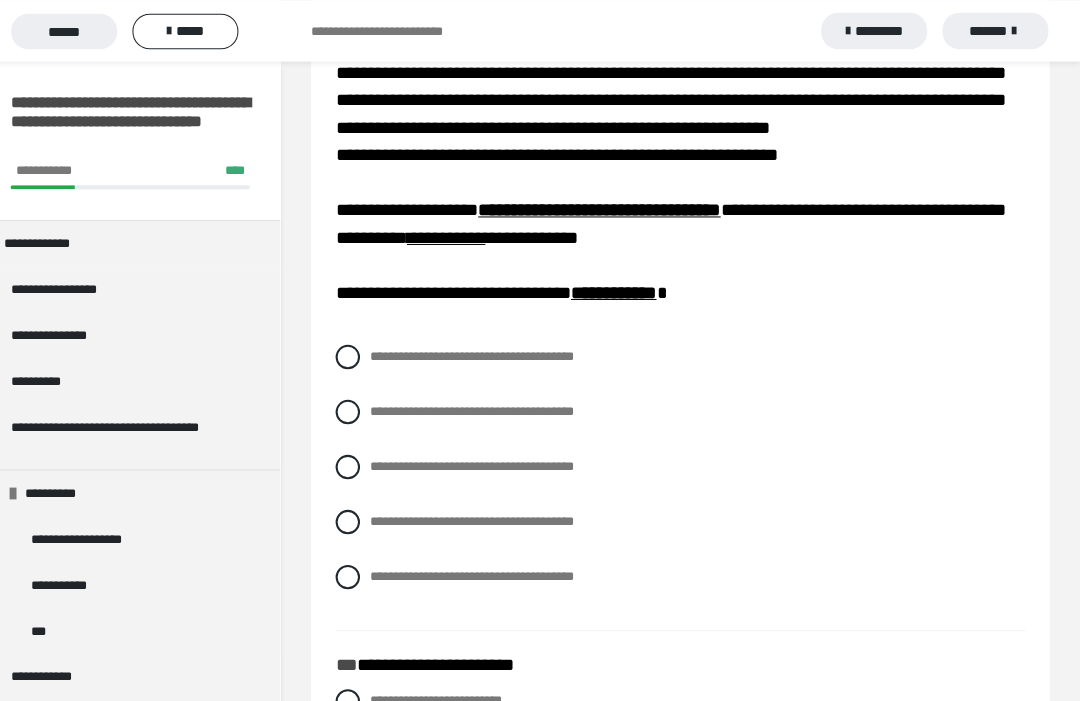click on "**********" at bounding box center (483, 403) 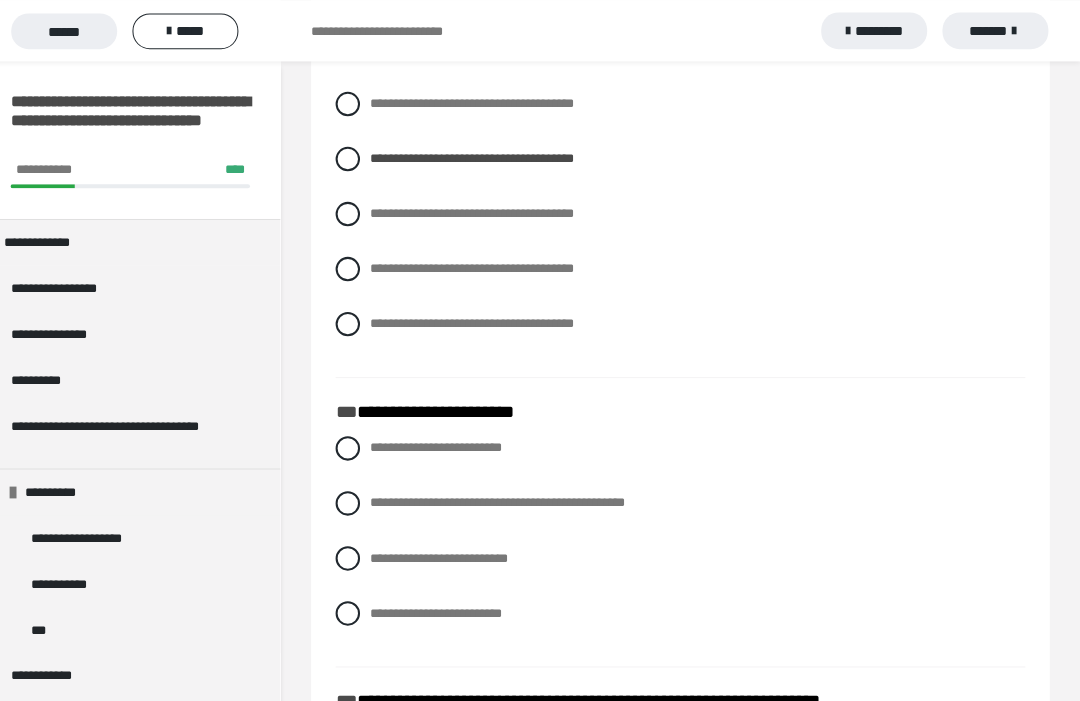 scroll, scrollTop: 2361, scrollLeft: 0, axis: vertical 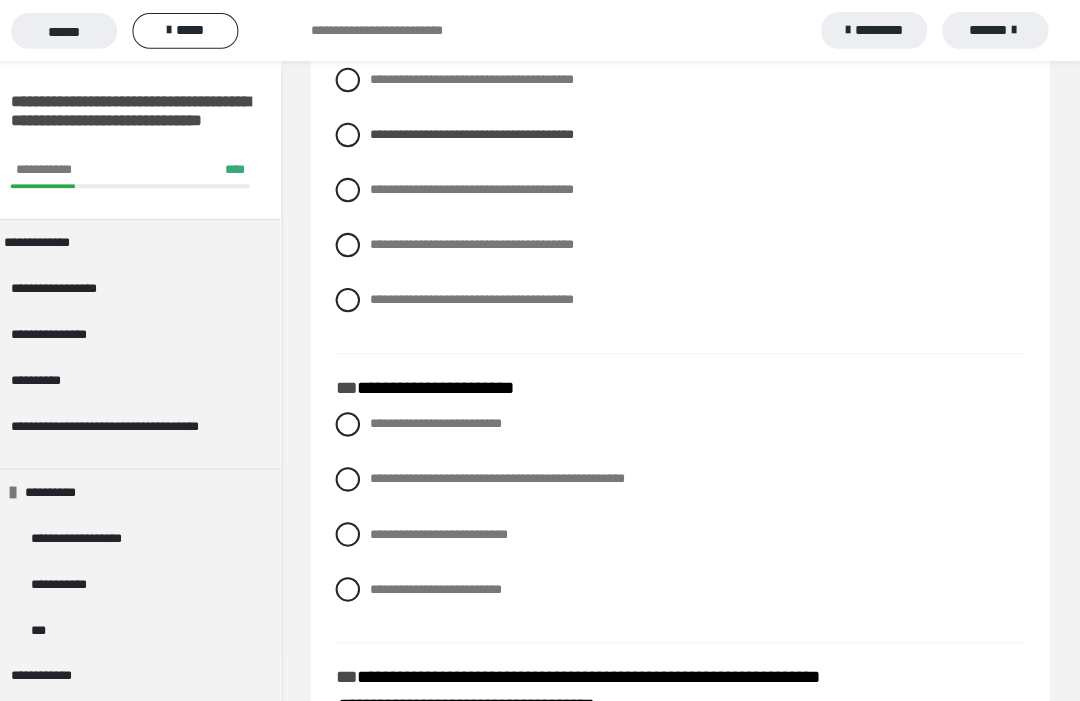 click on "**********" at bounding box center (687, 579) 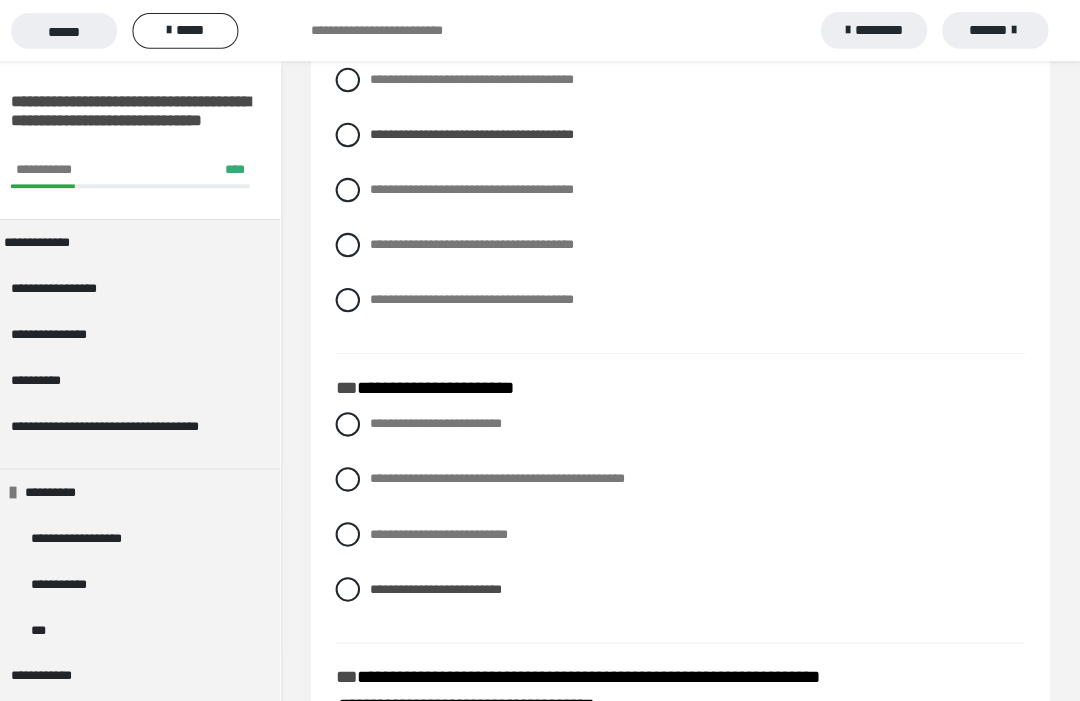 click on "**********" at bounding box center (508, 470) 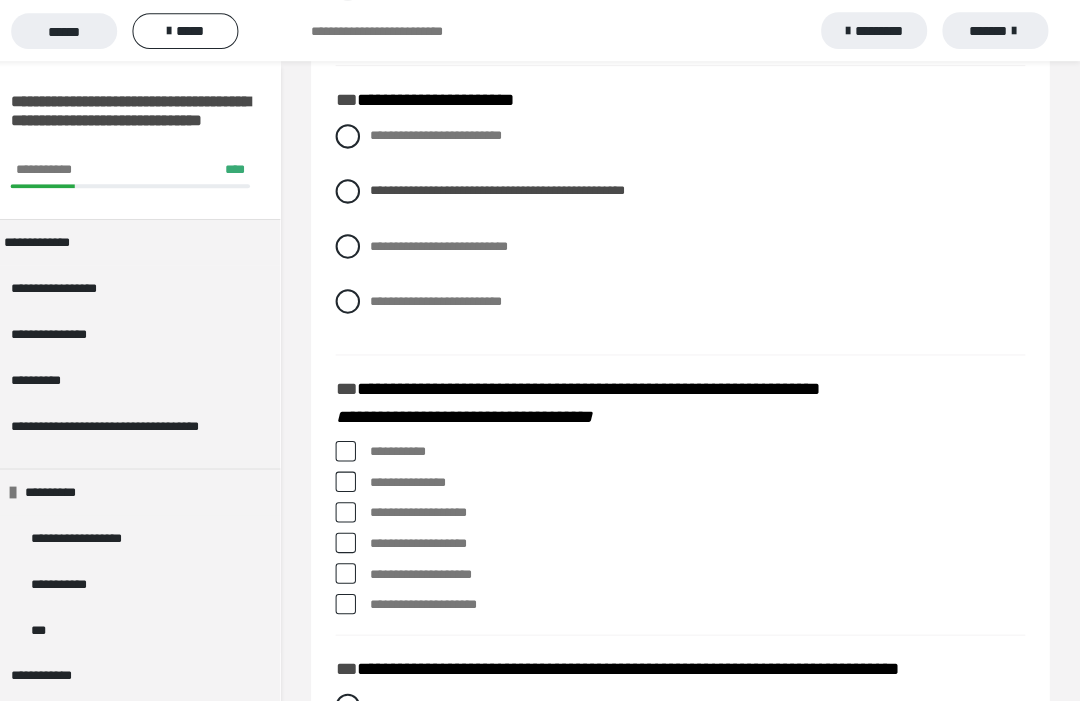 scroll, scrollTop: 2704, scrollLeft: 0, axis: vertical 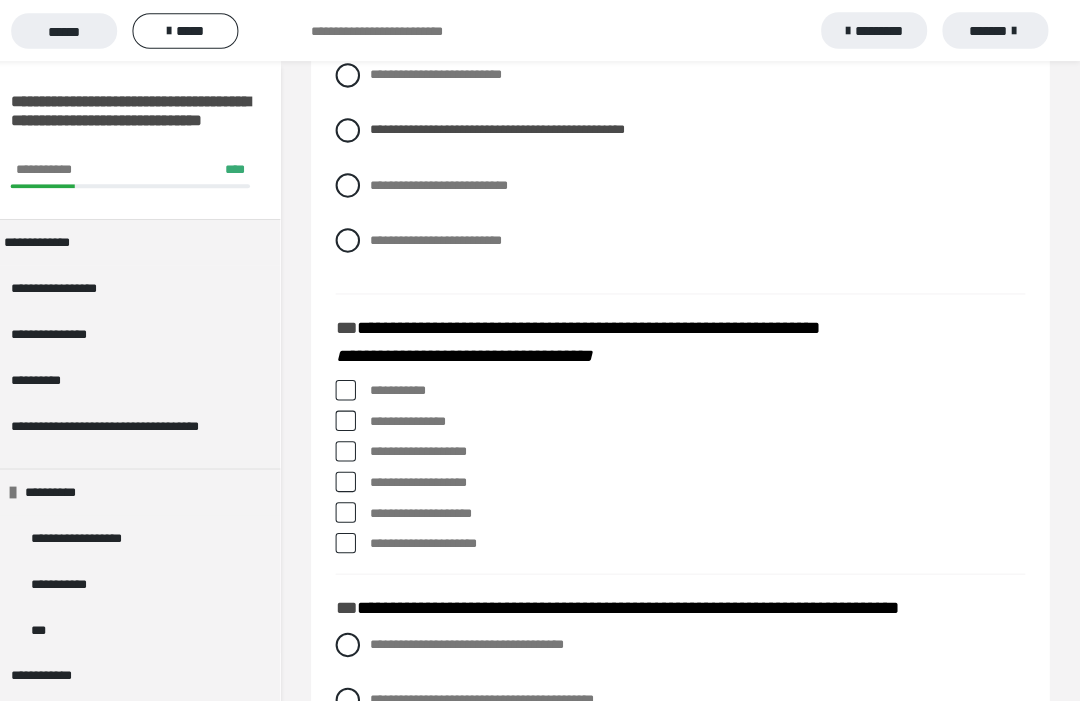click on "**********" at bounding box center [704, 444] 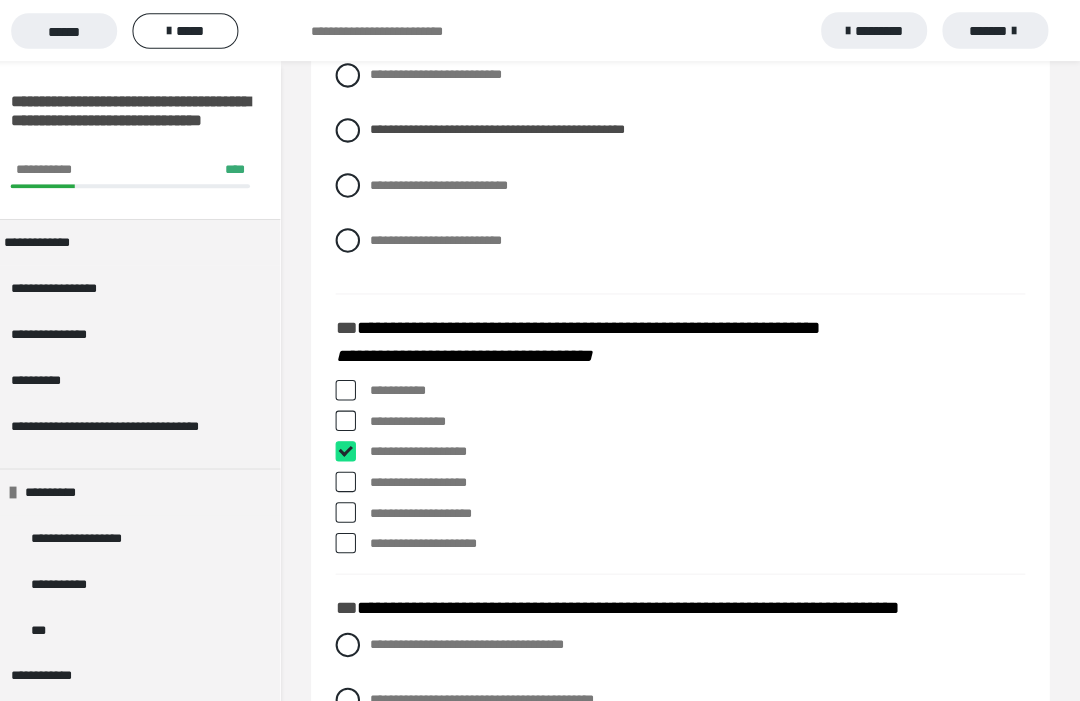 checkbox on "****" 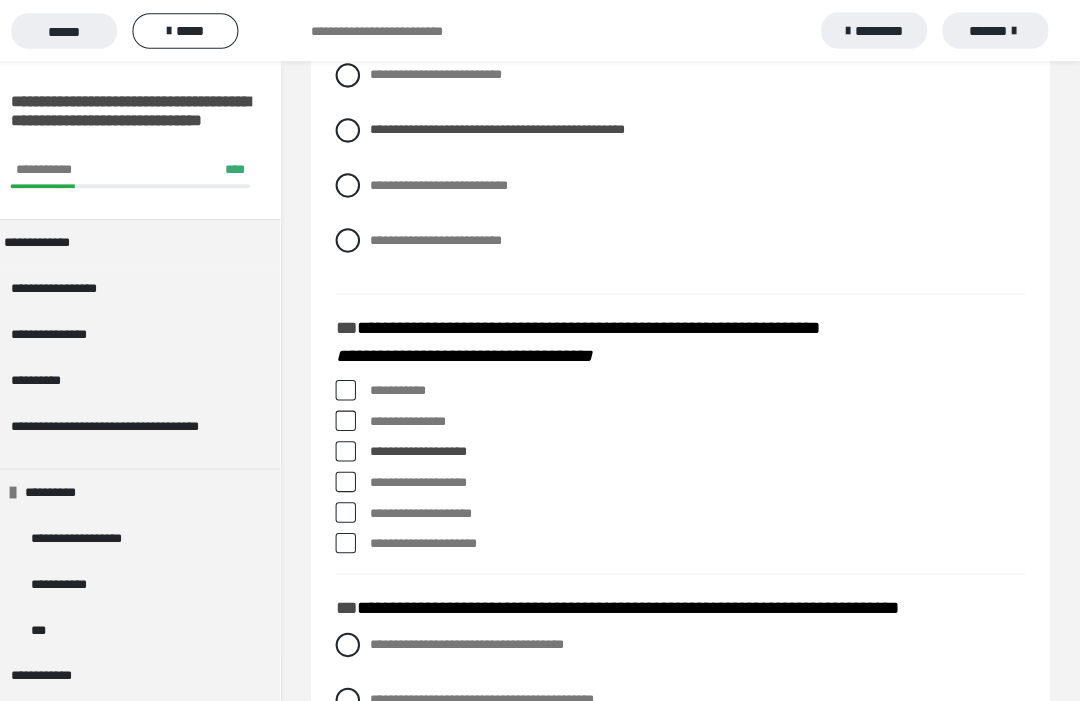 click on "**********" at bounding box center (704, 534) 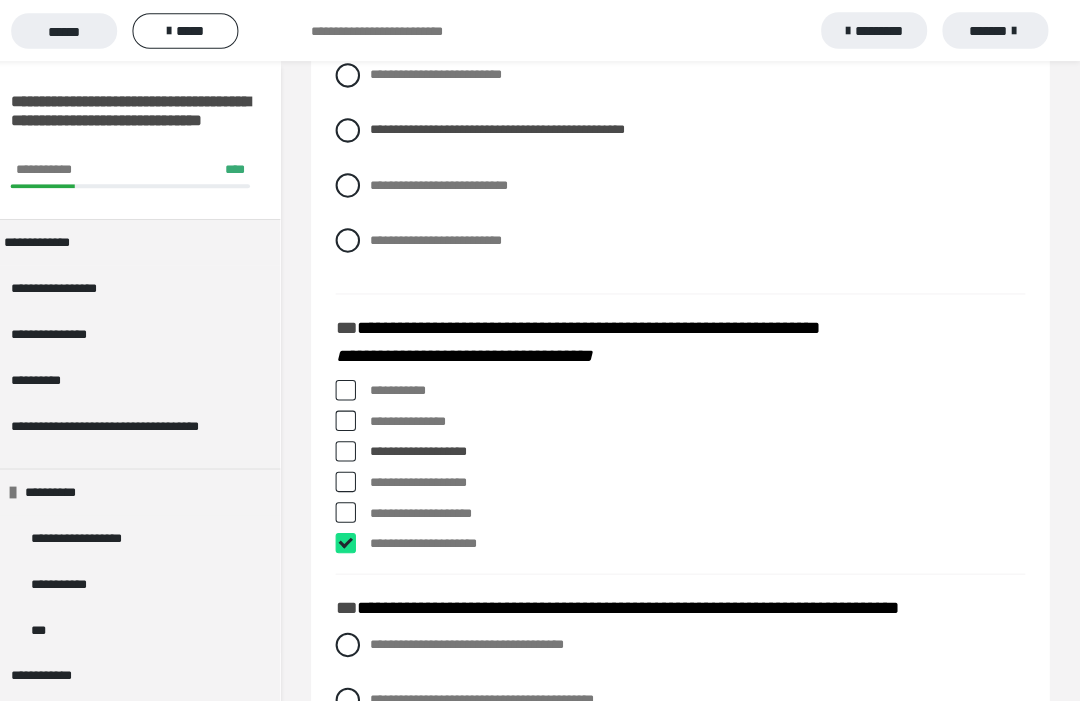 checkbox on "****" 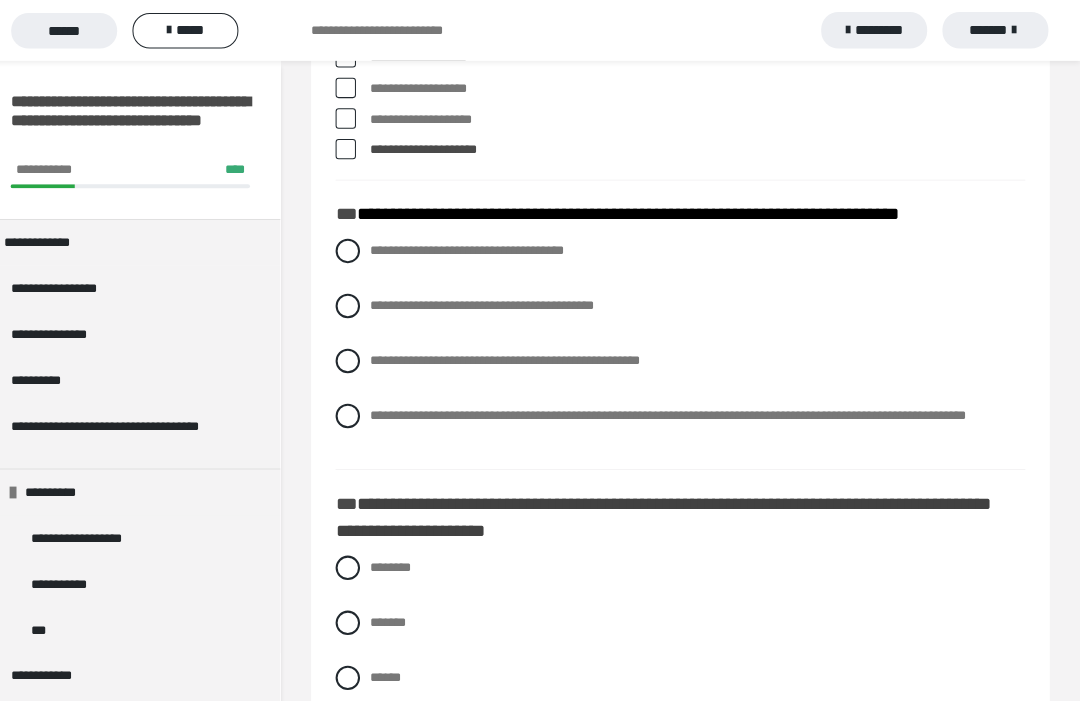scroll, scrollTop: 3091, scrollLeft: 0, axis: vertical 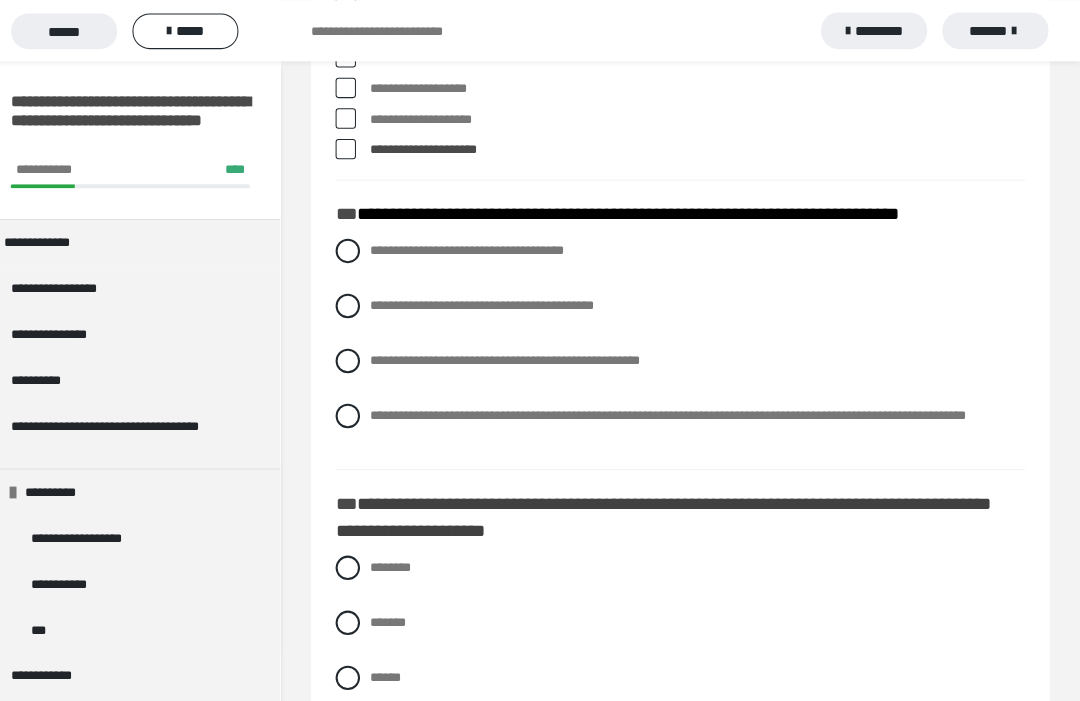 click on "**********" at bounding box center [515, 353] 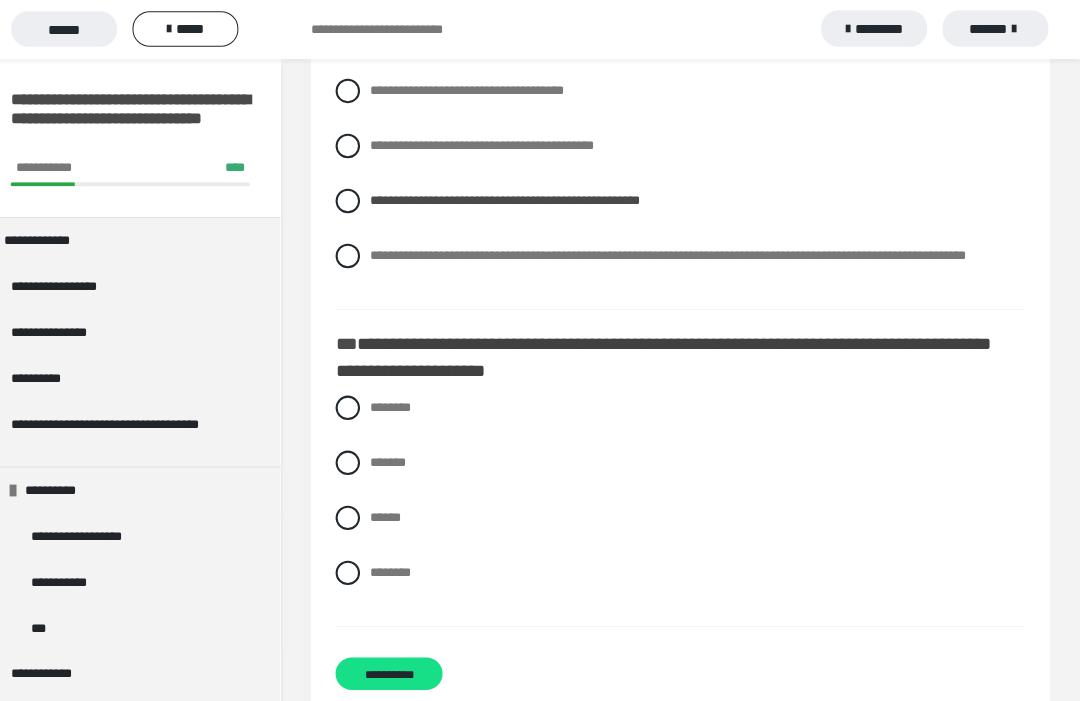 click at bounding box center [361, 564] 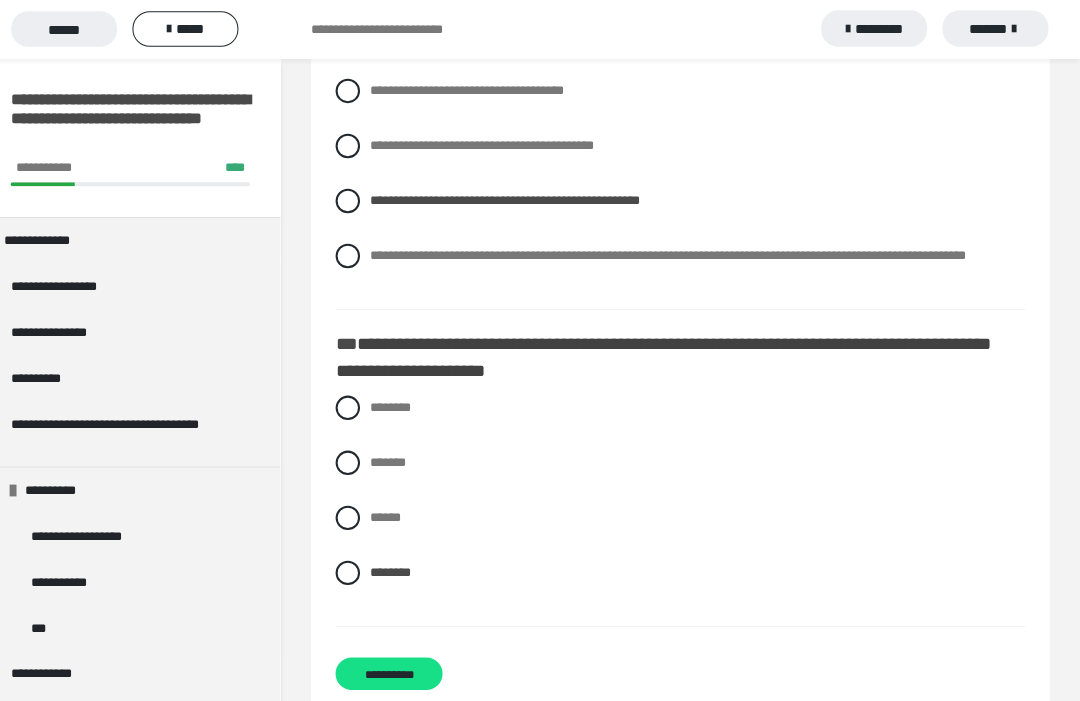 scroll, scrollTop: 3247, scrollLeft: 0, axis: vertical 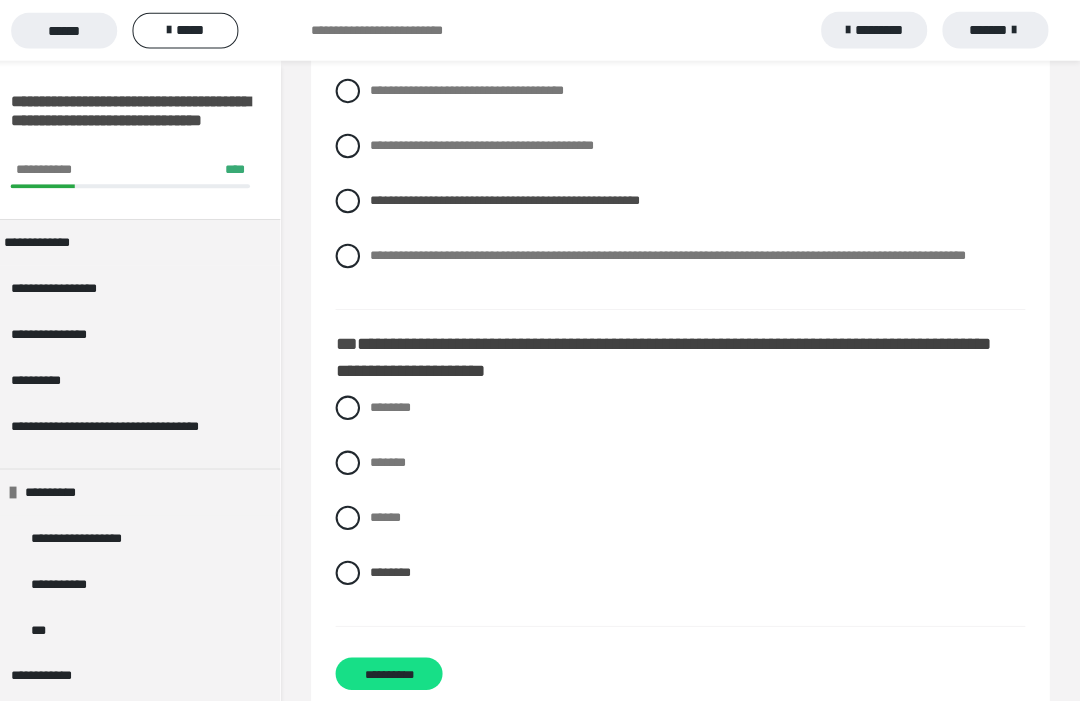 click on "**********" at bounding box center (401, 662) 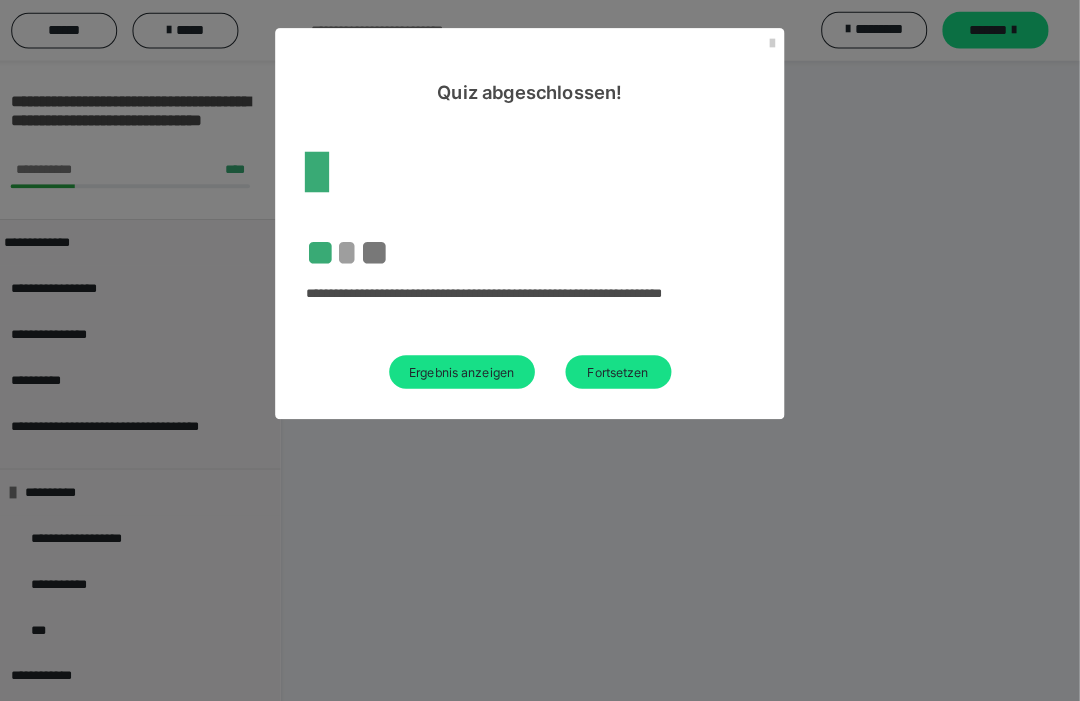 scroll, scrollTop: 74, scrollLeft: 0, axis: vertical 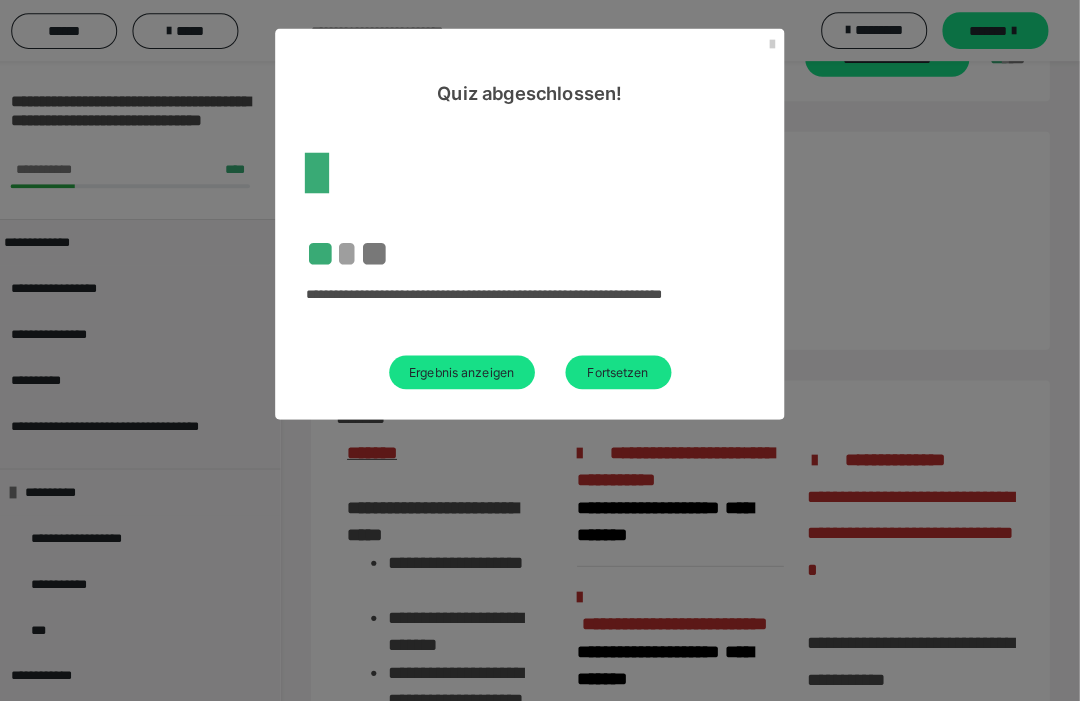 click on "Ergebnis anzeigen" at bounding box center (473, 365) 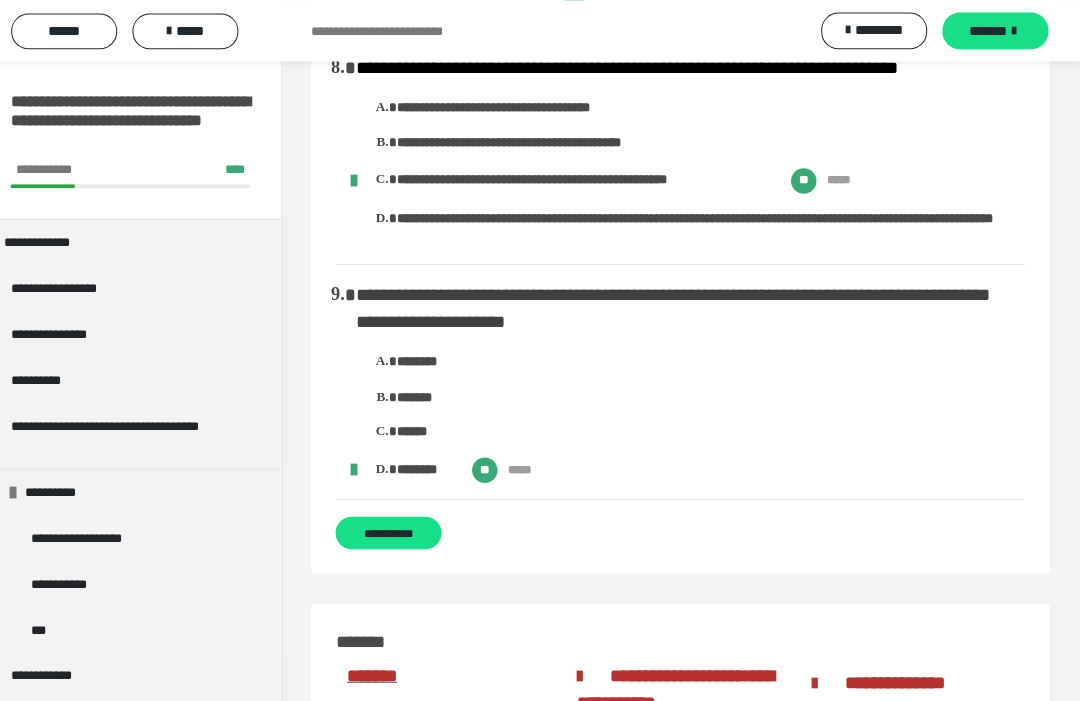scroll, scrollTop: 2494, scrollLeft: 0, axis: vertical 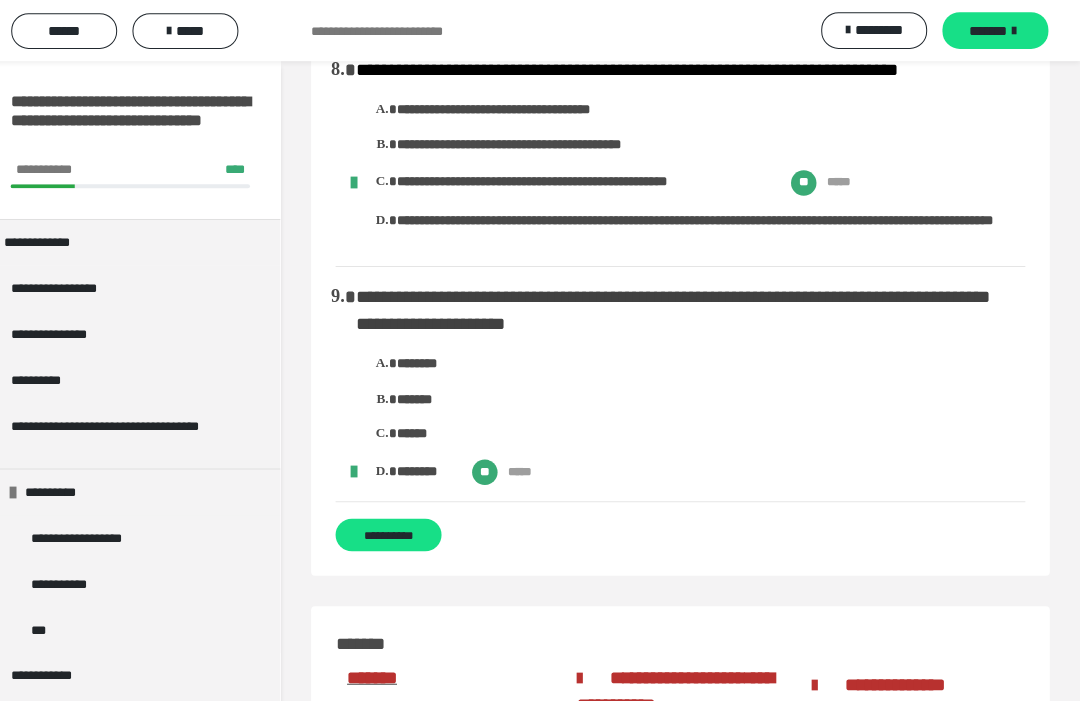 click on "*******" at bounding box center (990, 30) 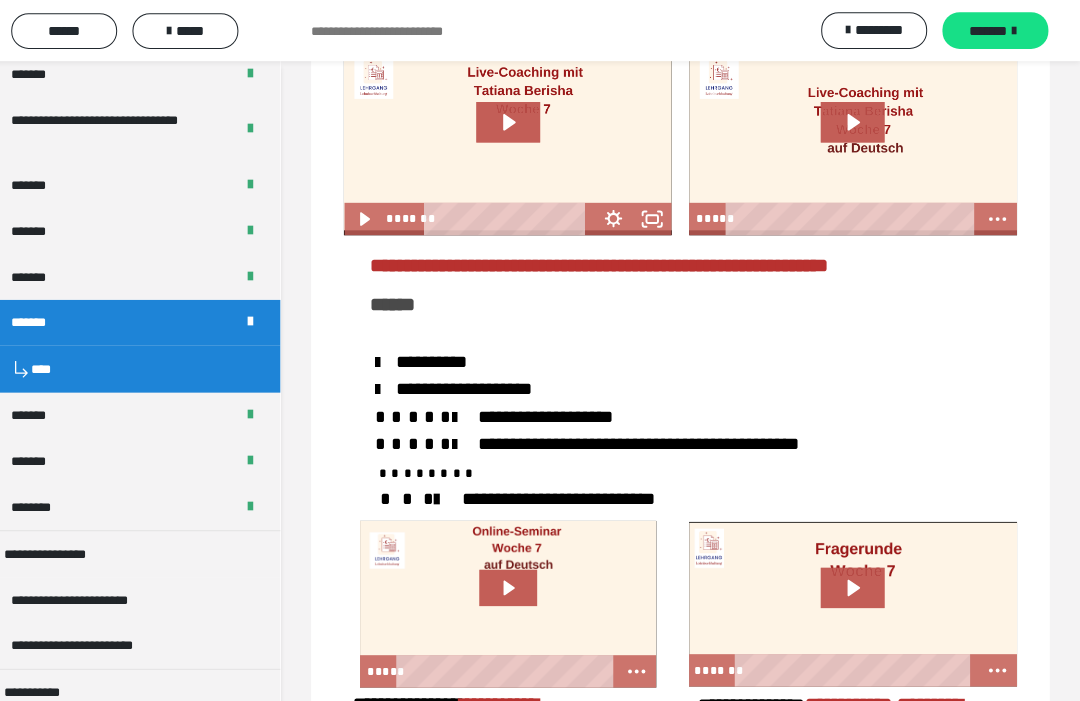 scroll, scrollTop: 930, scrollLeft: 0, axis: vertical 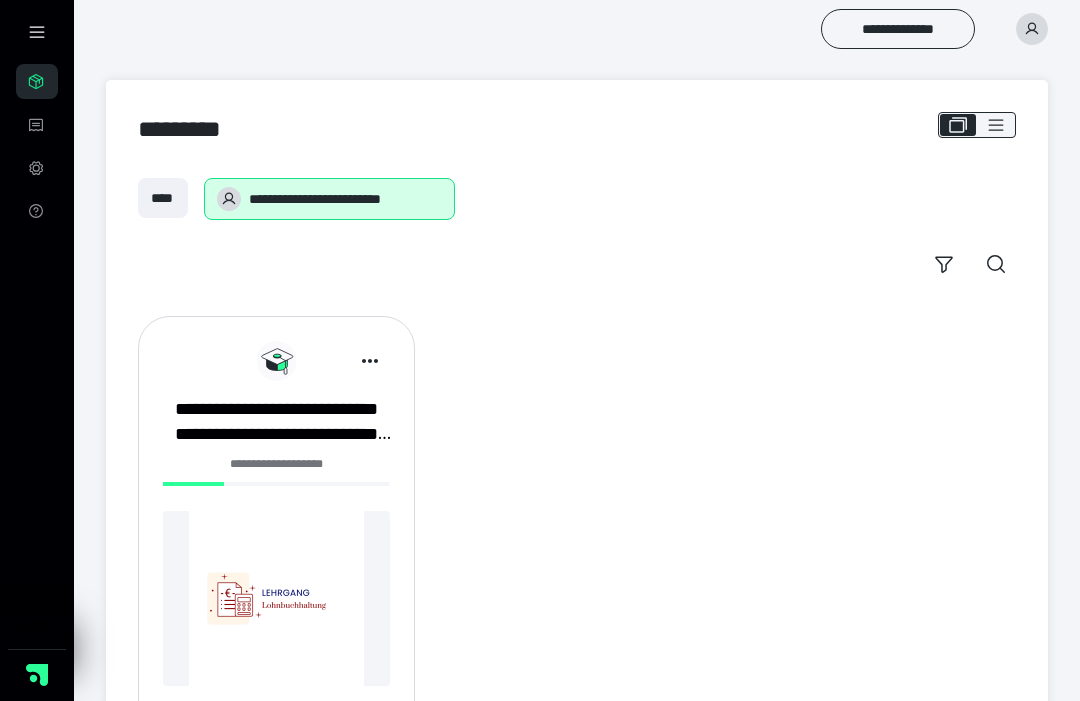 click on "**********" at bounding box center [276, 422] 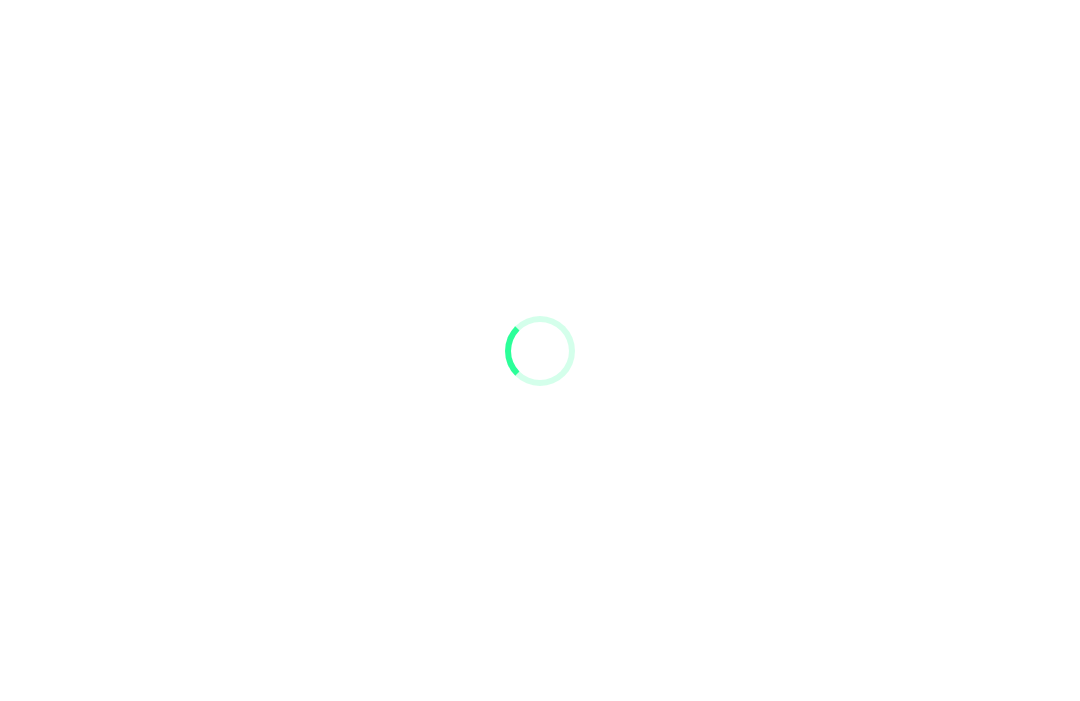 scroll, scrollTop: 0, scrollLeft: 0, axis: both 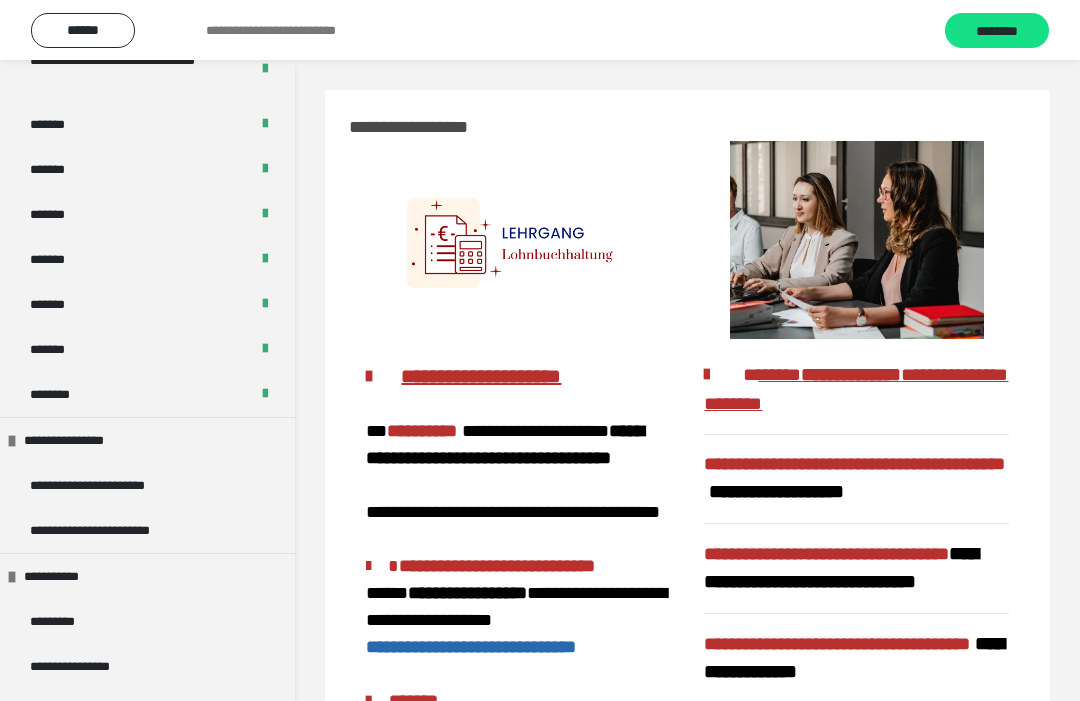 click on "**********" at bounding box center [103, 485] 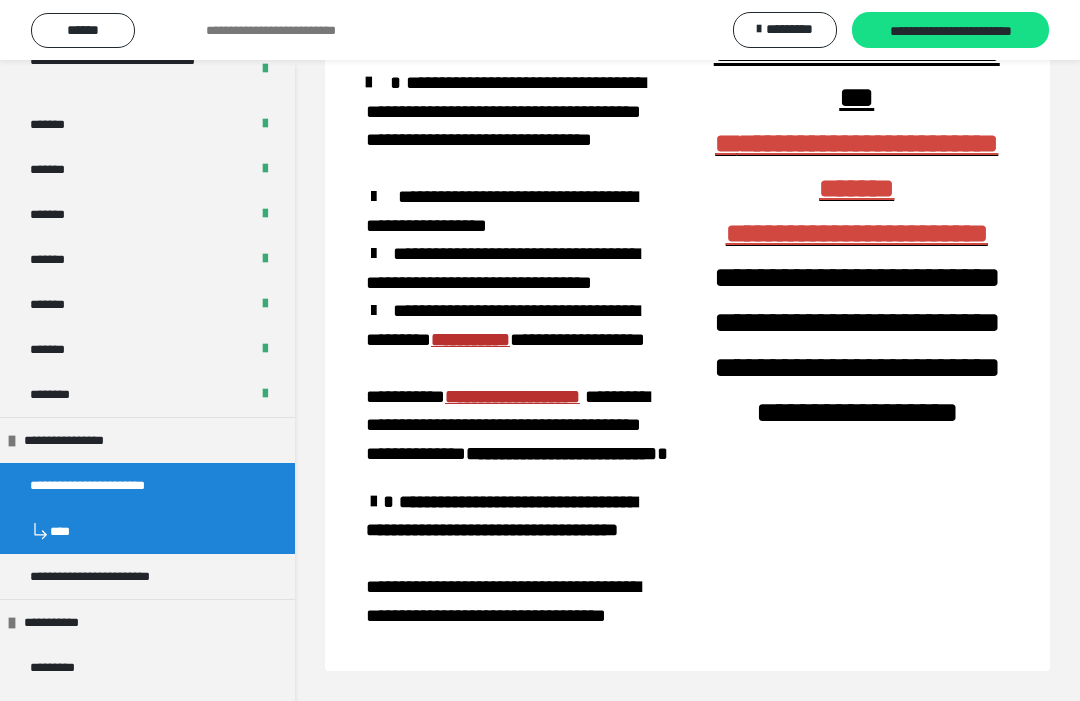 scroll, scrollTop: 467, scrollLeft: 0, axis: vertical 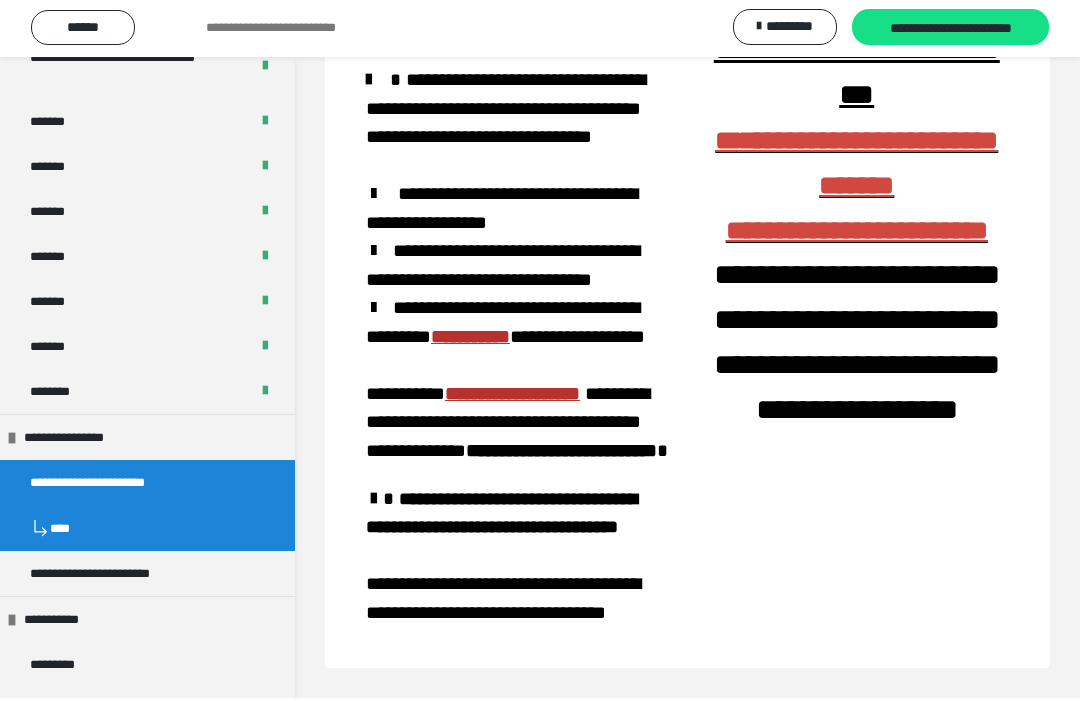 click on "**********" at bounding box center [105, 576] 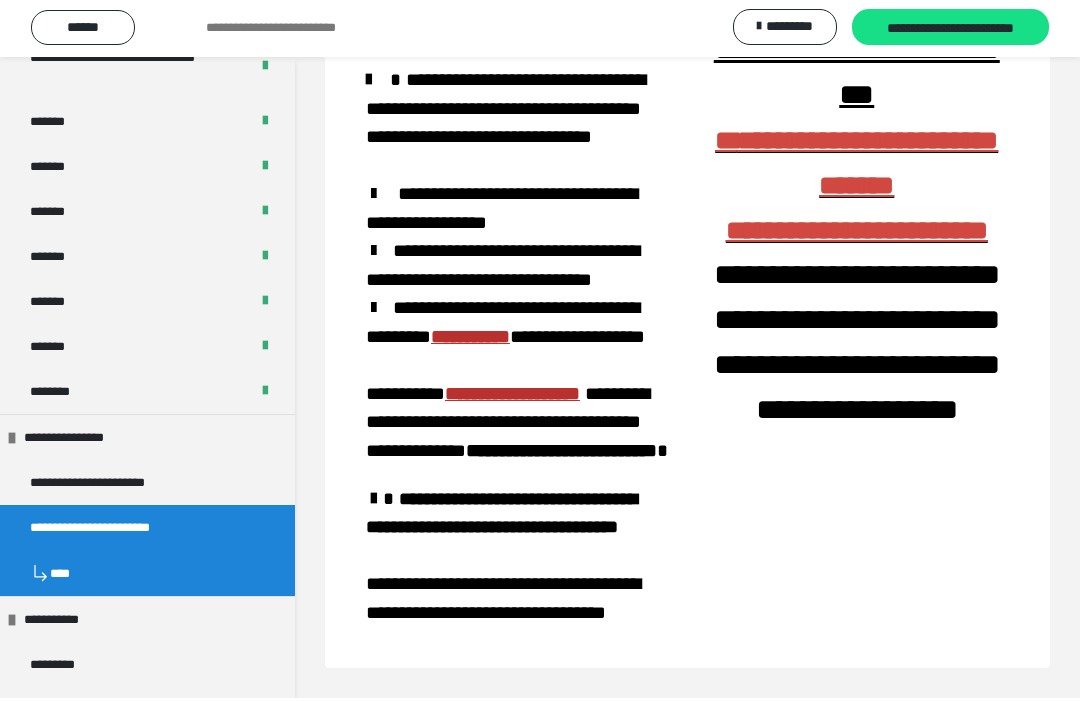 scroll, scrollTop: 470, scrollLeft: 0, axis: vertical 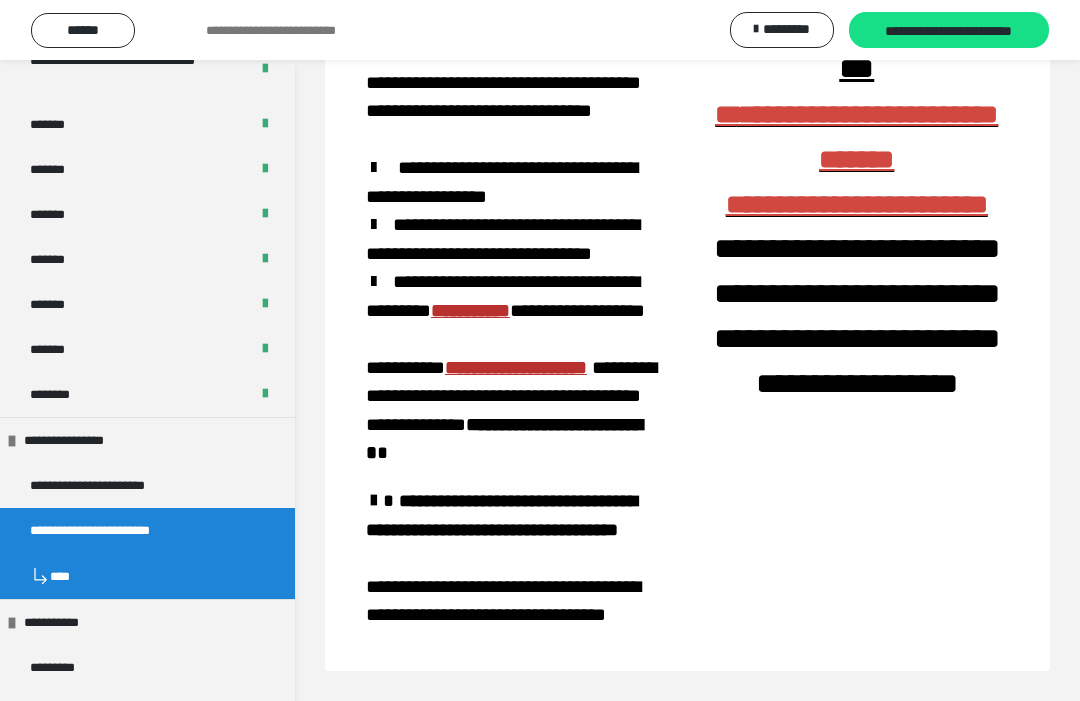 click on "**********" at bounding box center [103, 485] 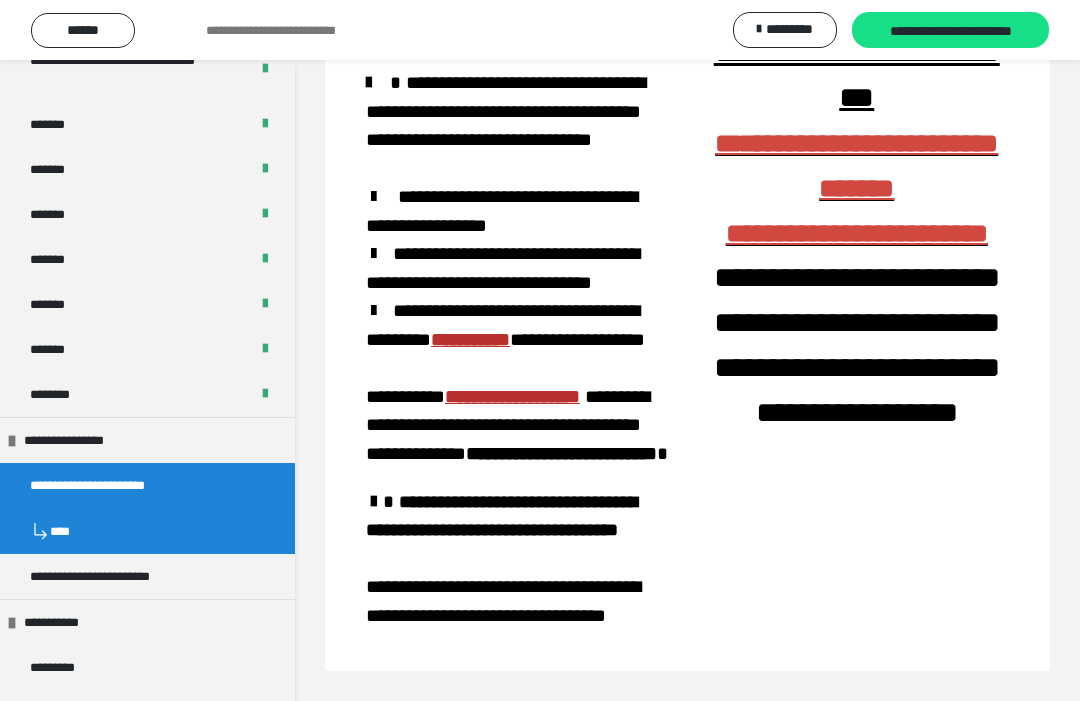 scroll, scrollTop: 542, scrollLeft: 0, axis: vertical 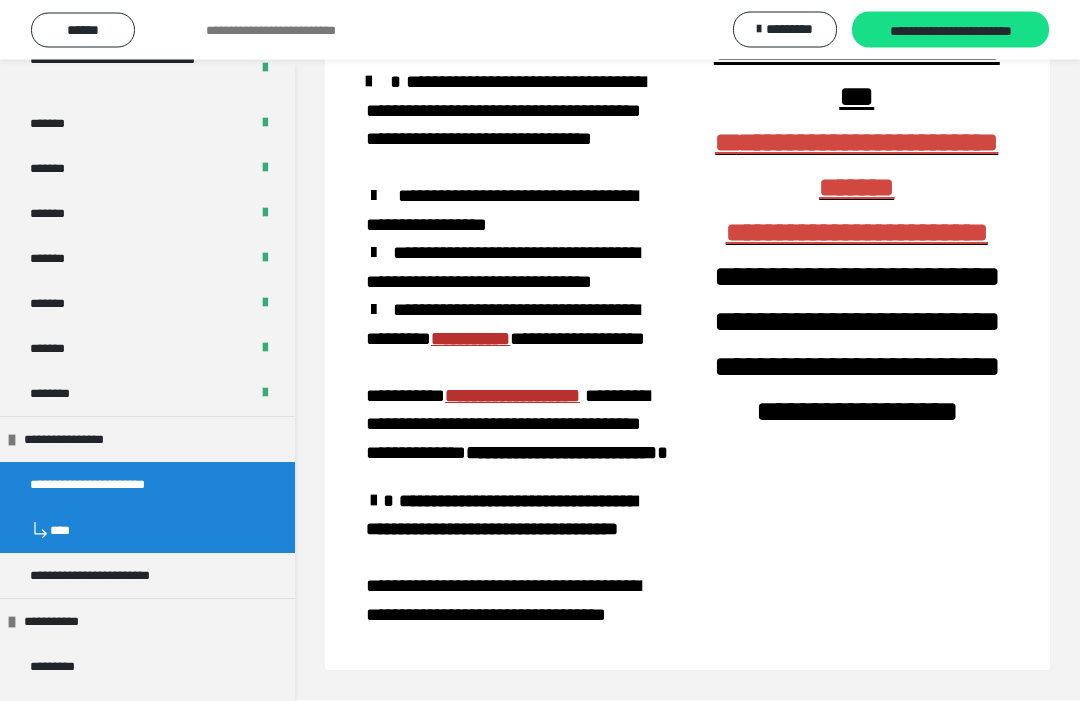 click on "**********" at bounding box center [105, 576] 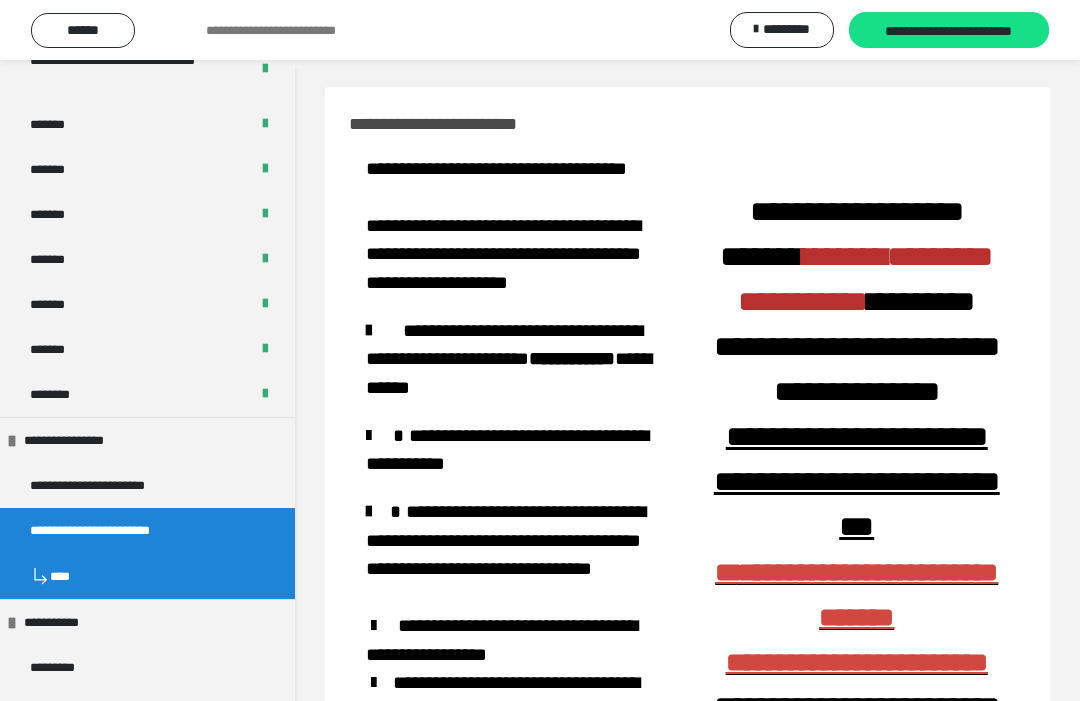 scroll, scrollTop: 0, scrollLeft: 0, axis: both 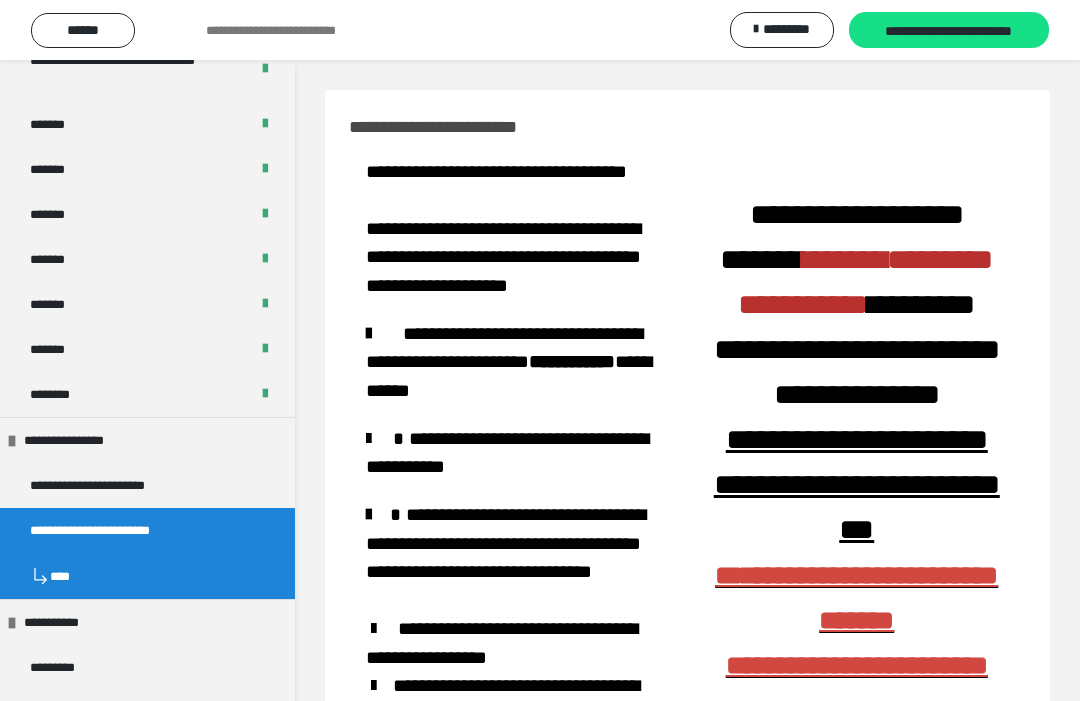 click on "**********" at bounding box center [103, 485] 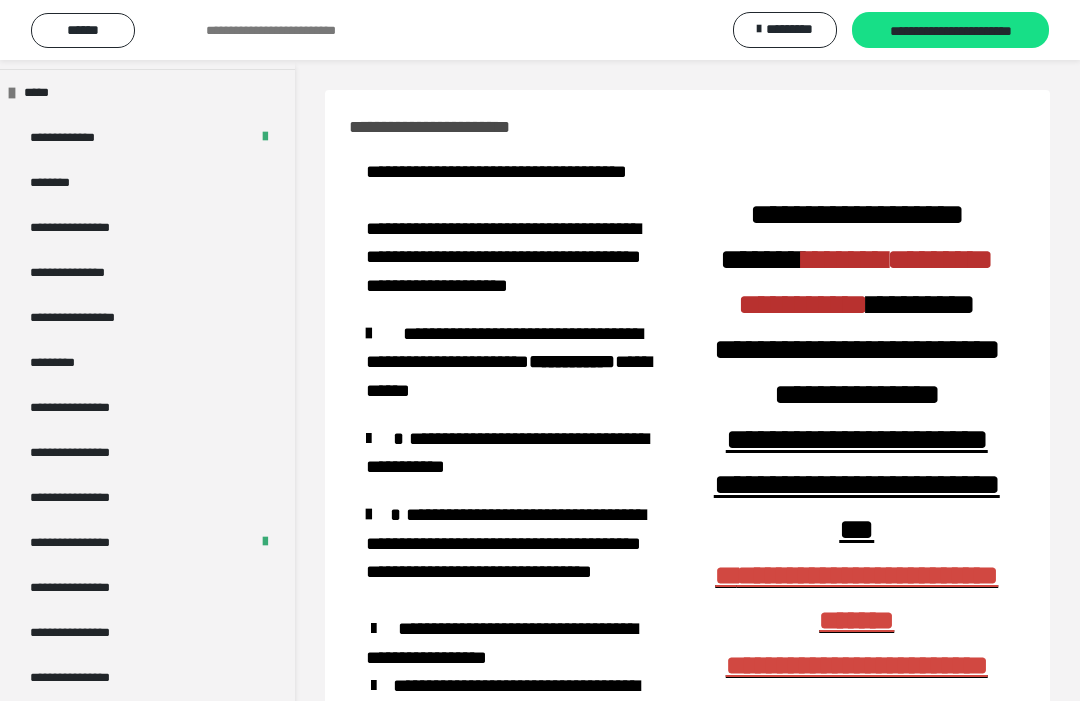 scroll, scrollTop: 2460, scrollLeft: 0, axis: vertical 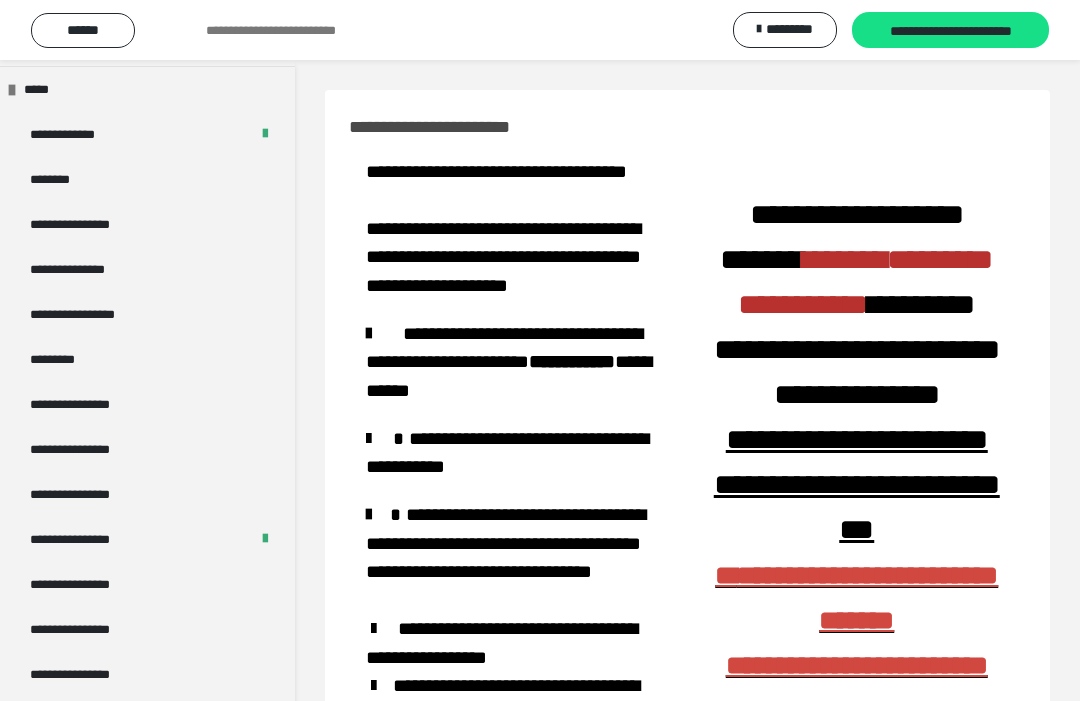 click on "**********" at bounding box center [93, 314] 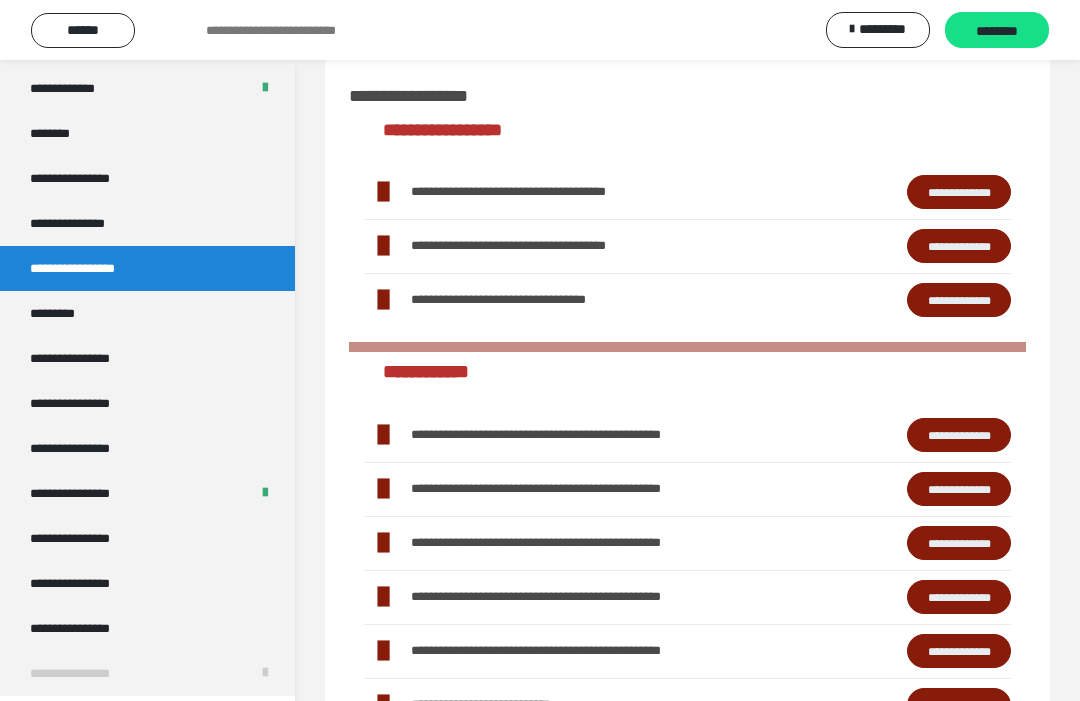 scroll, scrollTop: 248, scrollLeft: 0, axis: vertical 